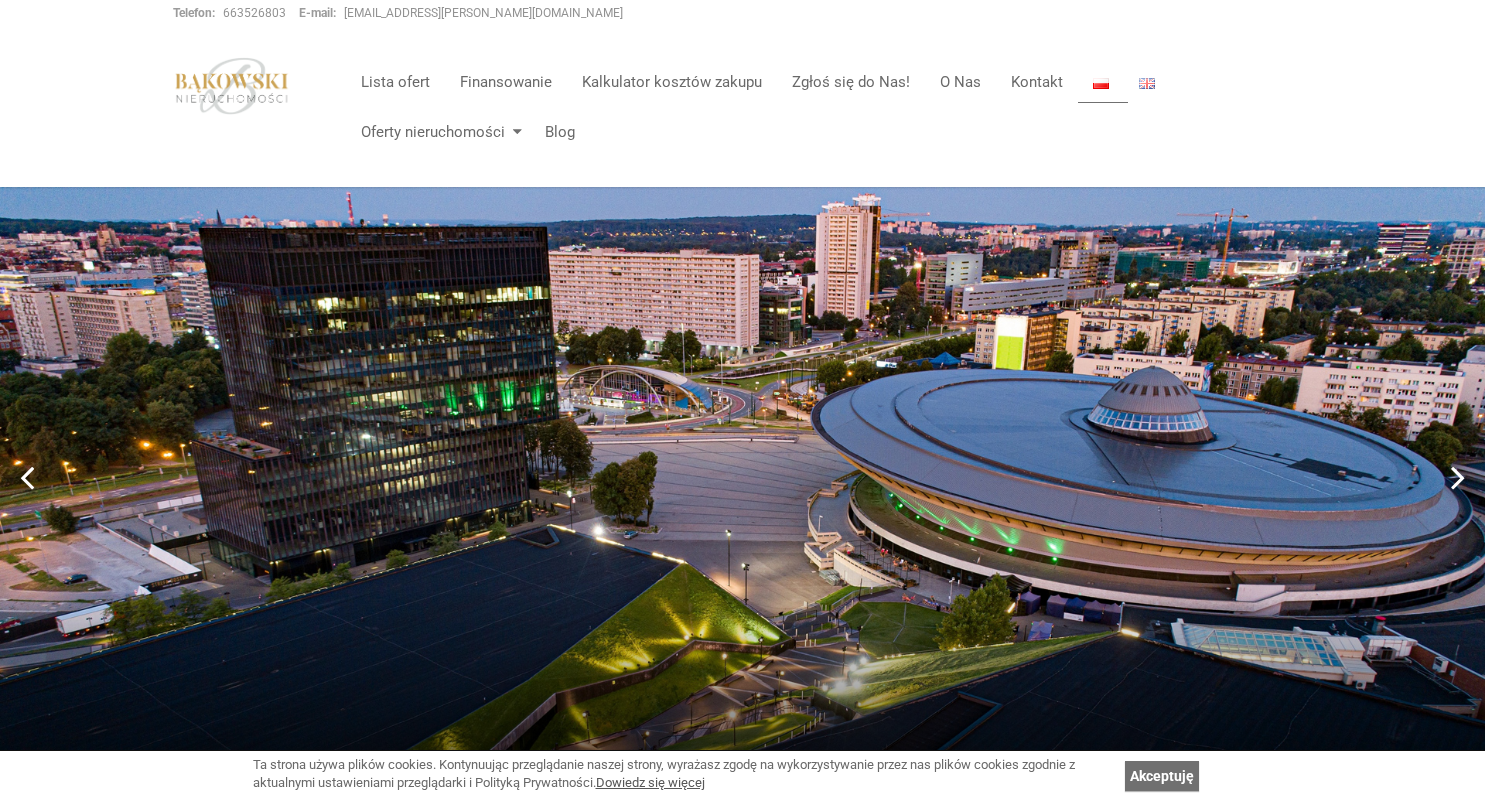 scroll, scrollTop: 0, scrollLeft: 0, axis: both 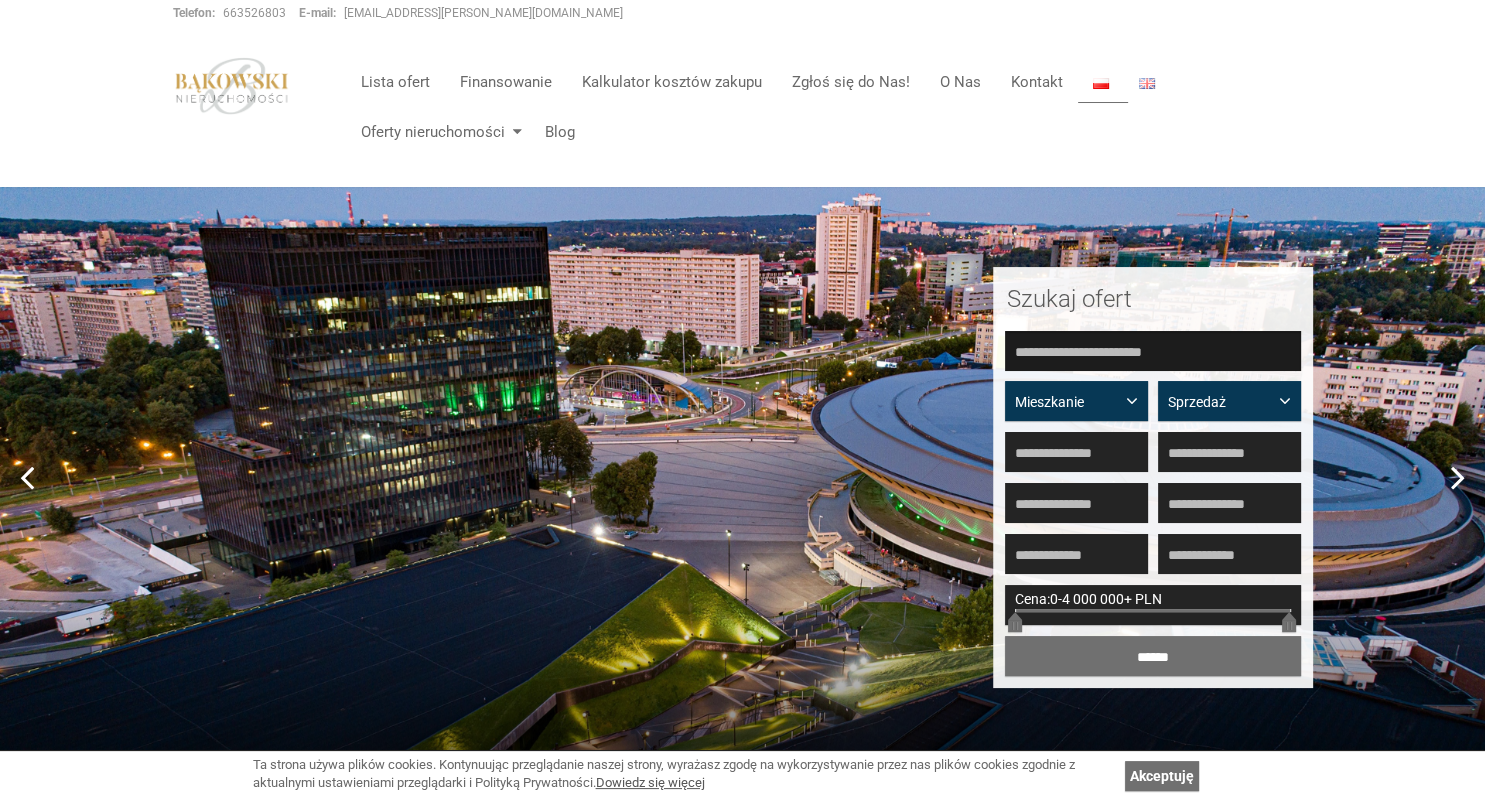 click at bounding box center (1153, 351) 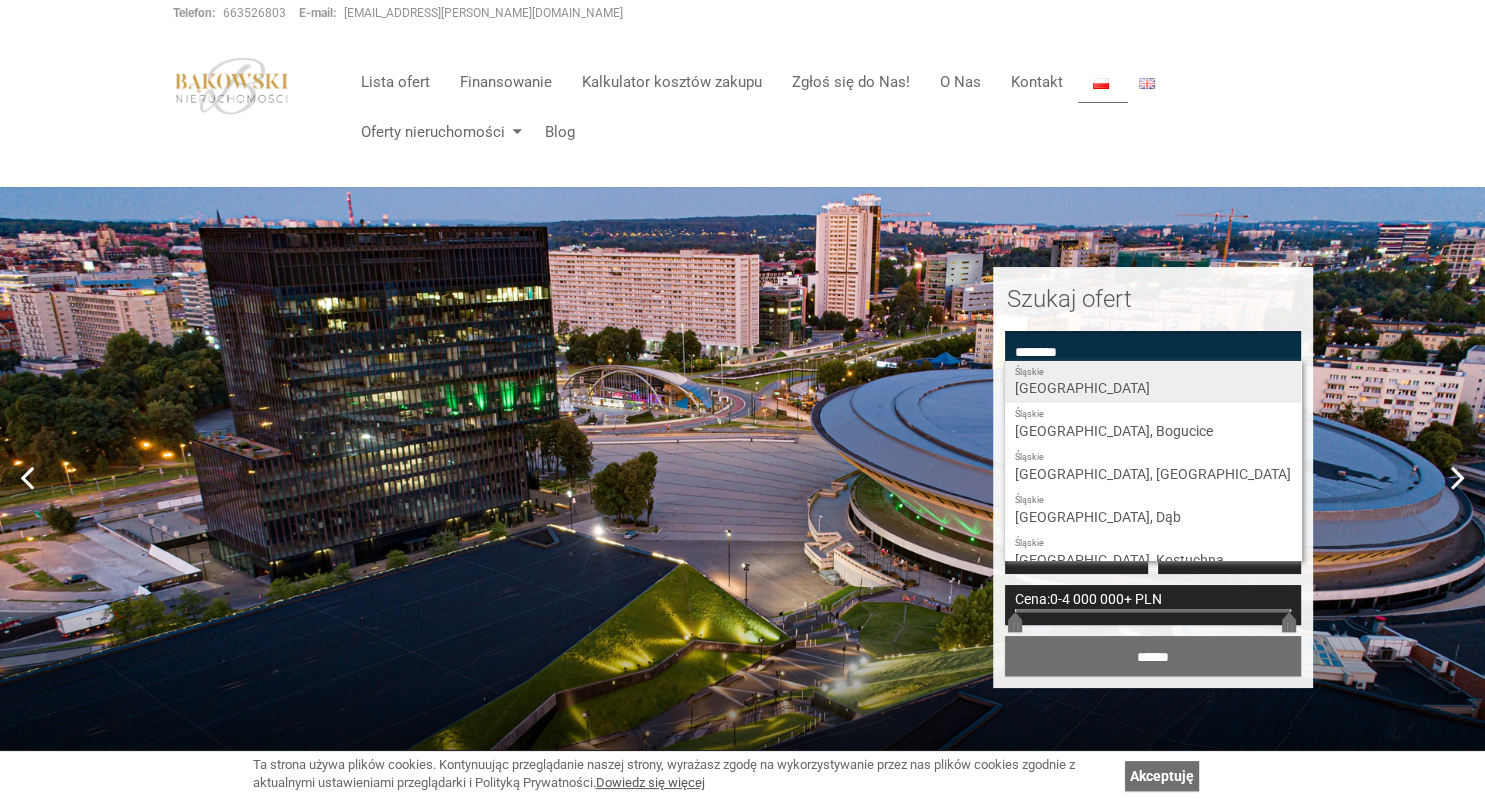 type on "********" 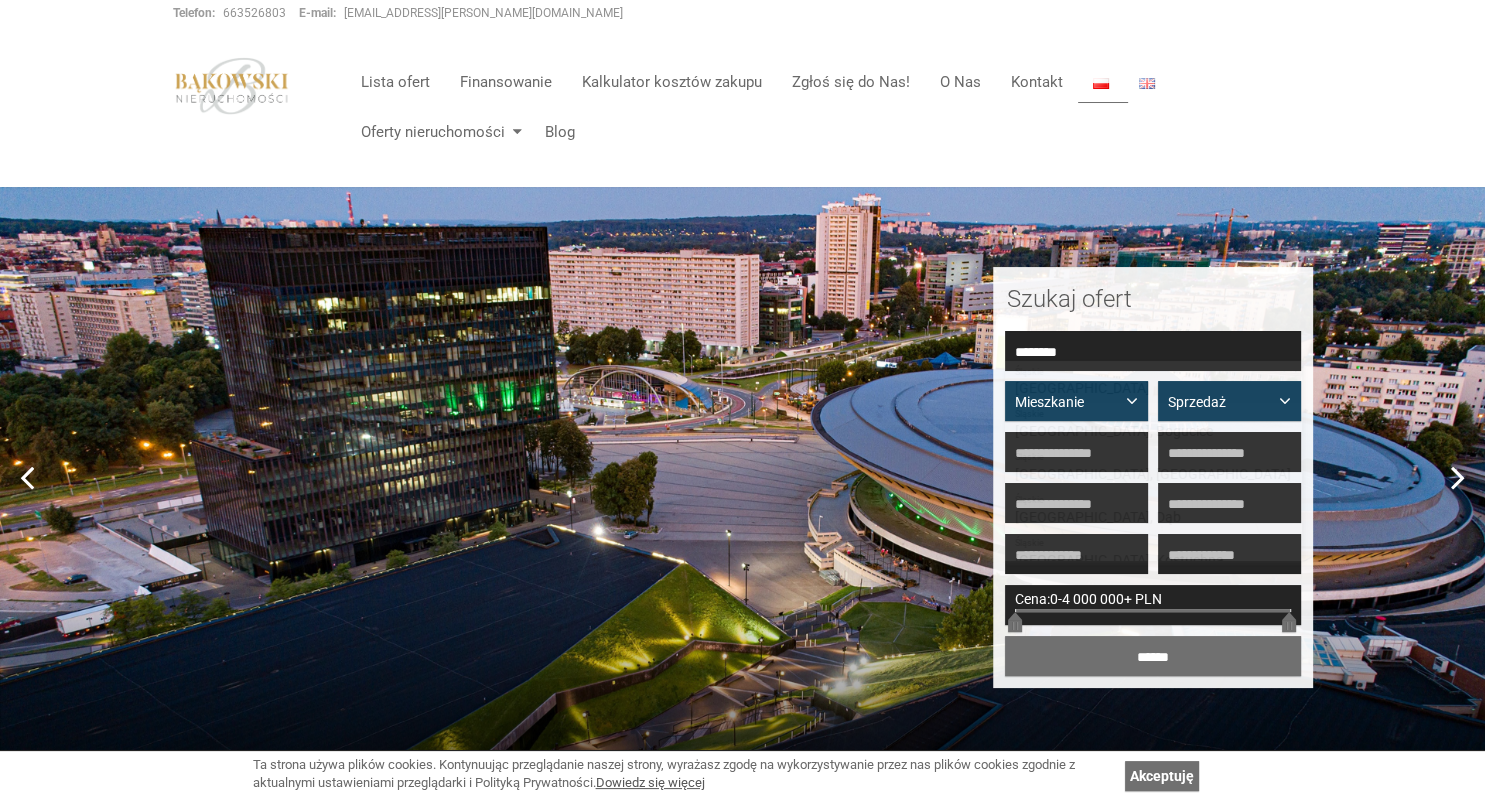 click on "**********" at bounding box center (1153, 478) 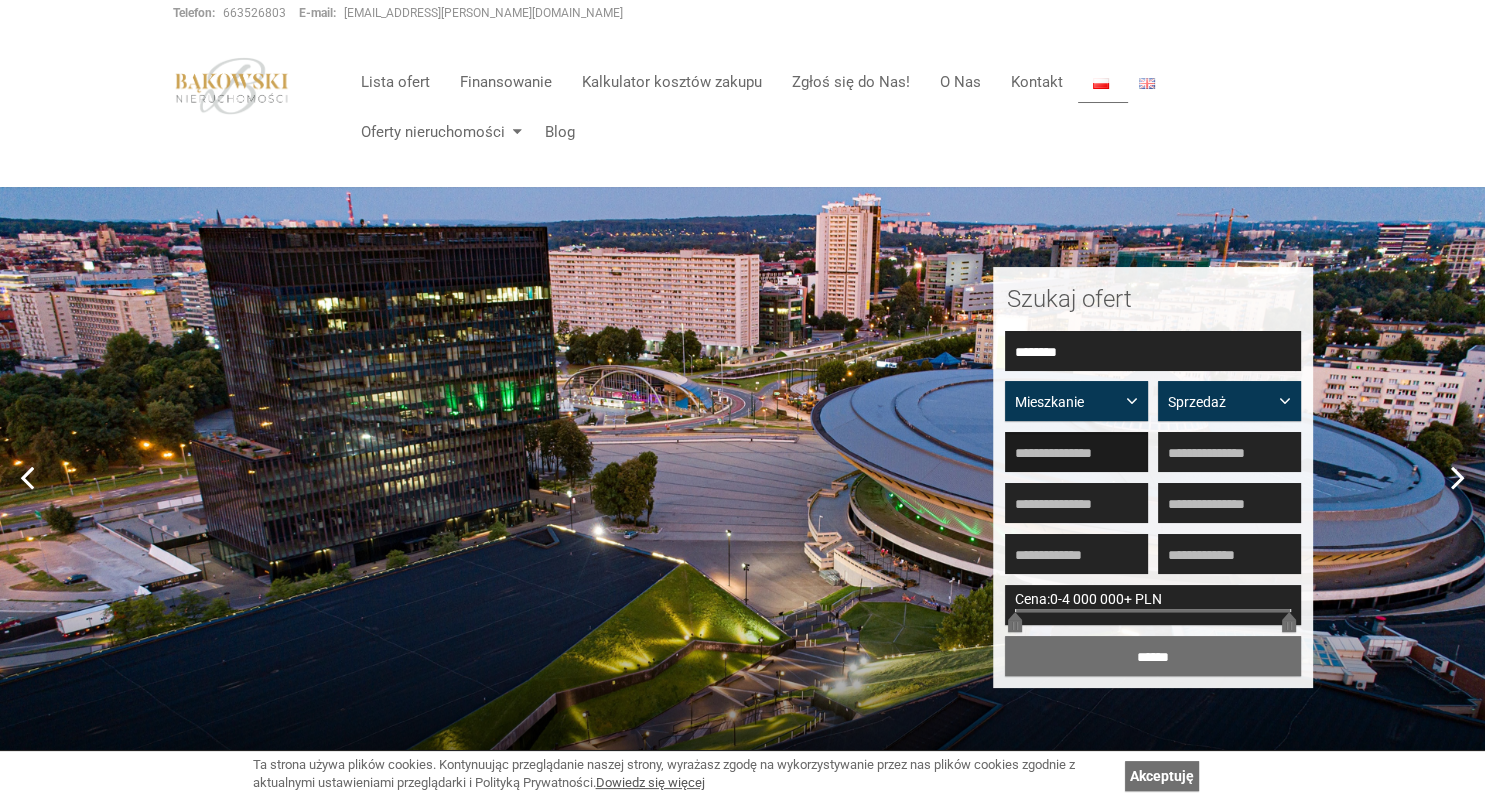 click at bounding box center (1076, 452) 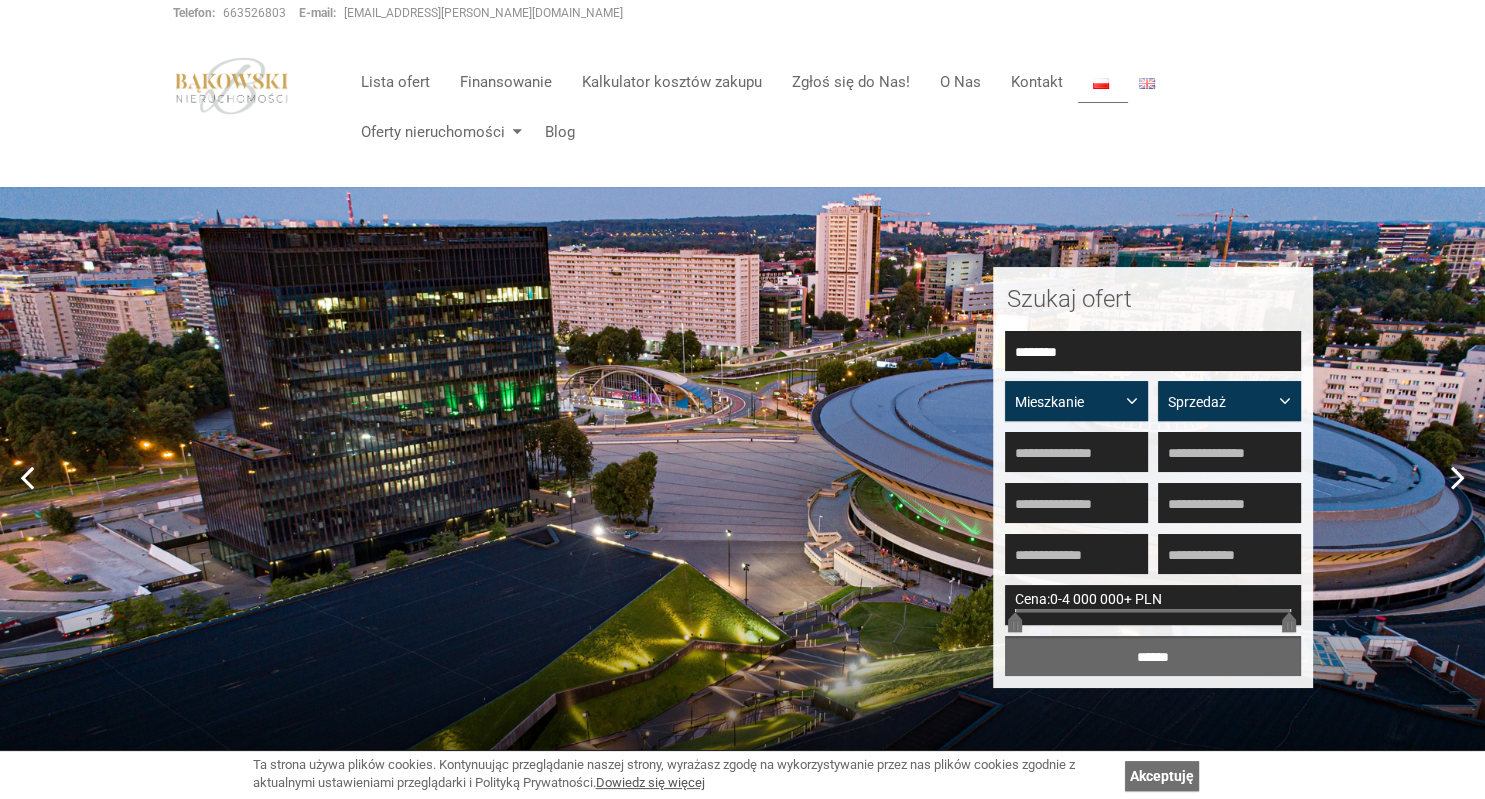 click on "******" at bounding box center (1153, 656) 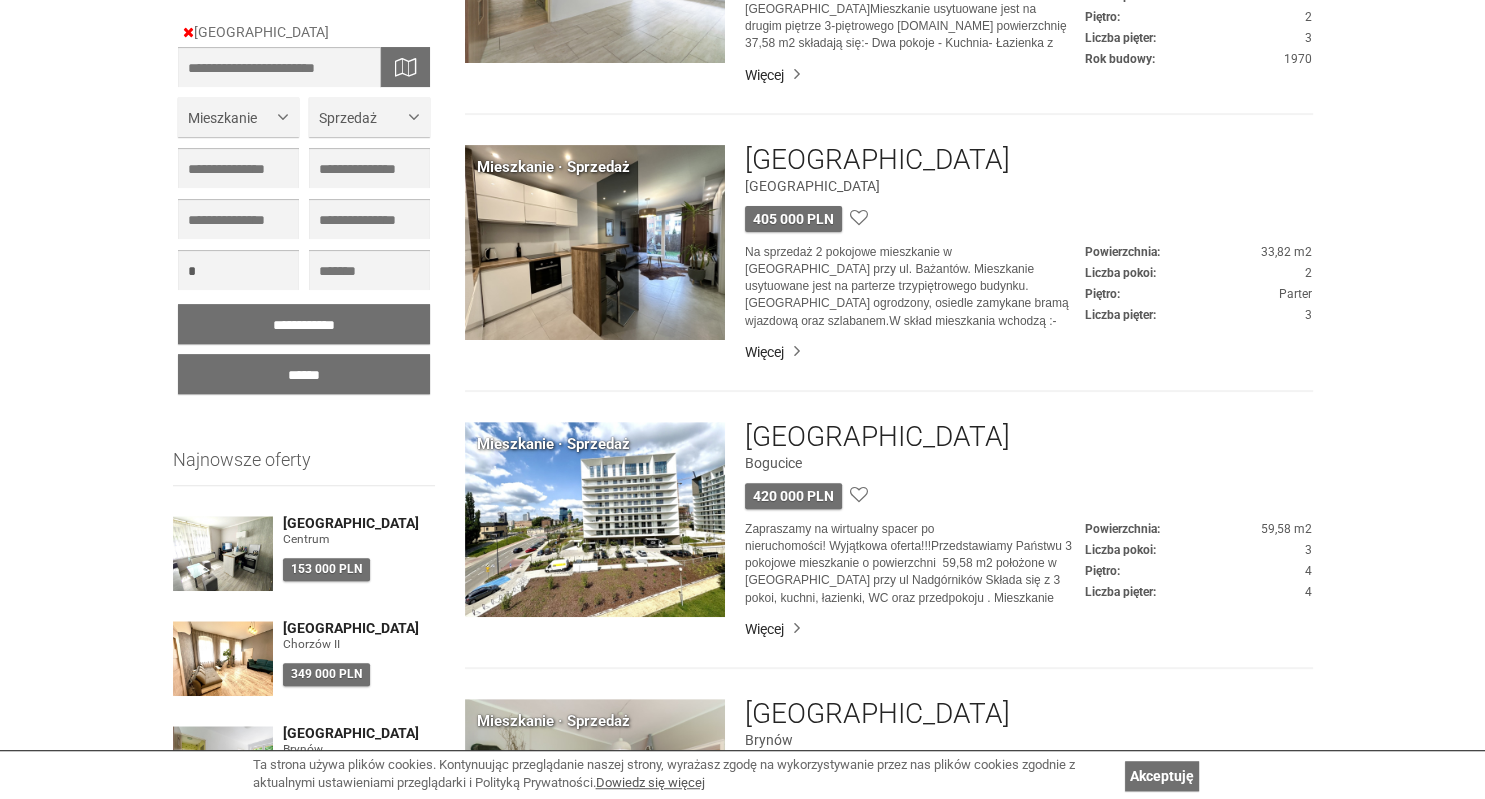 scroll, scrollTop: 579, scrollLeft: 0, axis: vertical 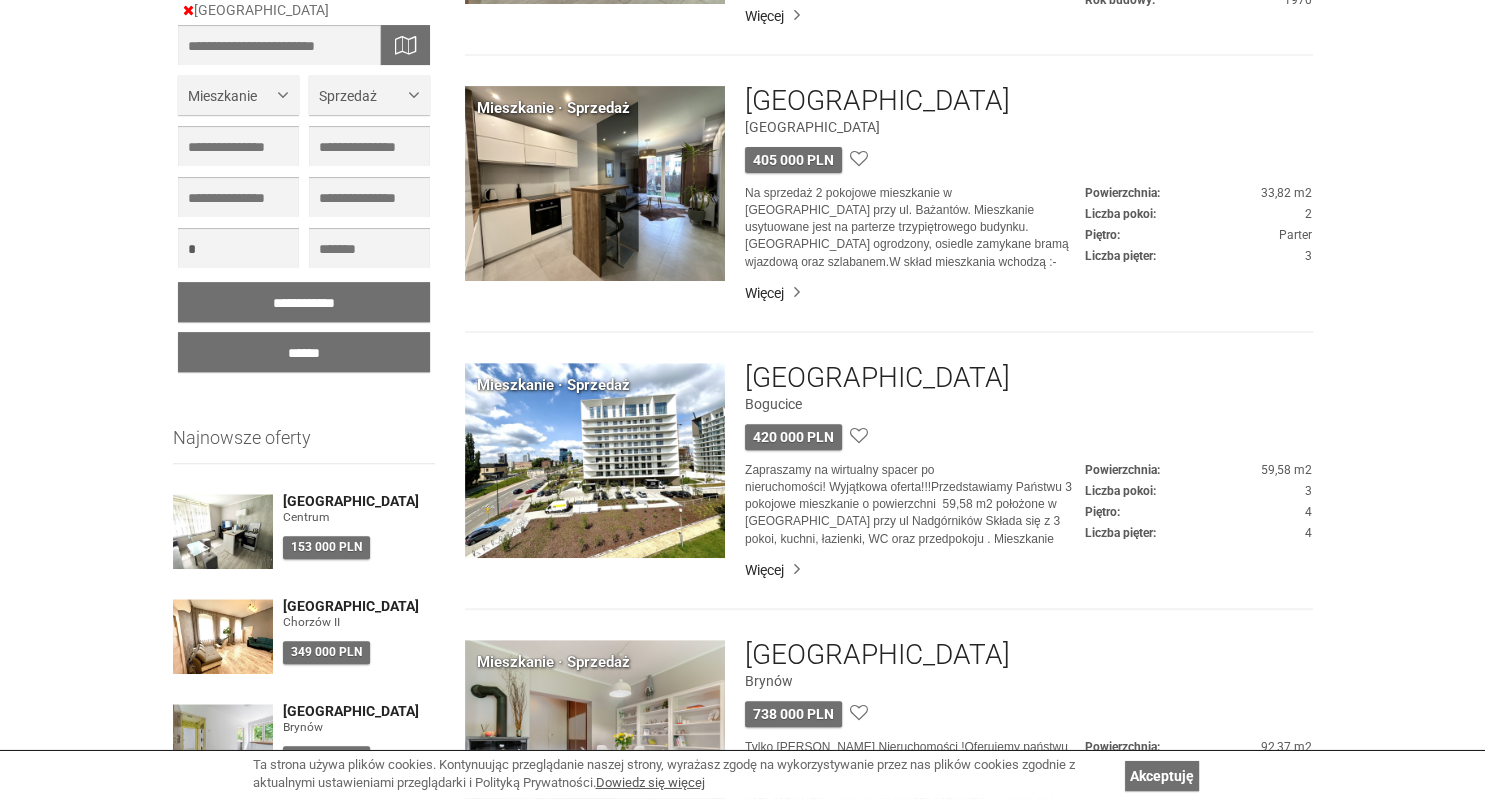 click at bounding box center (595, 460) 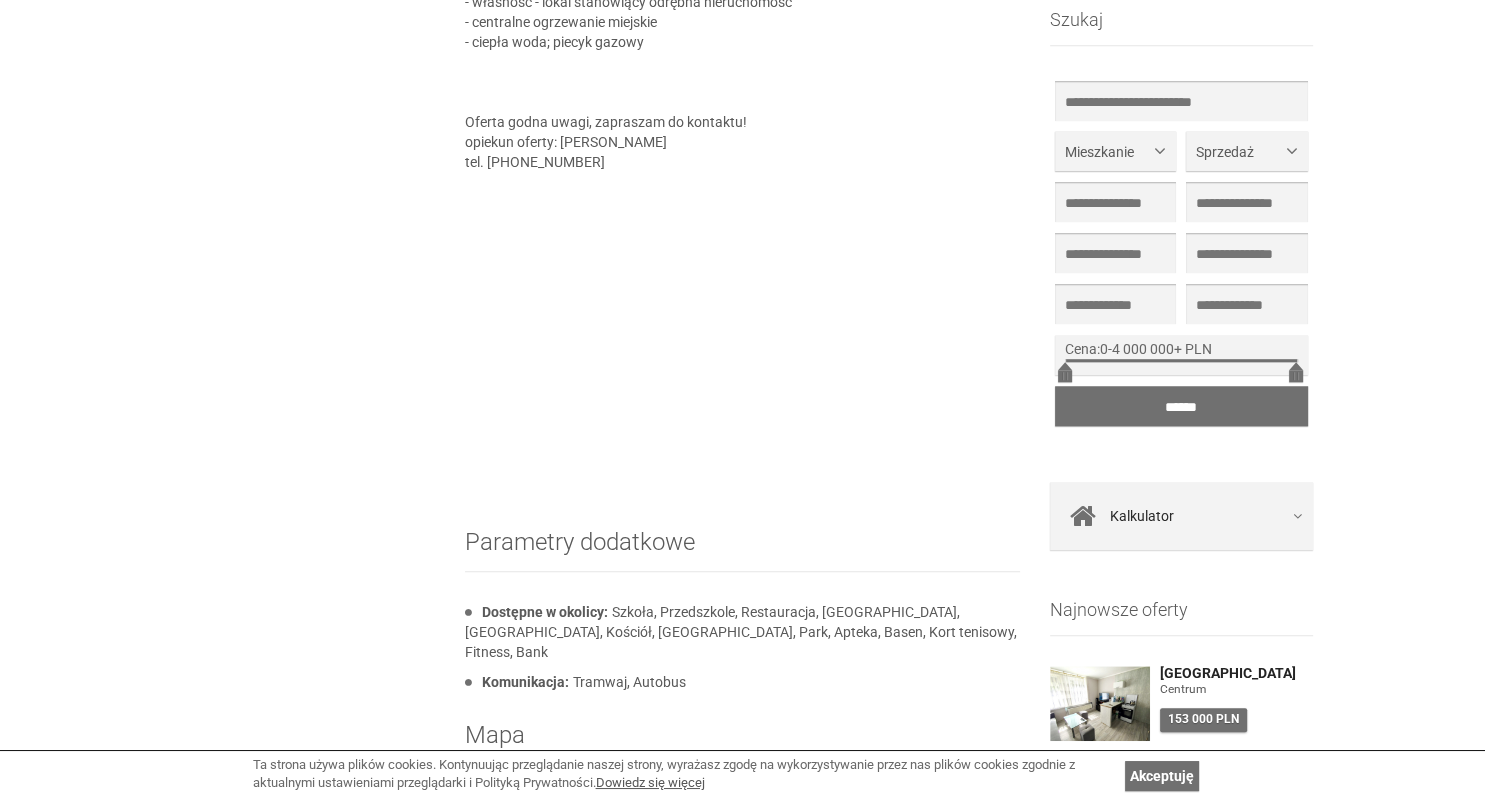 scroll, scrollTop: 1589, scrollLeft: 0, axis: vertical 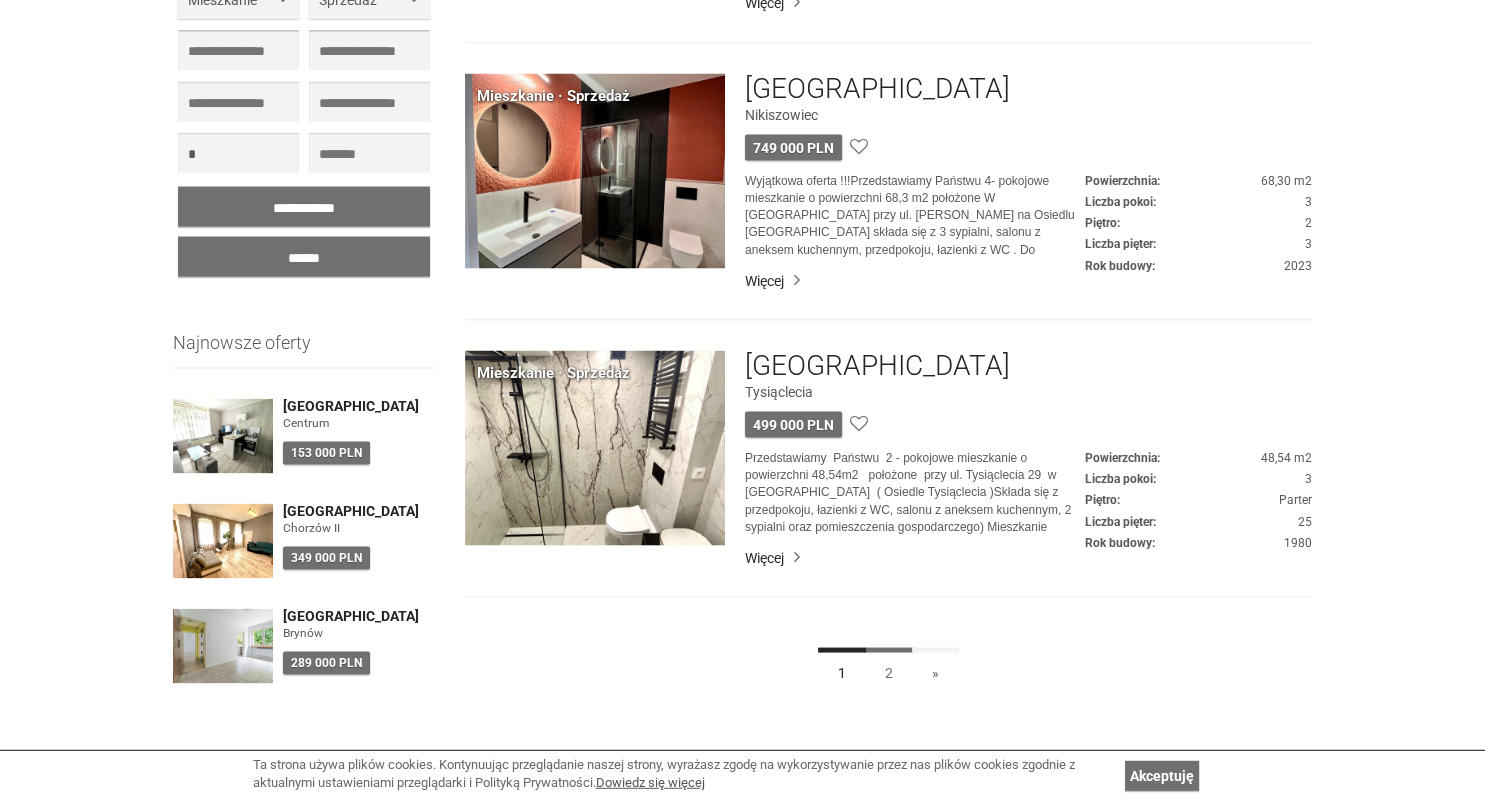 click on "2" at bounding box center (889, 670) 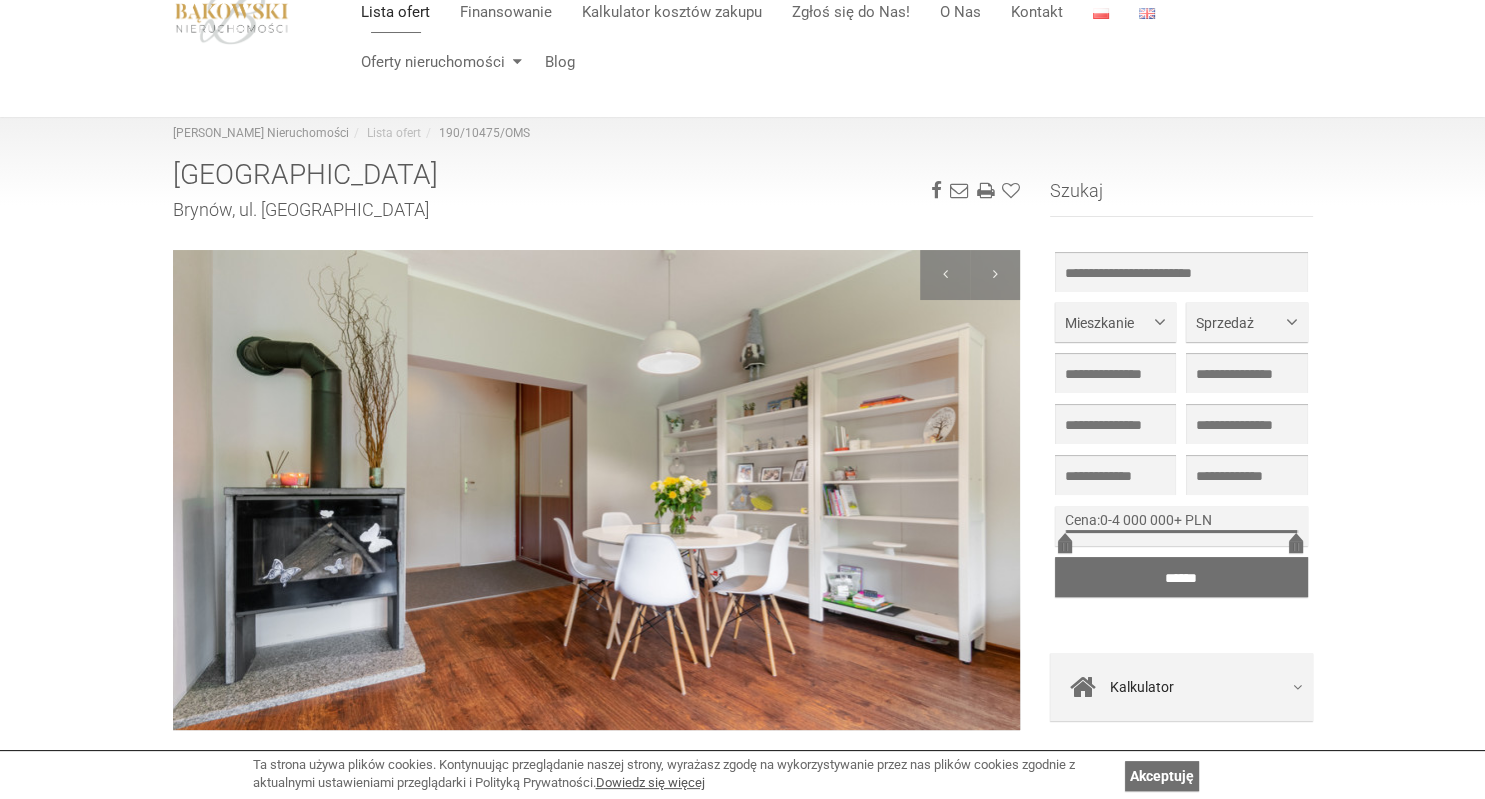 scroll, scrollTop: 71, scrollLeft: 0, axis: vertical 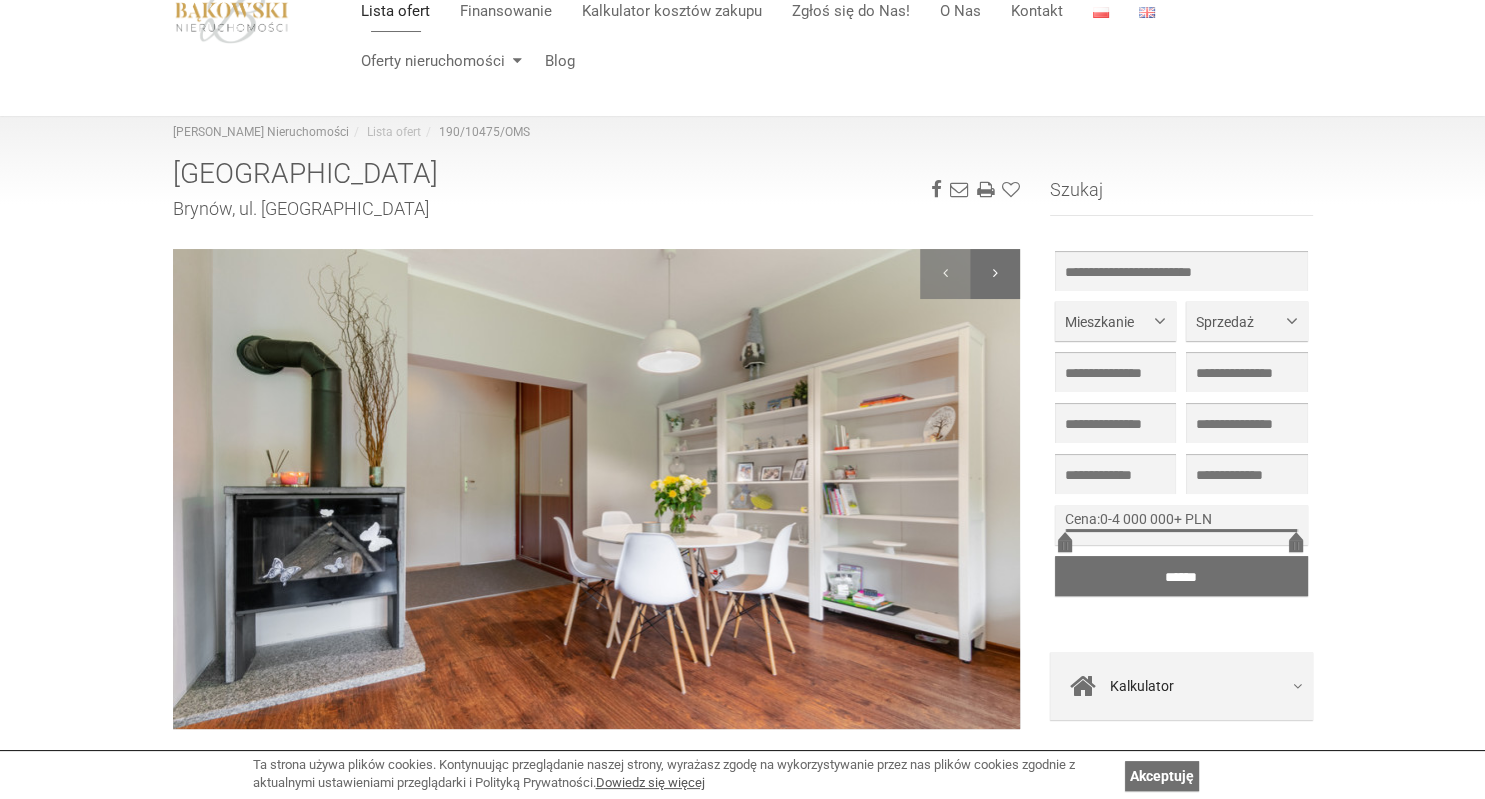 click at bounding box center [995, 274] 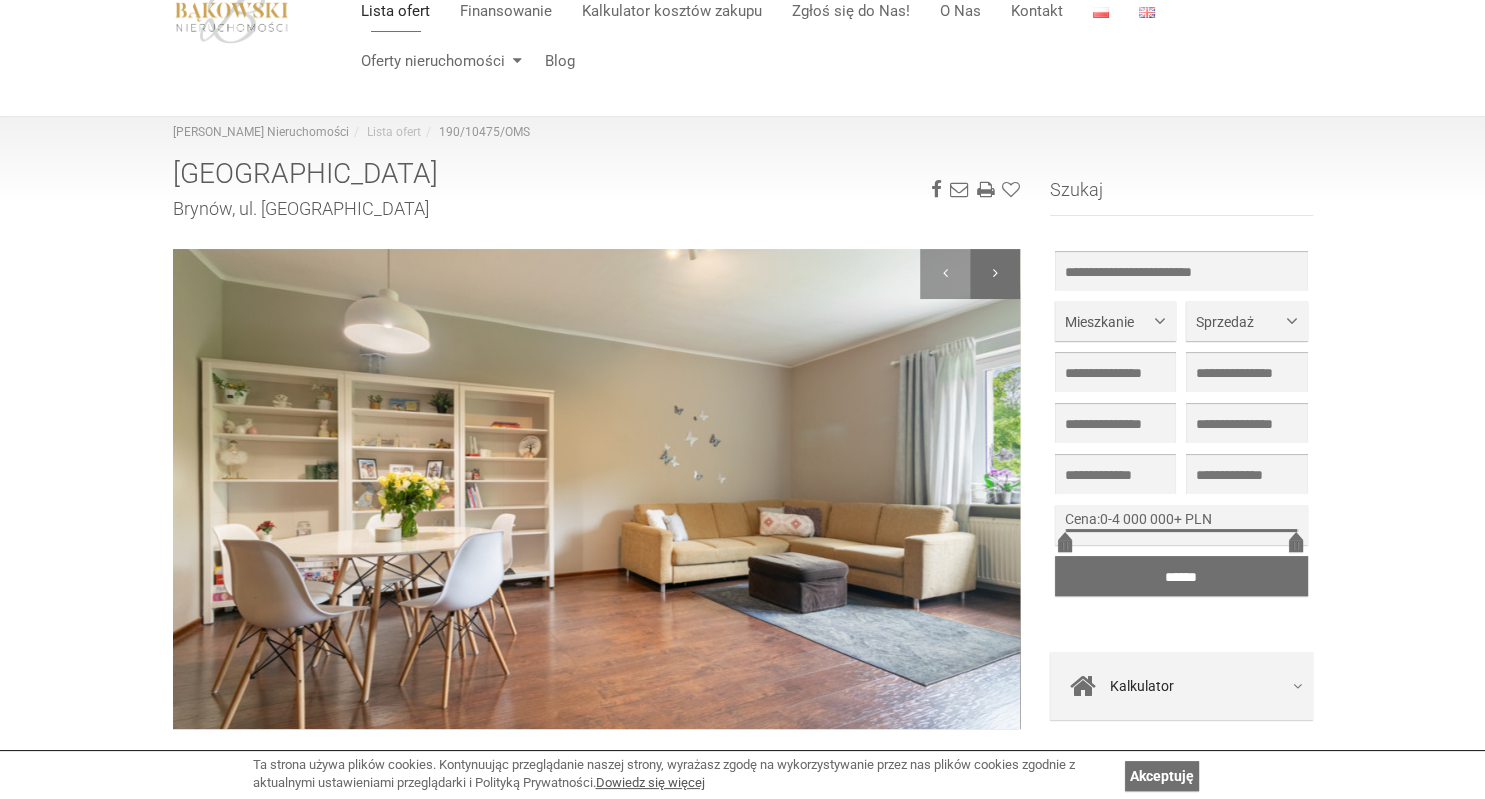 click at bounding box center [995, 274] 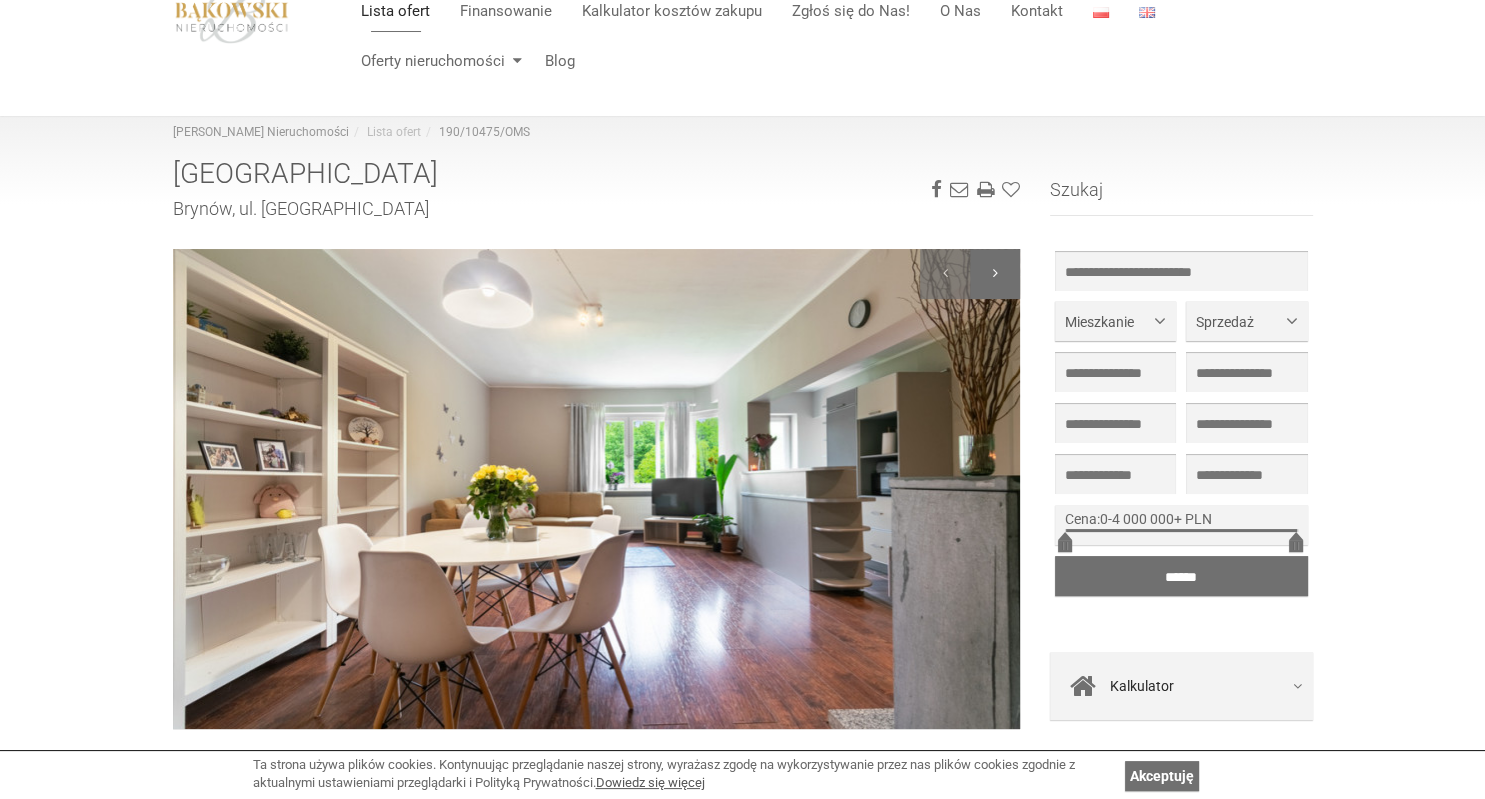 click at bounding box center (995, 274) 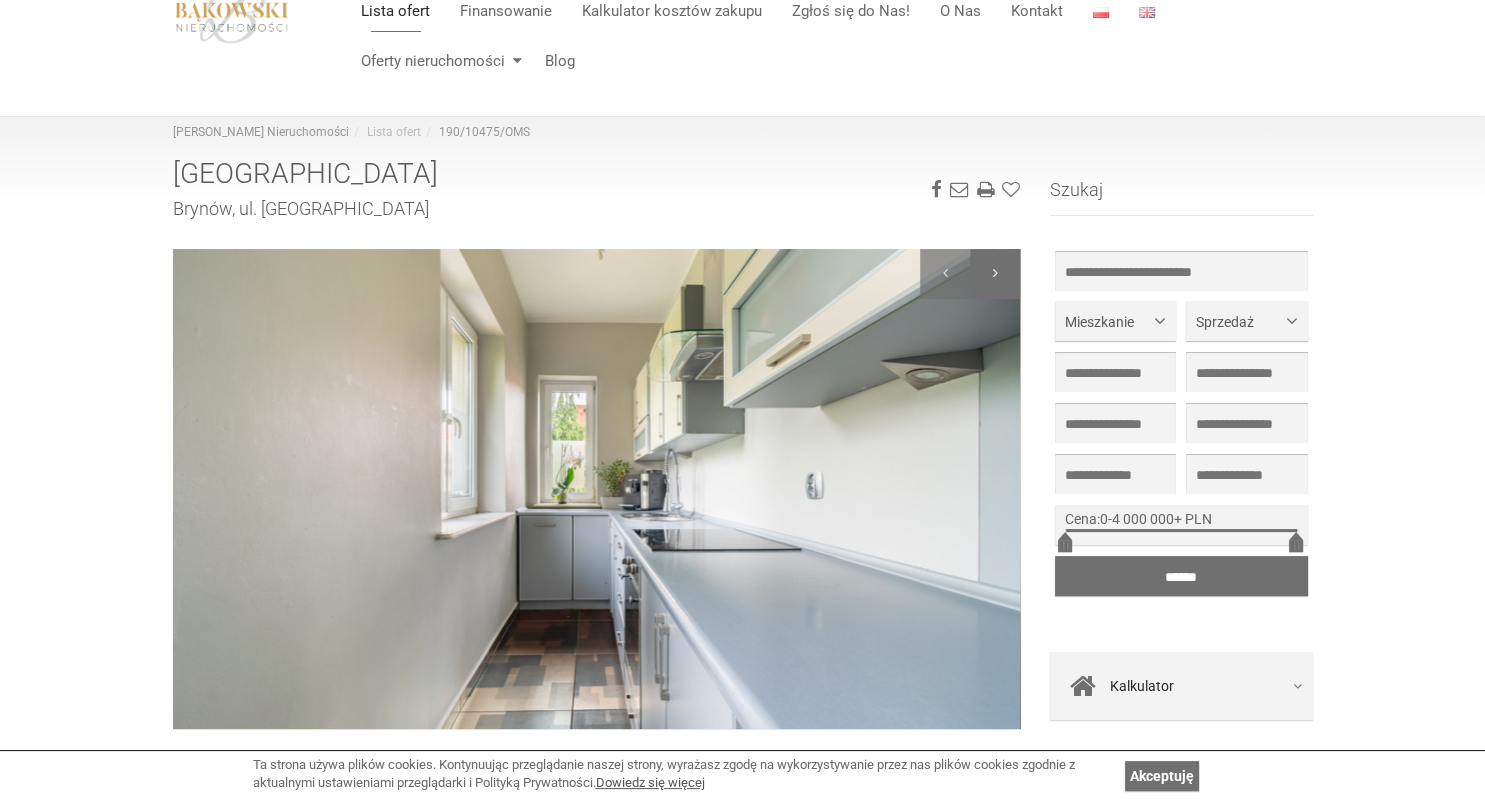 click at bounding box center [995, 274] 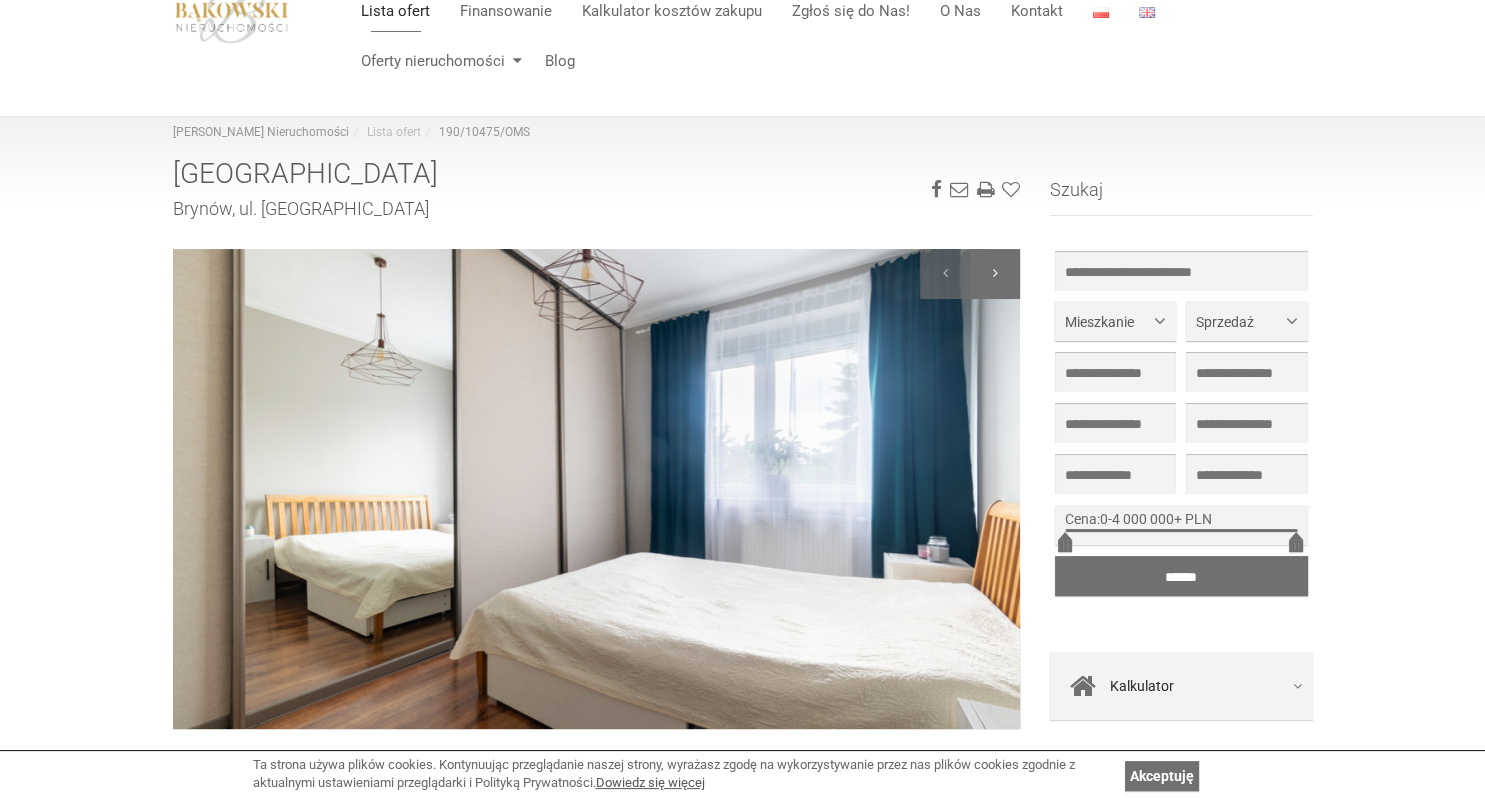 click at bounding box center (995, 274) 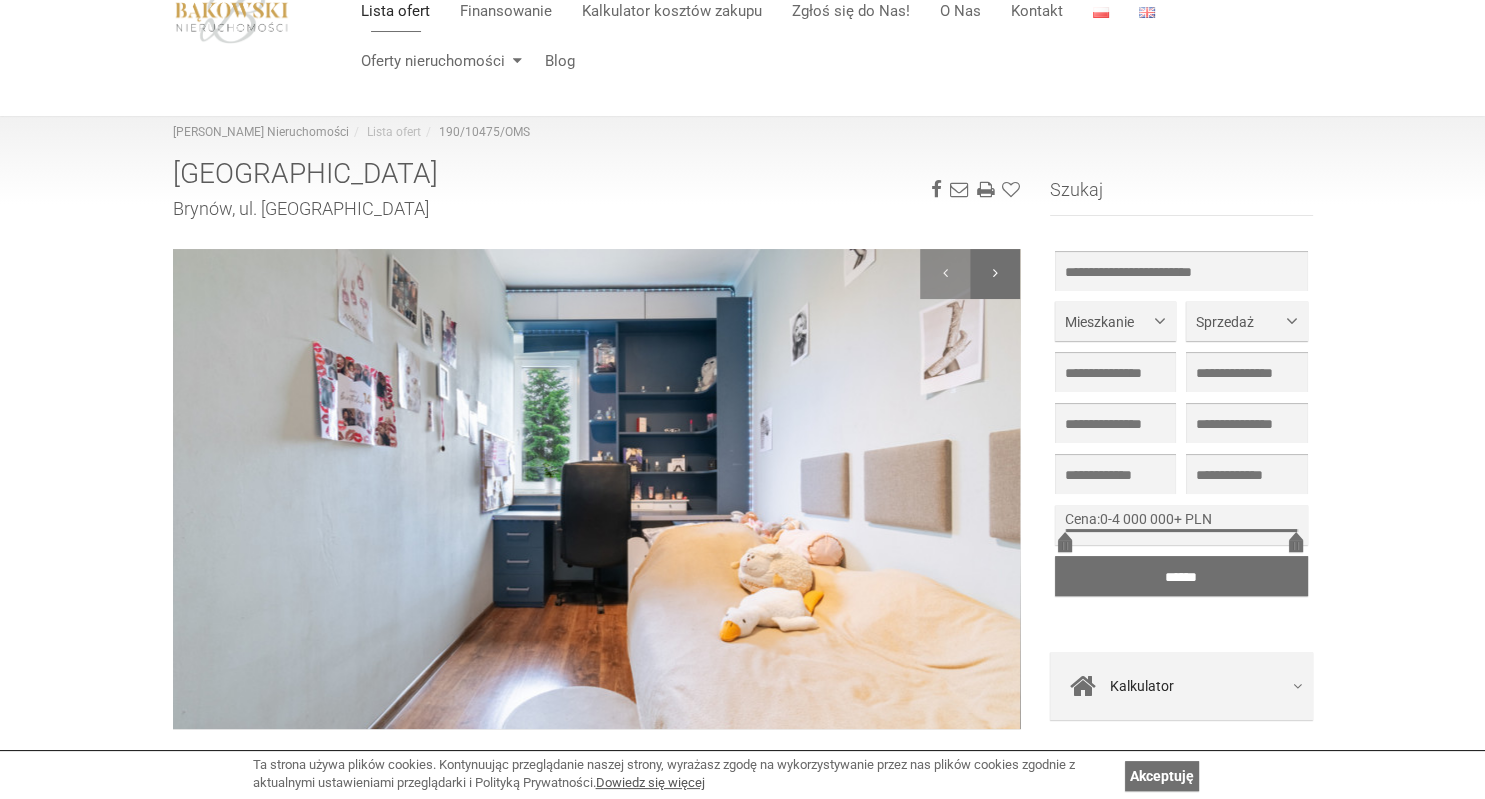 click at bounding box center [995, 274] 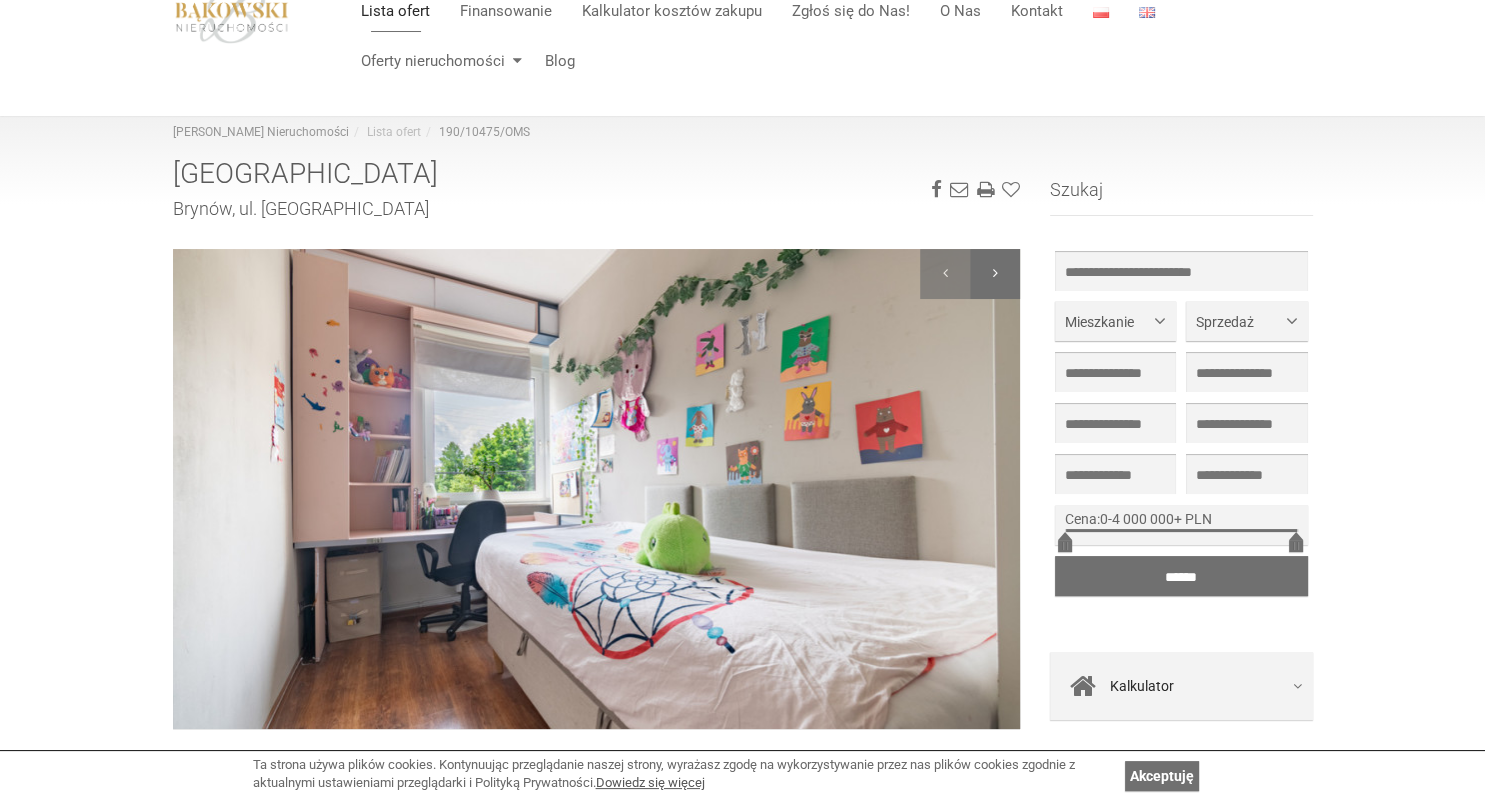 click at bounding box center [995, 274] 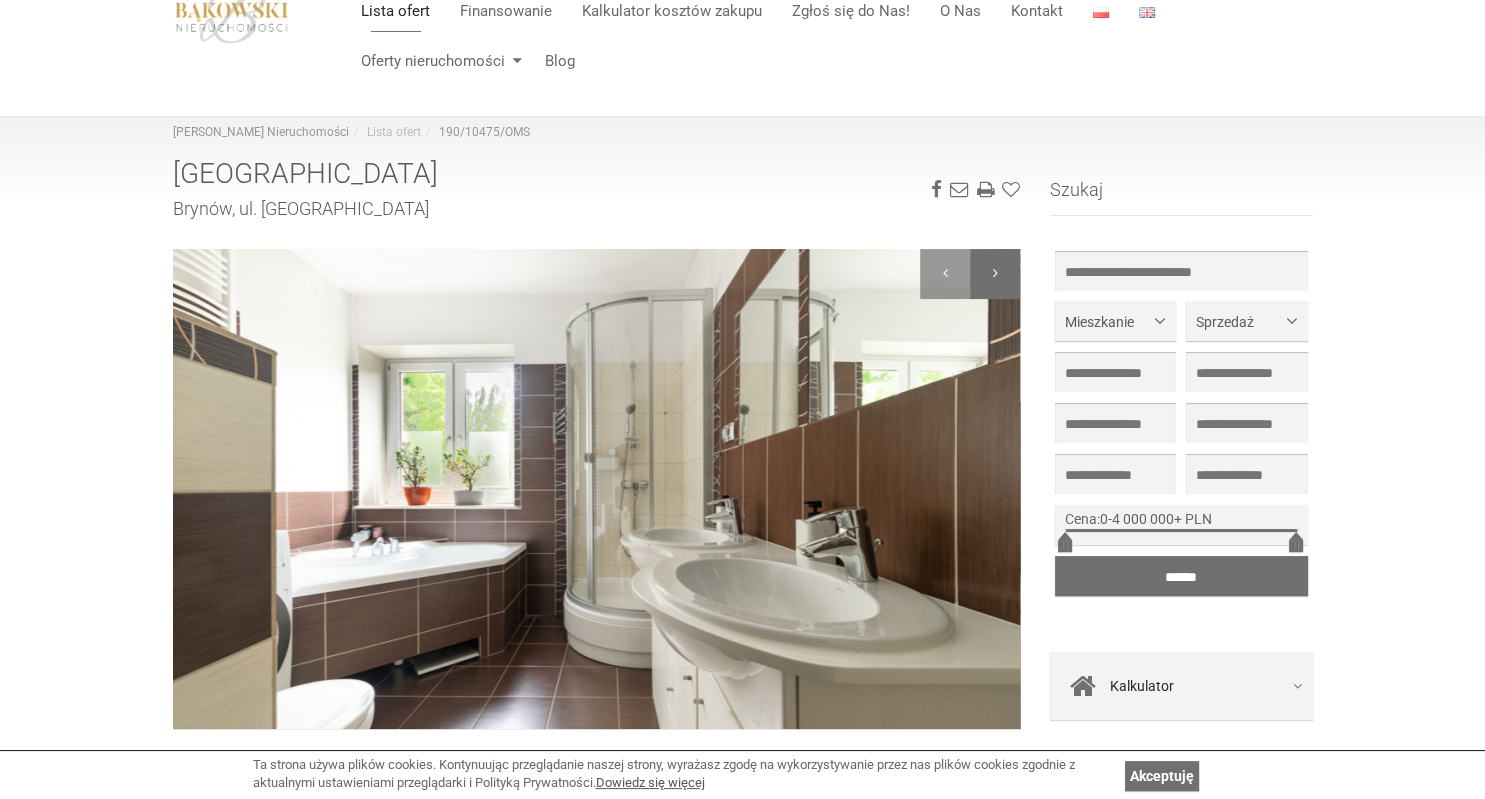 click at bounding box center (995, 274) 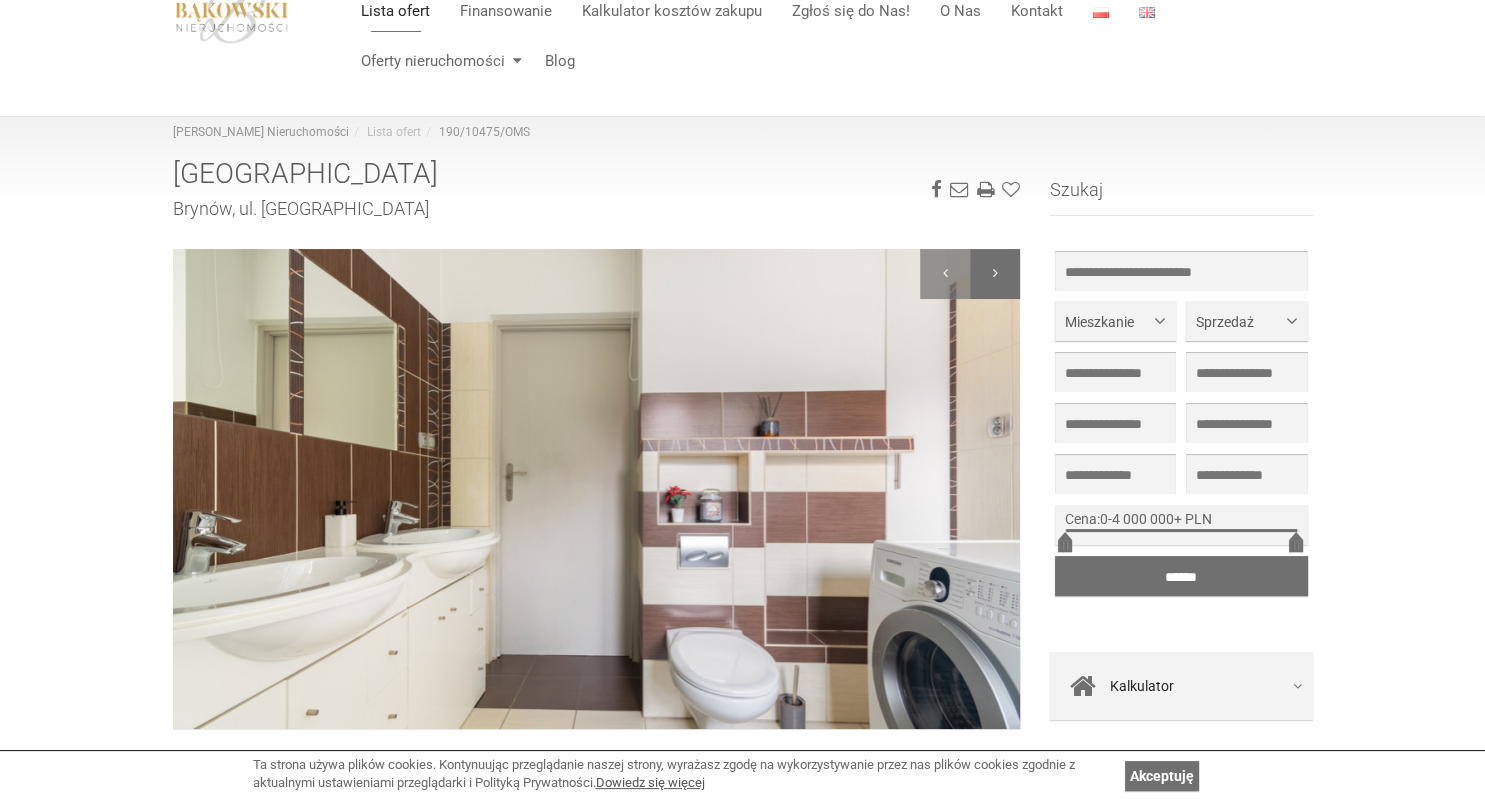 click at bounding box center [995, 274] 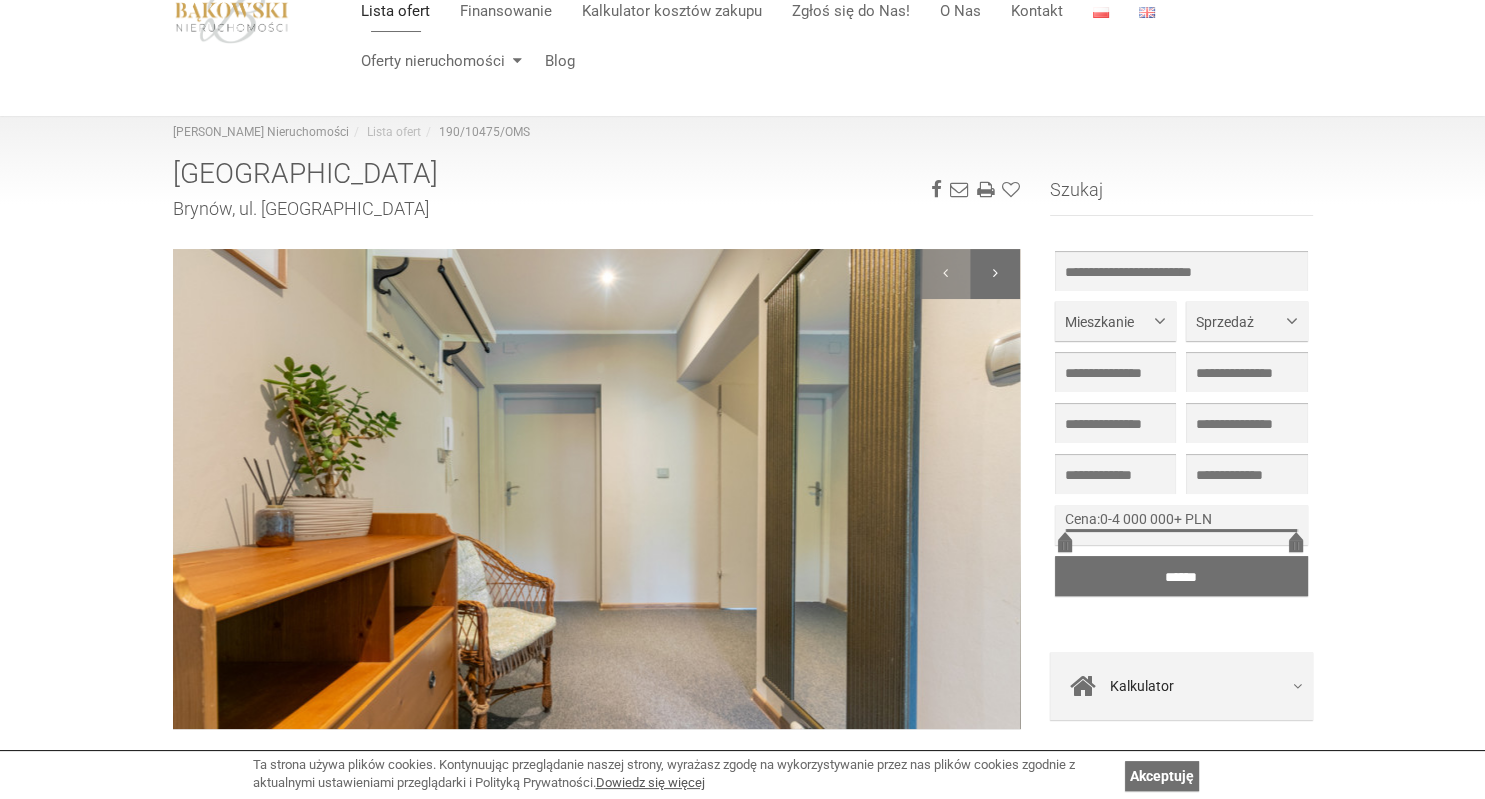 click at bounding box center [995, 274] 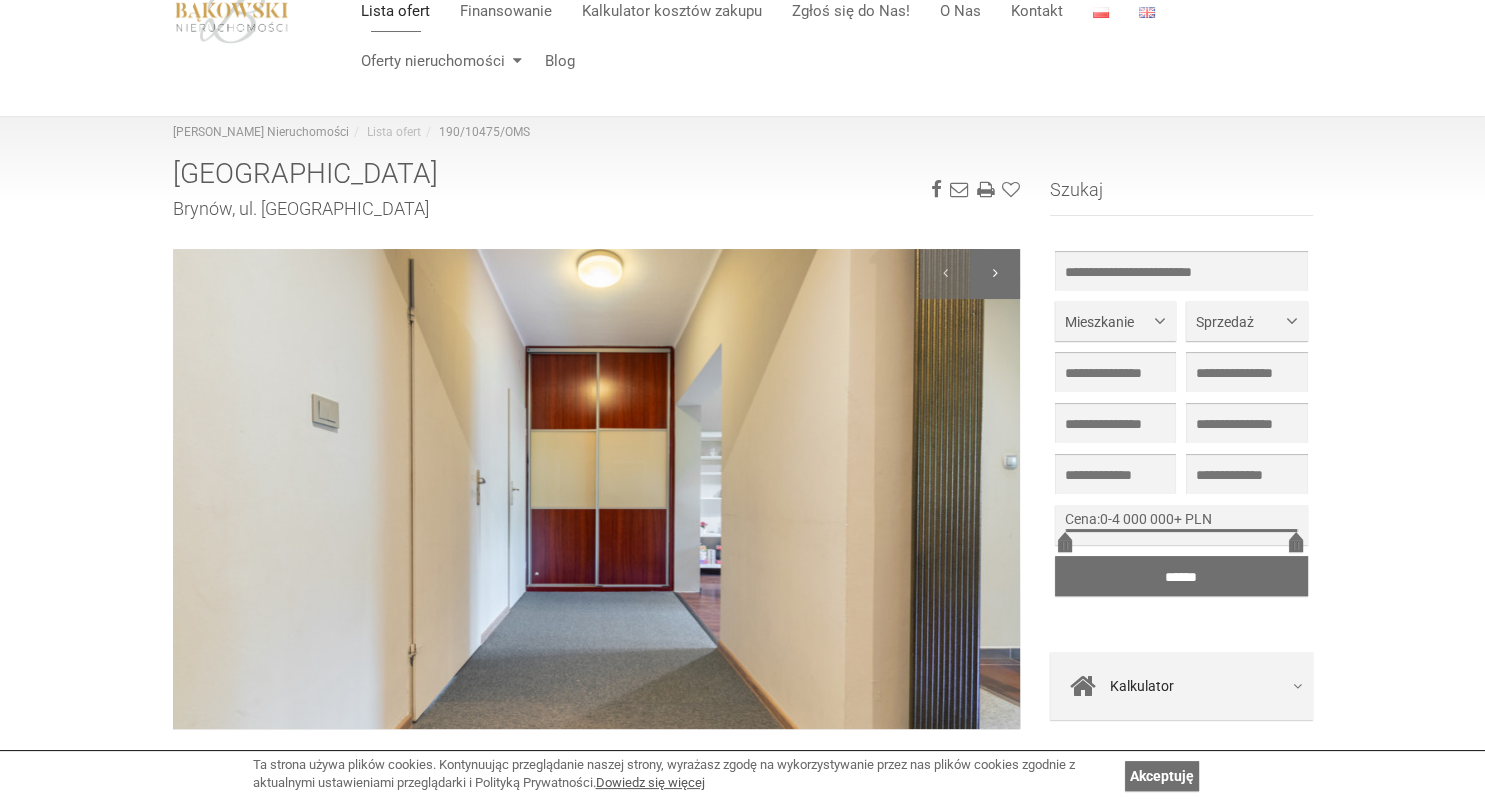 click at bounding box center (995, 274) 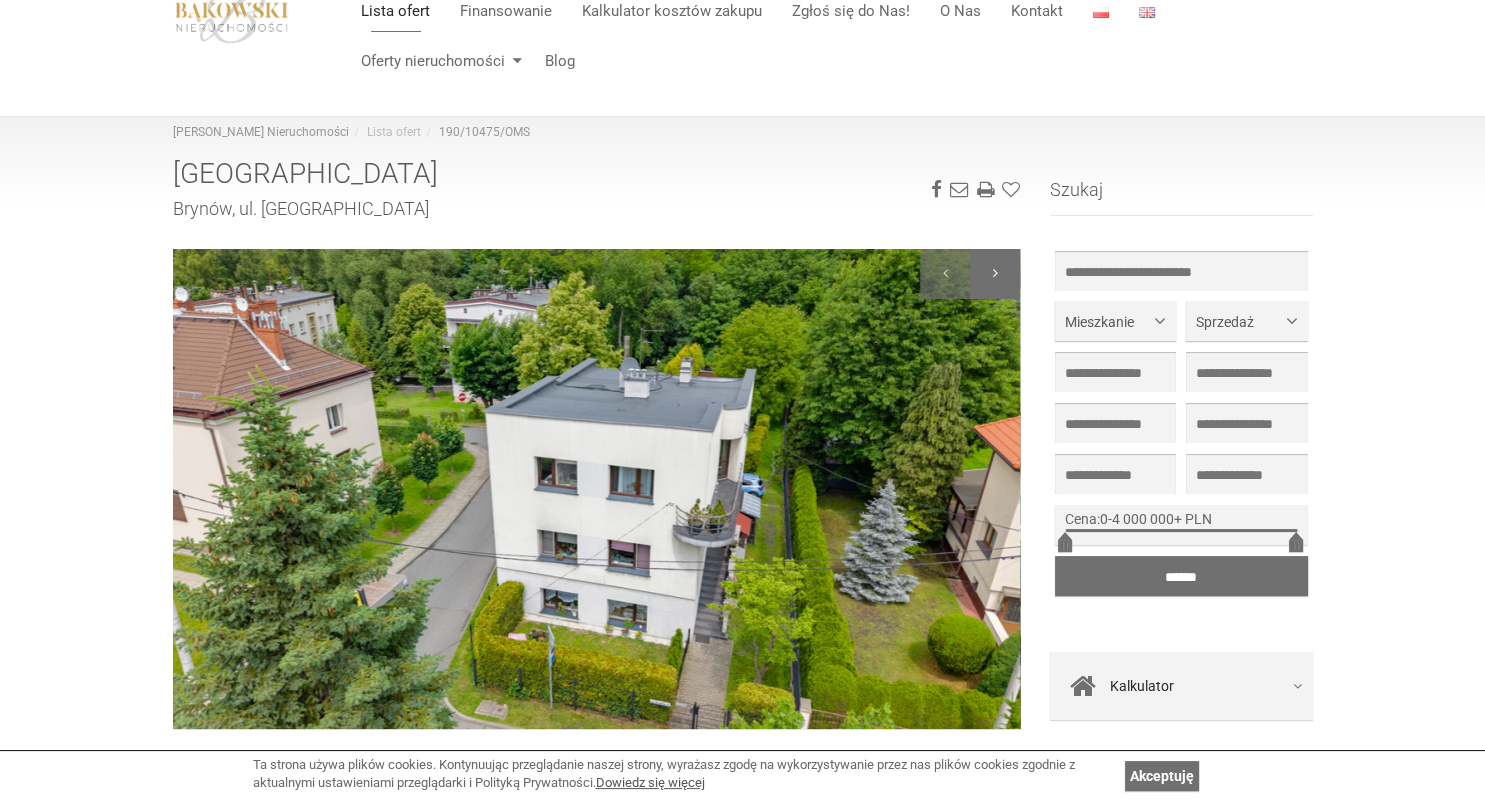 click at bounding box center (995, 274) 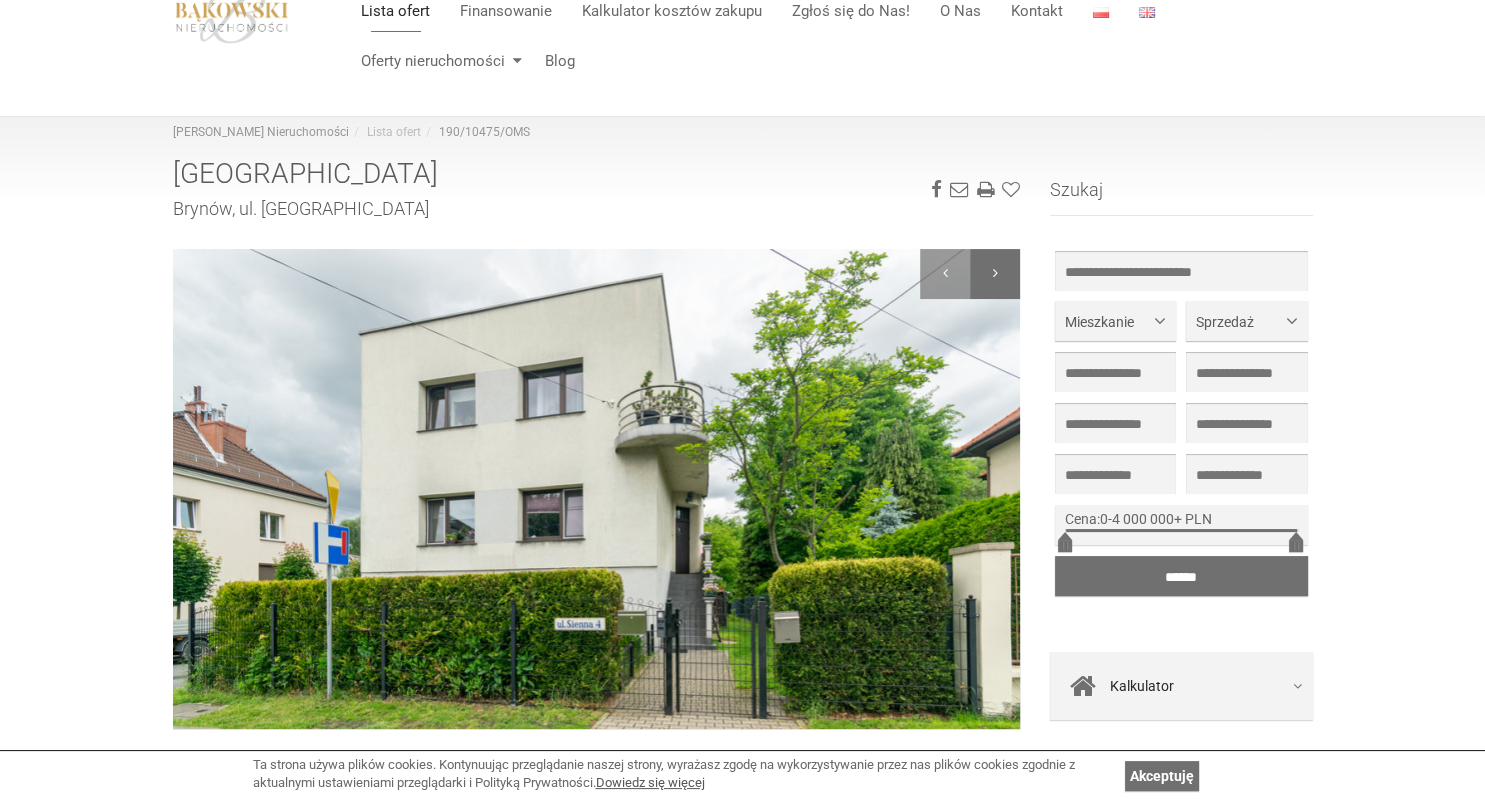 click at bounding box center [995, 274] 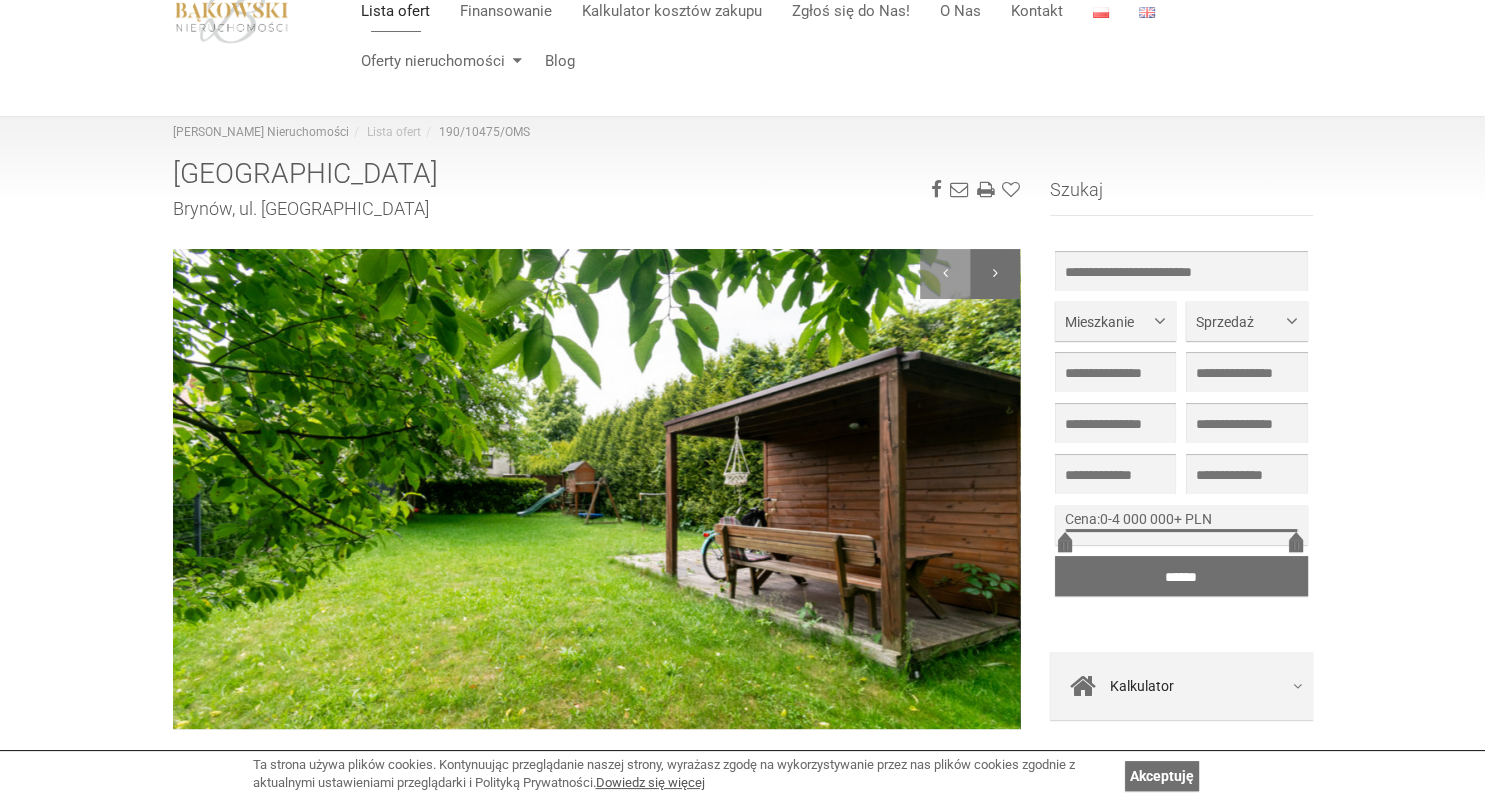 click at bounding box center [995, 274] 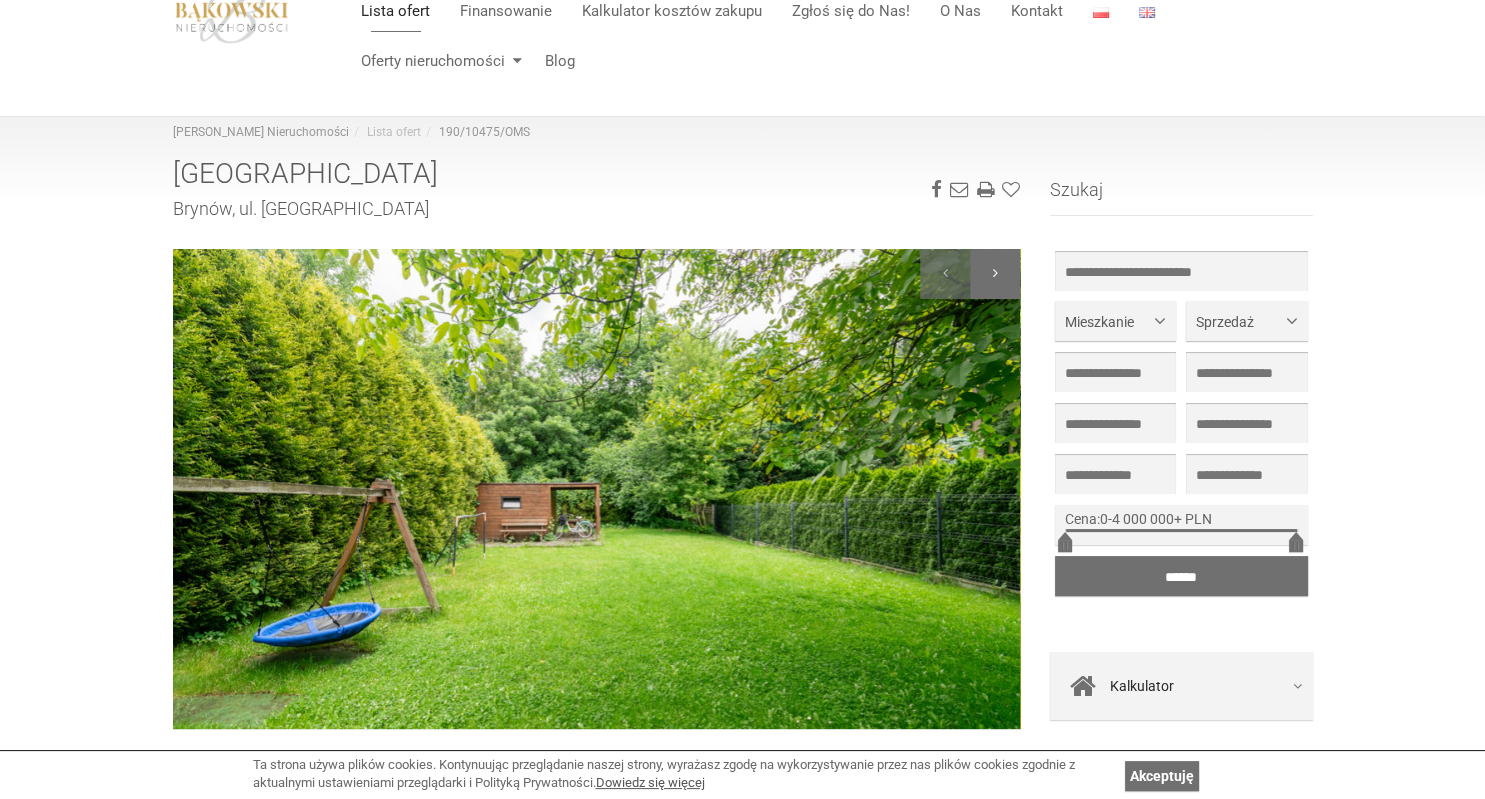 click at bounding box center [995, 274] 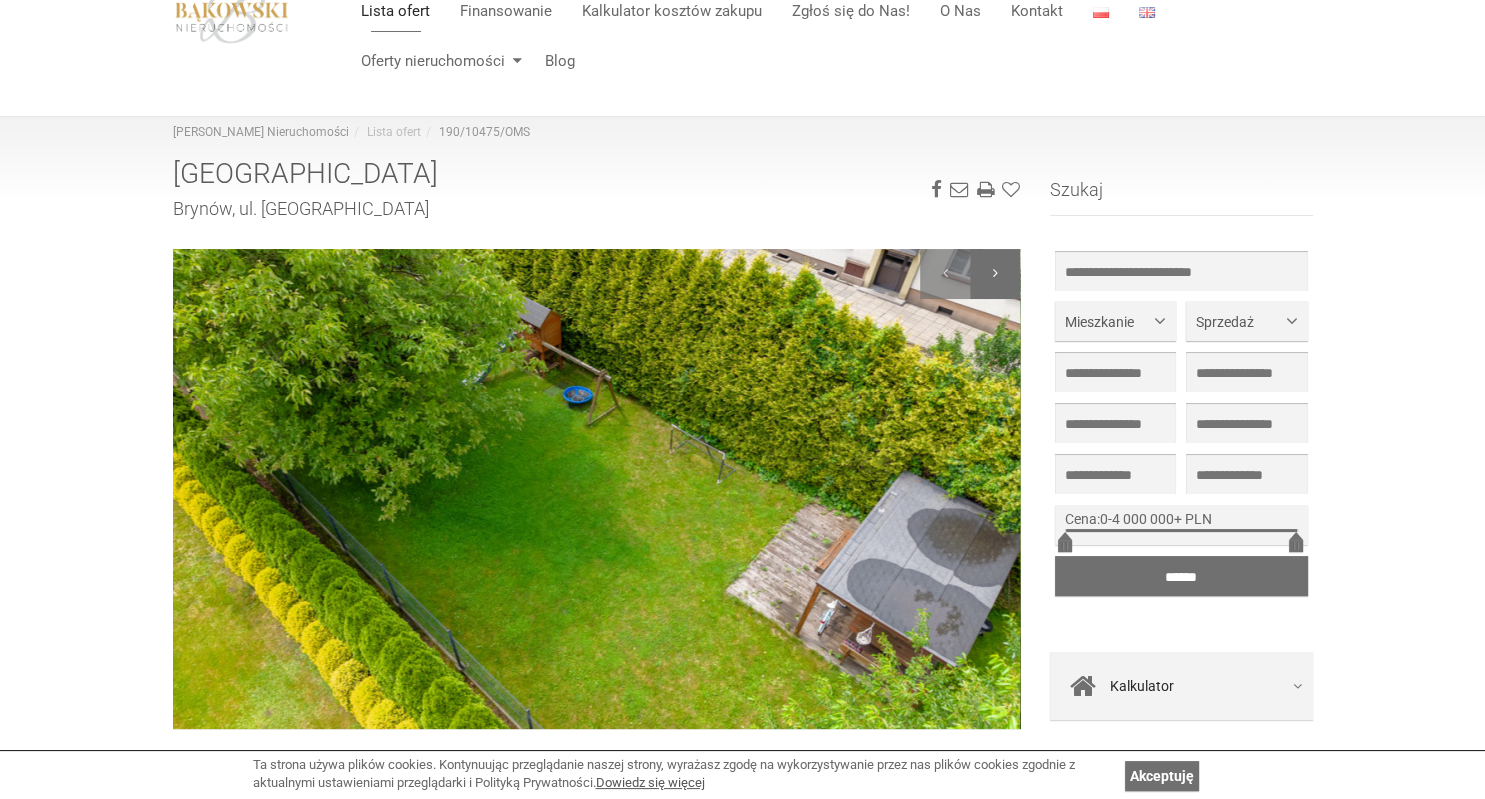 click at bounding box center (995, 274) 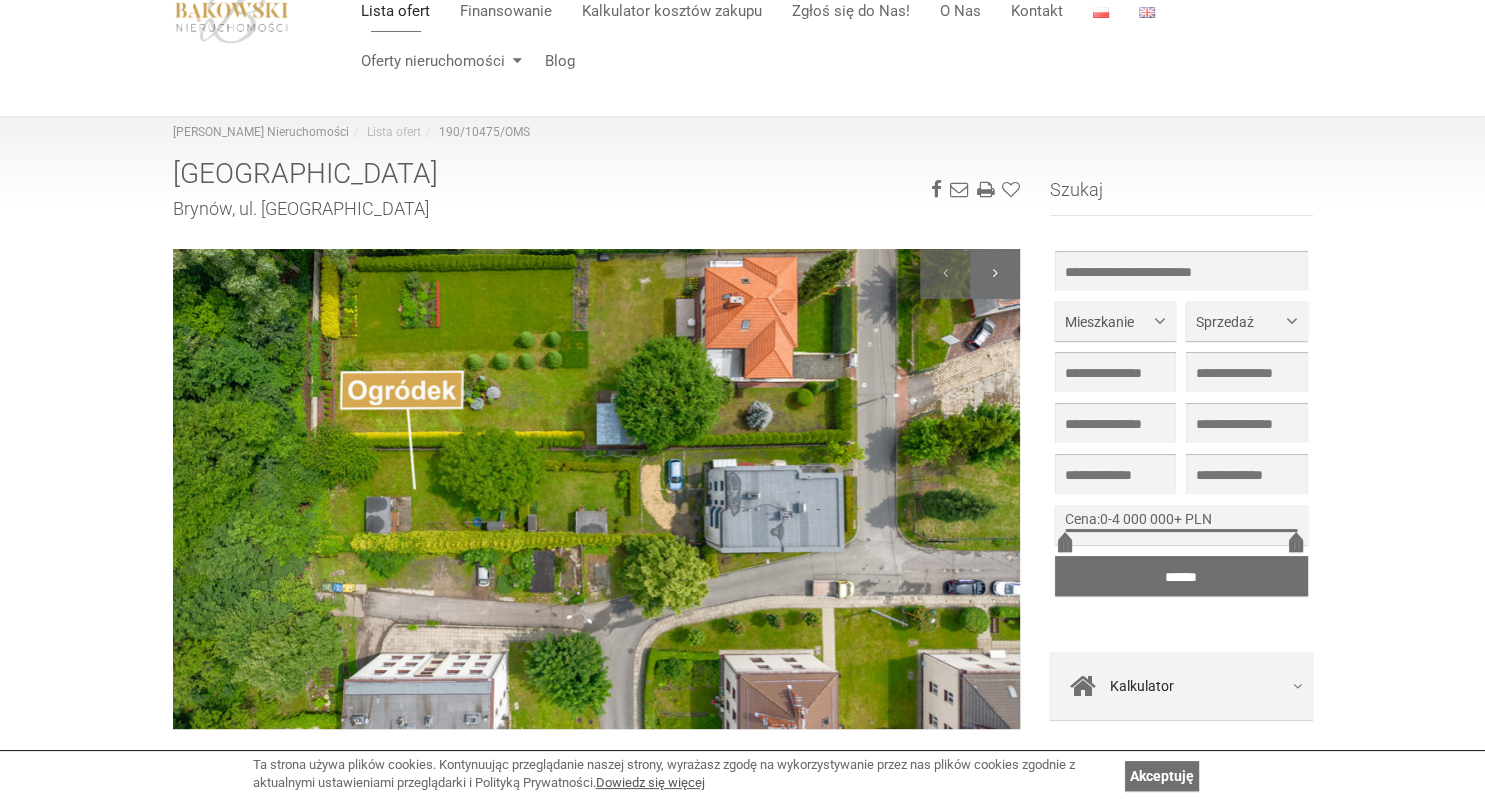 click at bounding box center (995, 274) 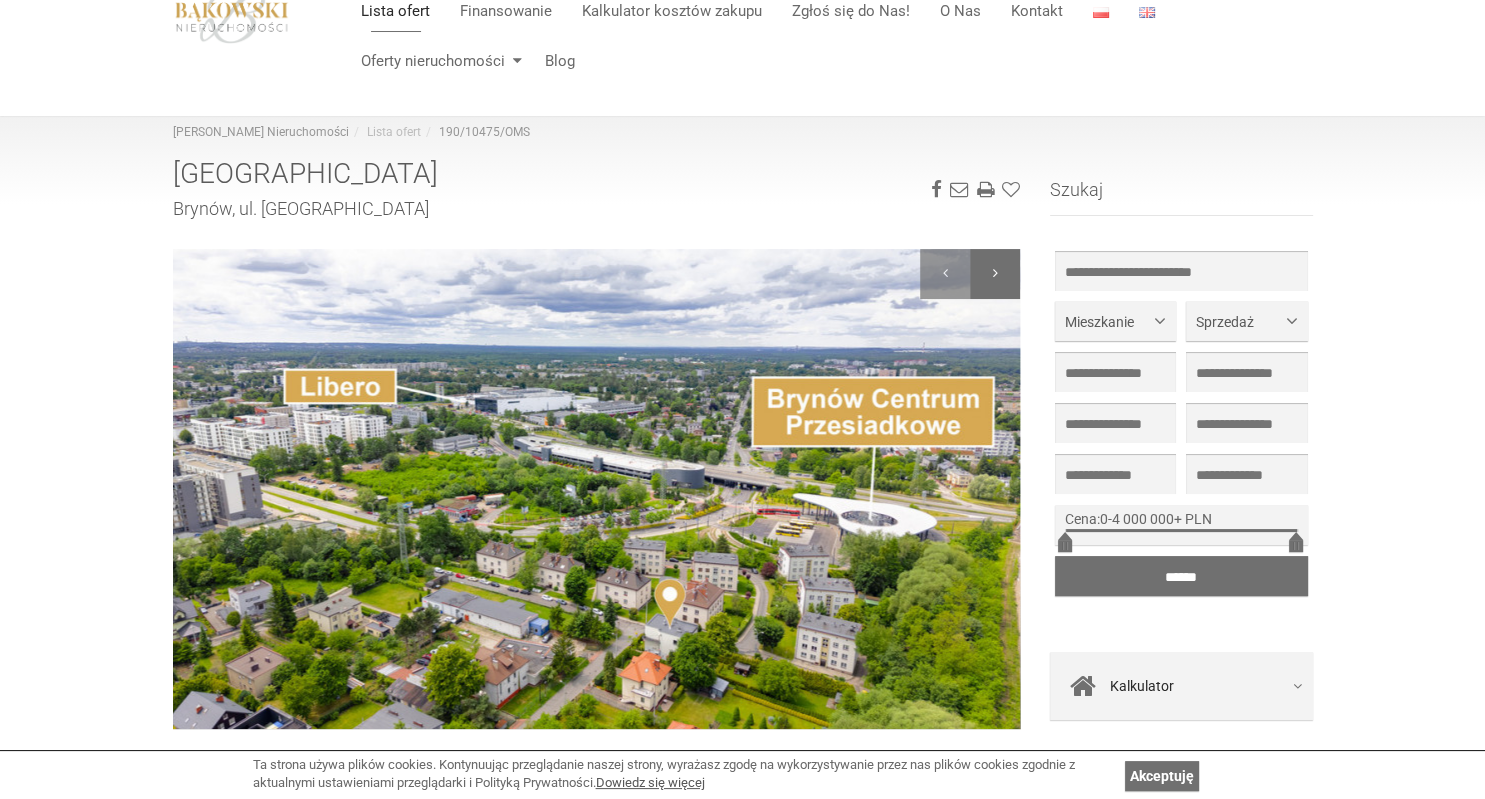 click at bounding box center [995, 274] 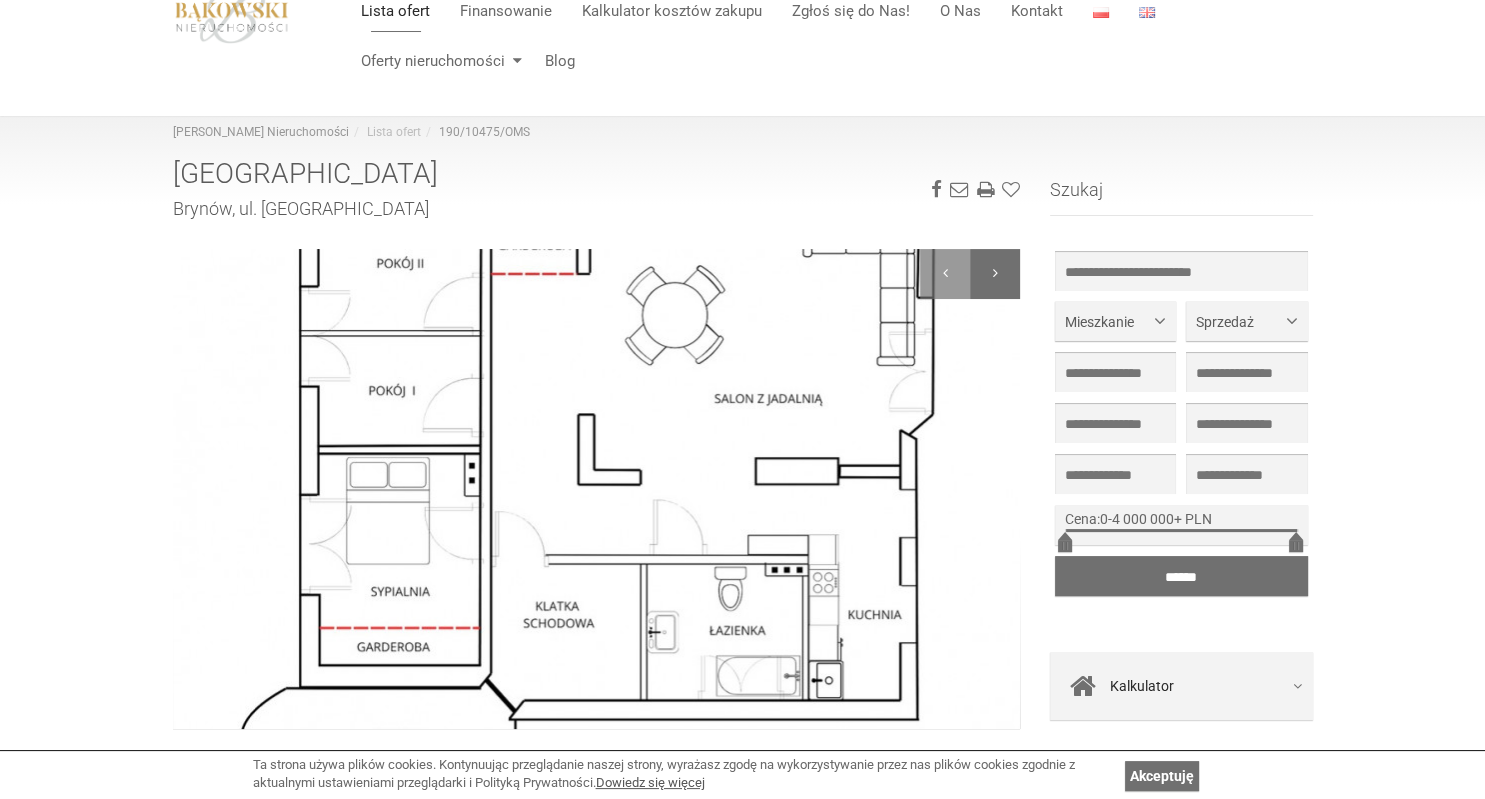 click at bounding box center [995, 274] 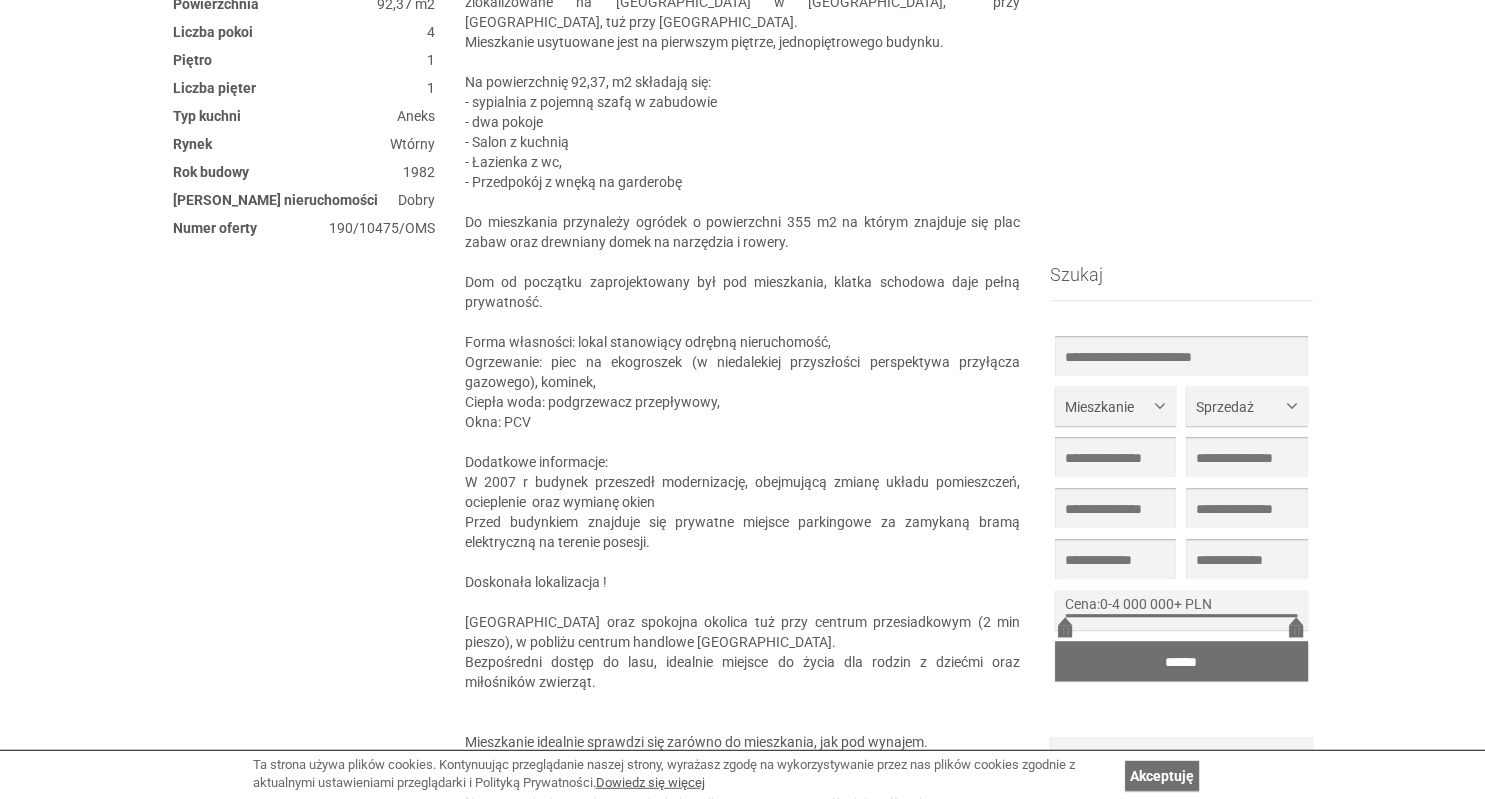 scroll, scrollTop: 969, scrollLeft: 0, axis: vertical 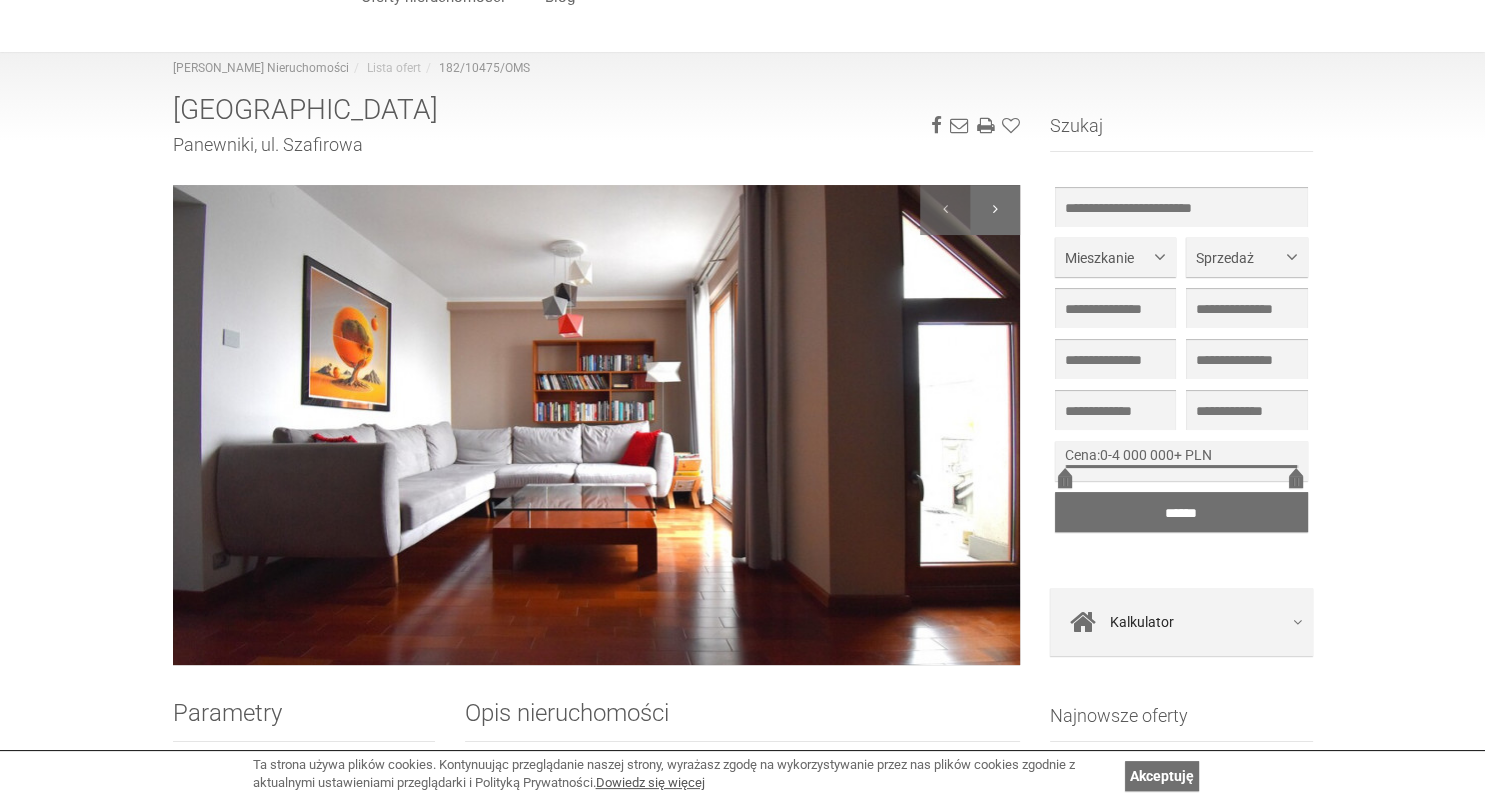 click at bounding box center (995, 210) 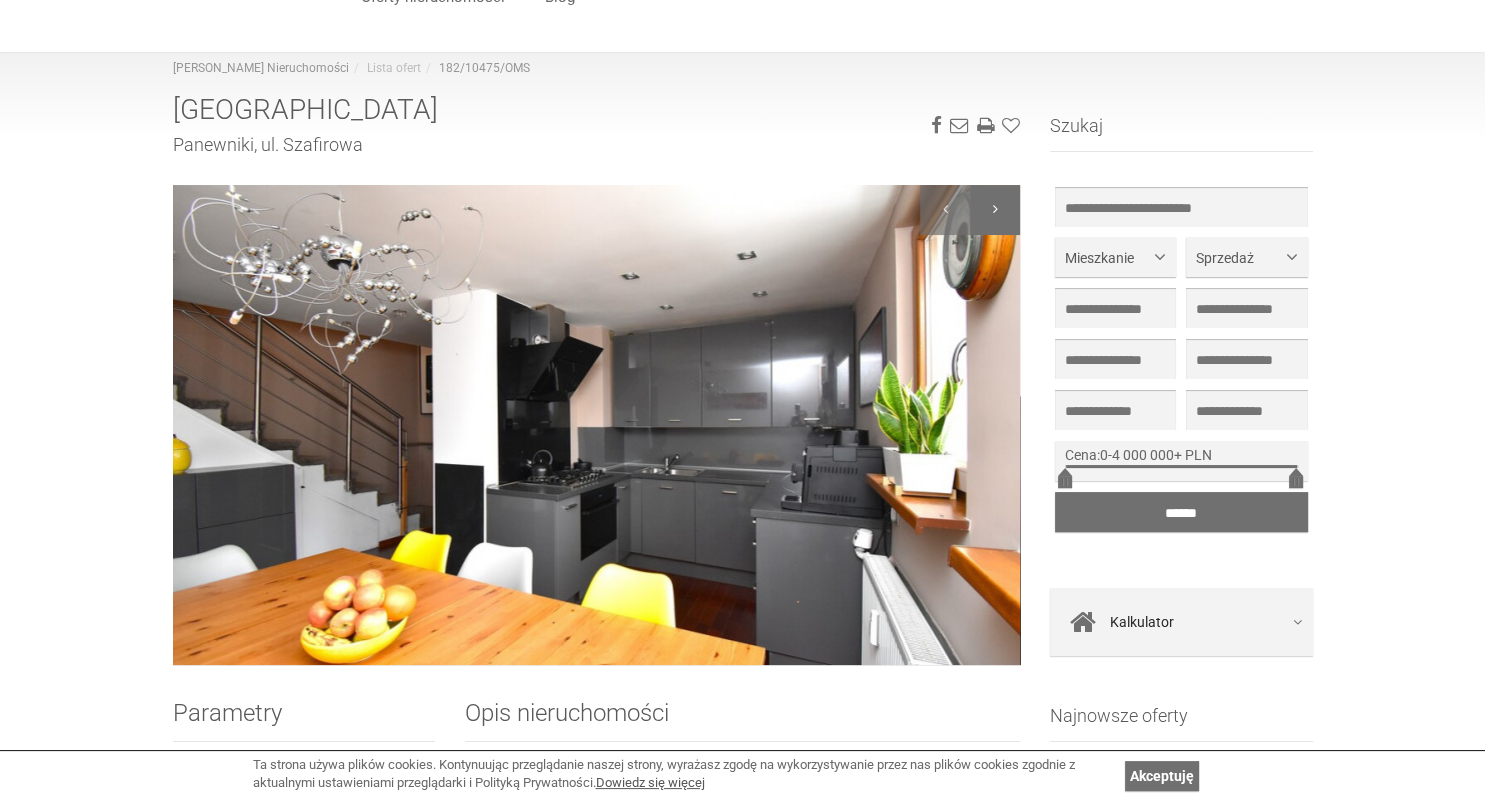 click at bounding box center [995, 210] 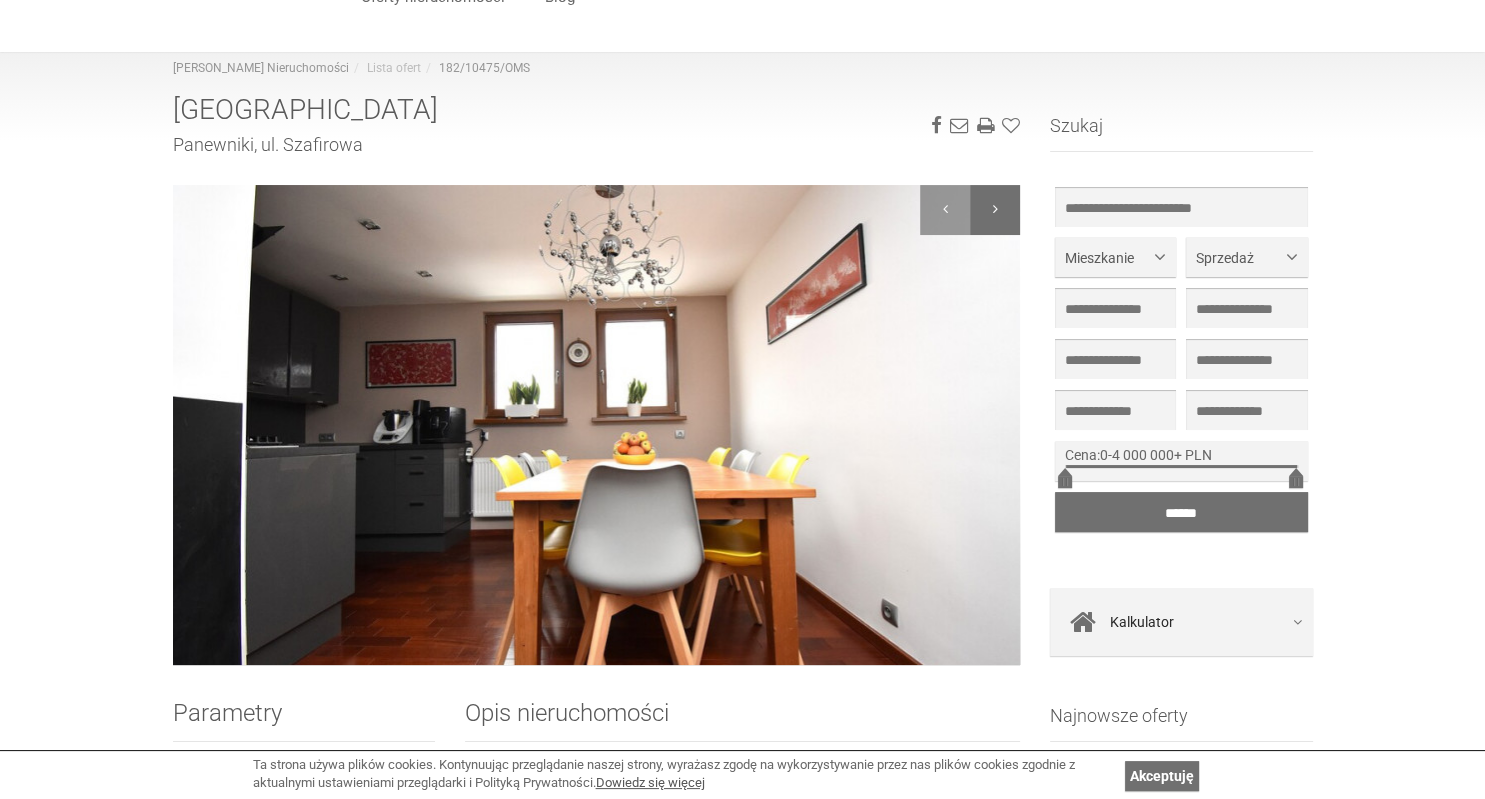 click at bounding box center [995, 210] 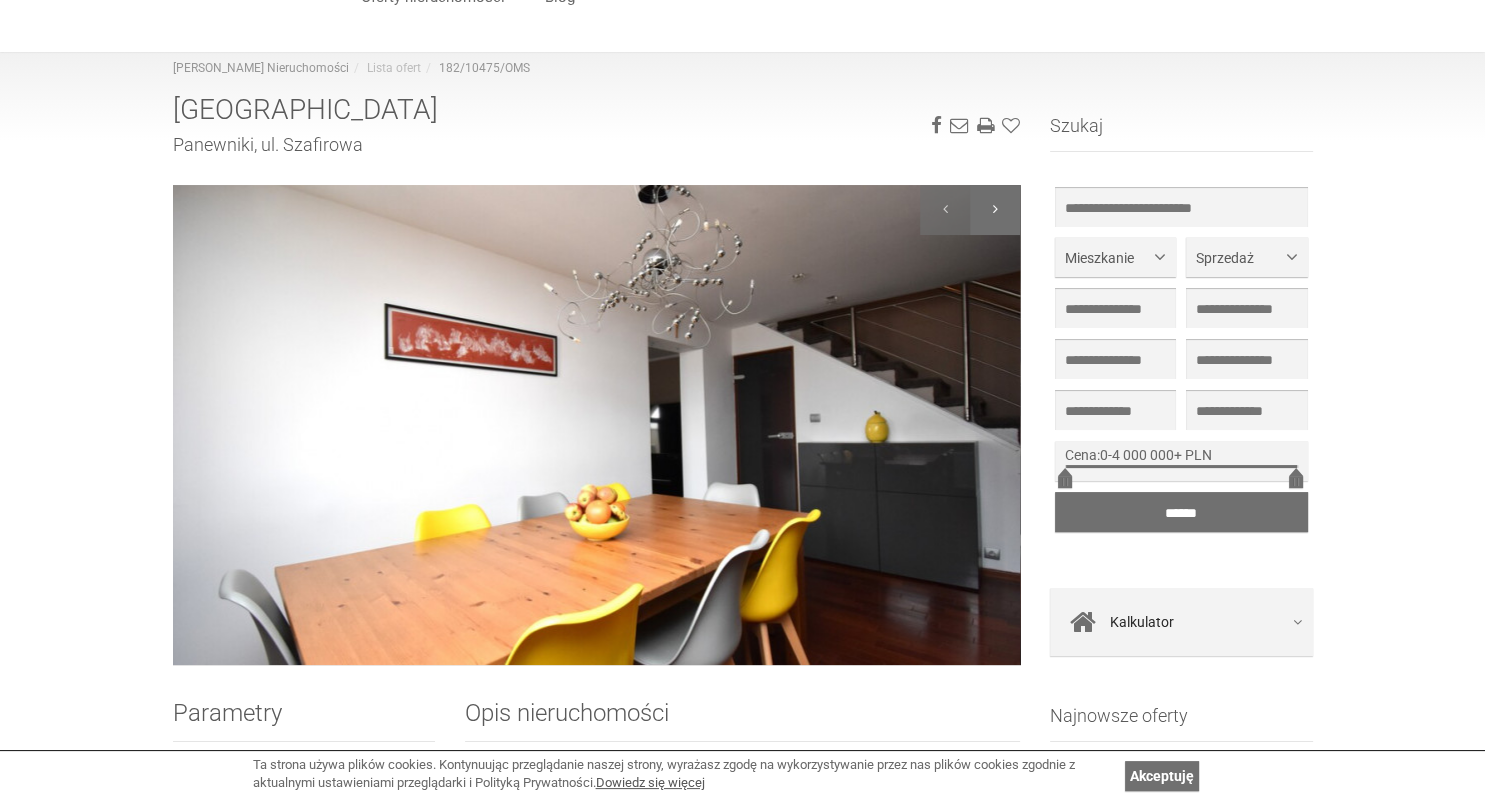 click at bounding box center (995, 210) 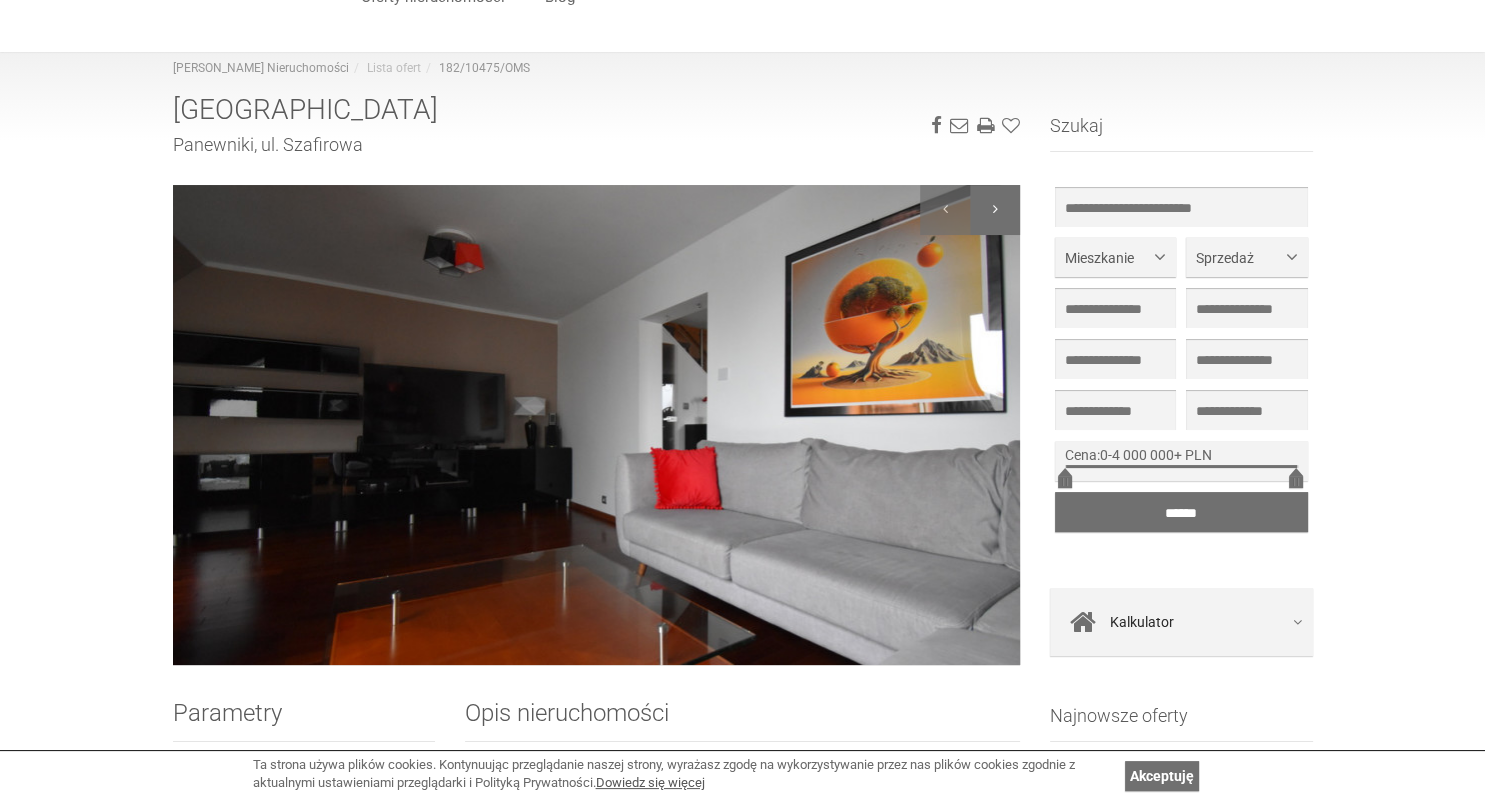 click at bounding box center (995, 210) 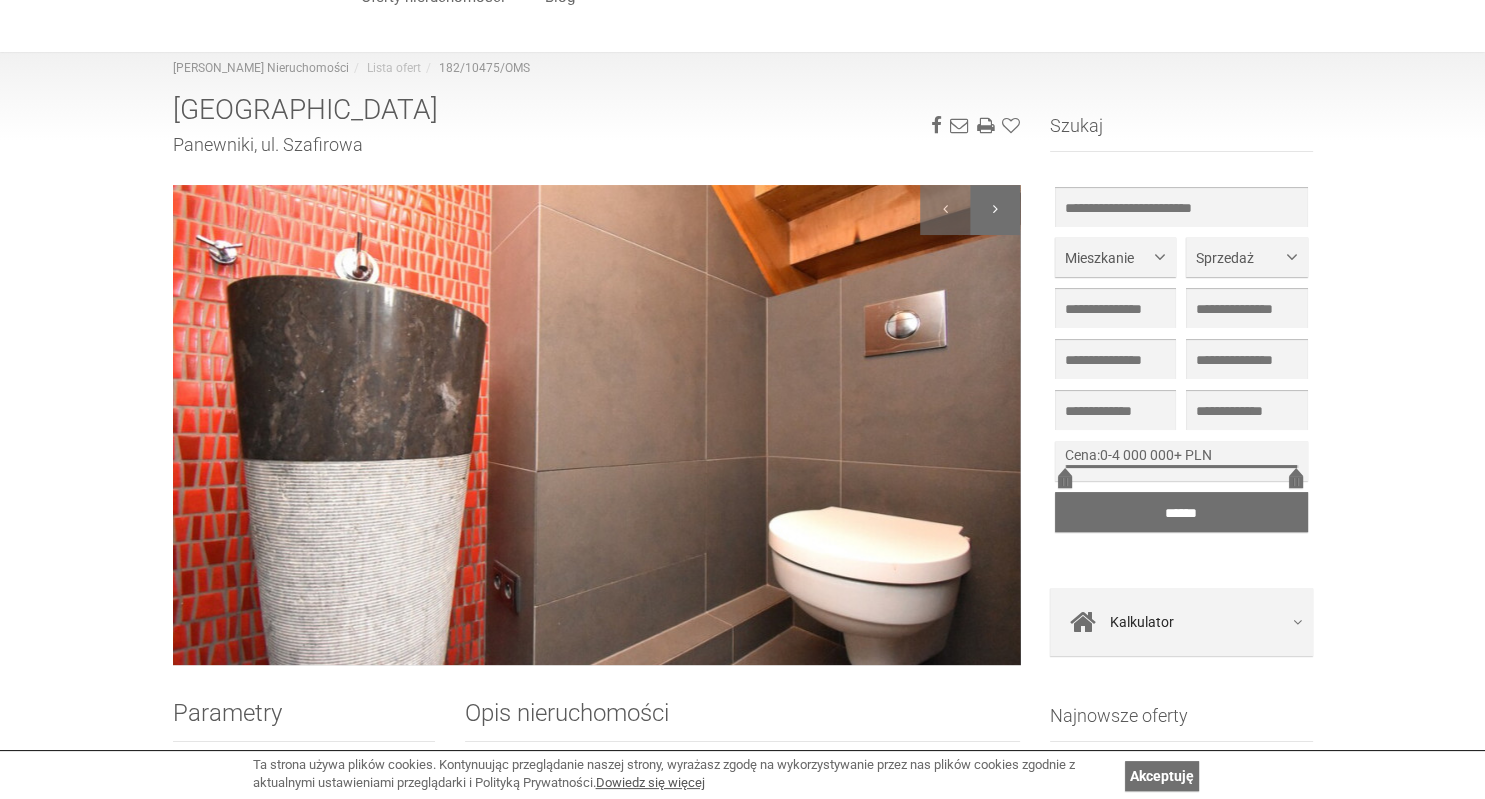 click at bounding box center (995, 210) 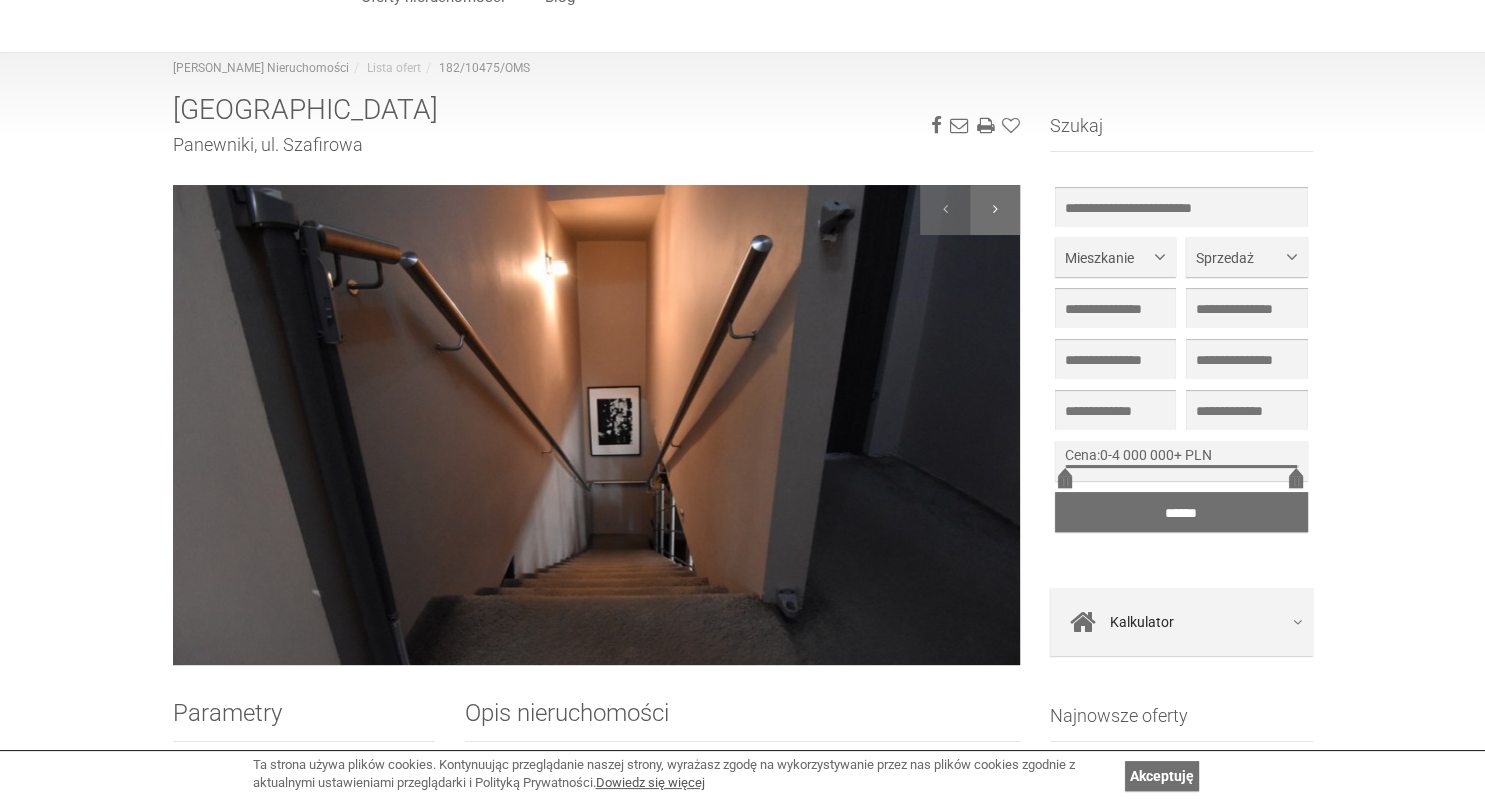 click at bounding box center [995, 210] 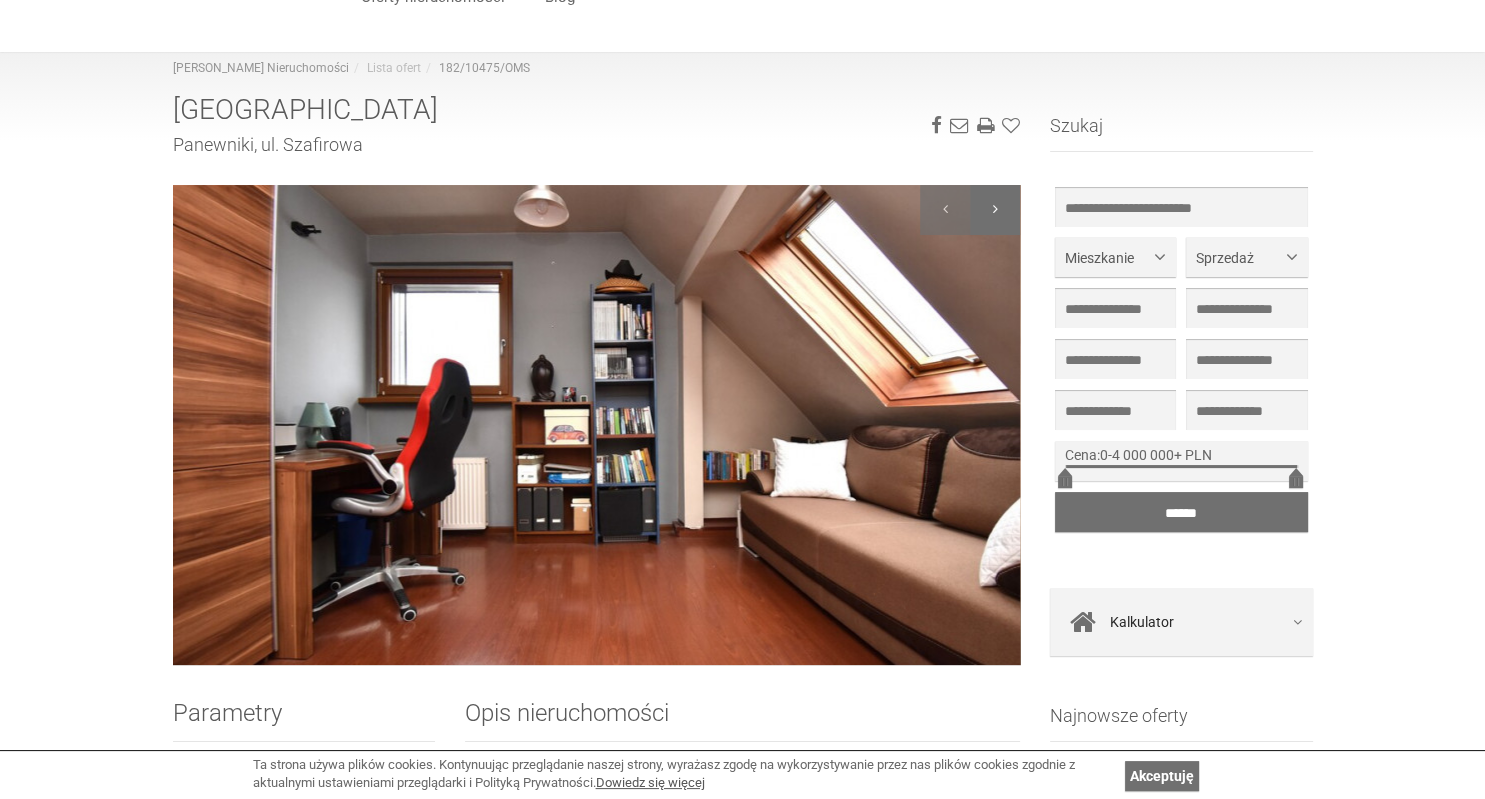 click at bounding box center [995, 210] 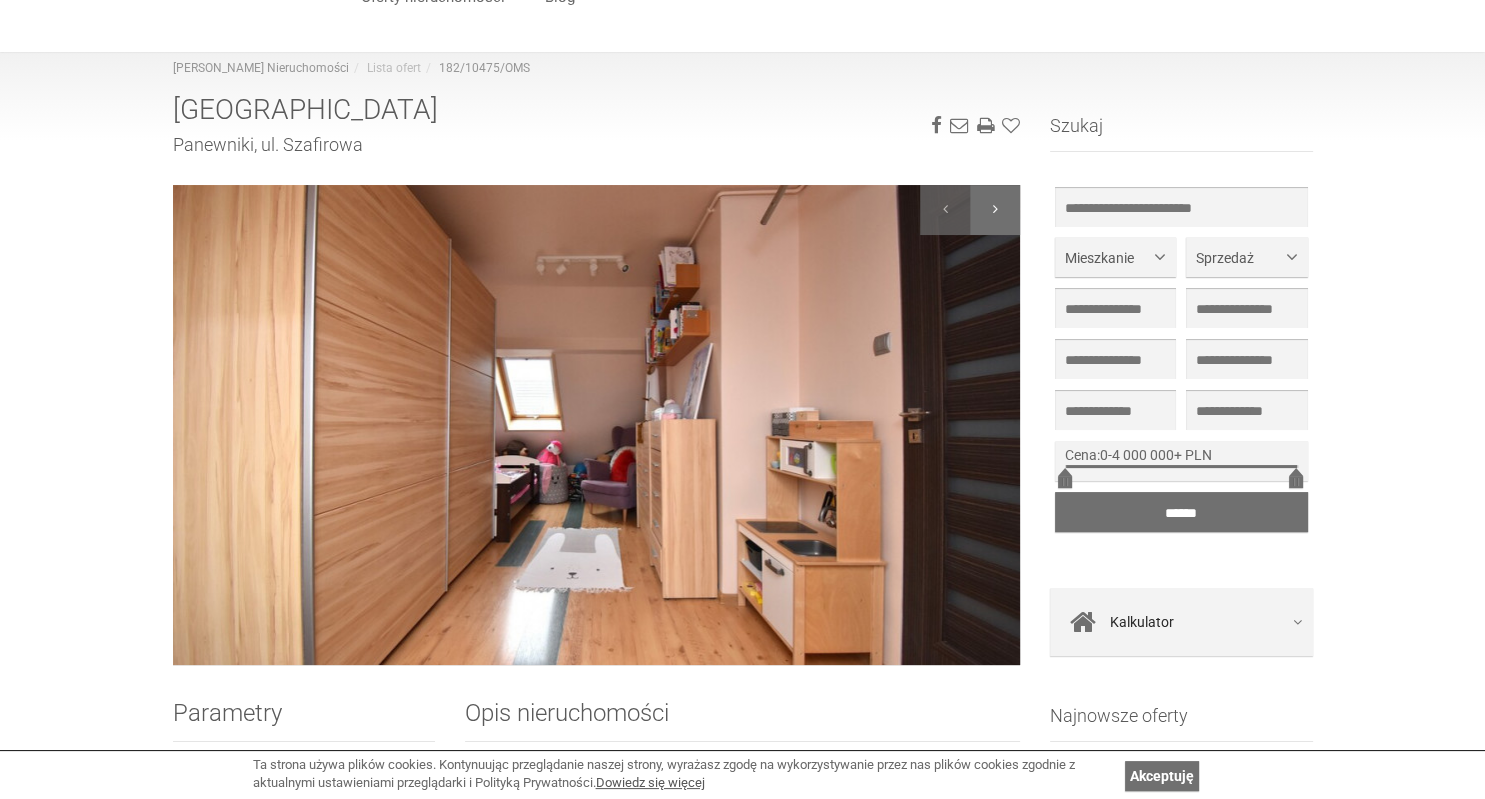 click at bounding box center (995, 210) 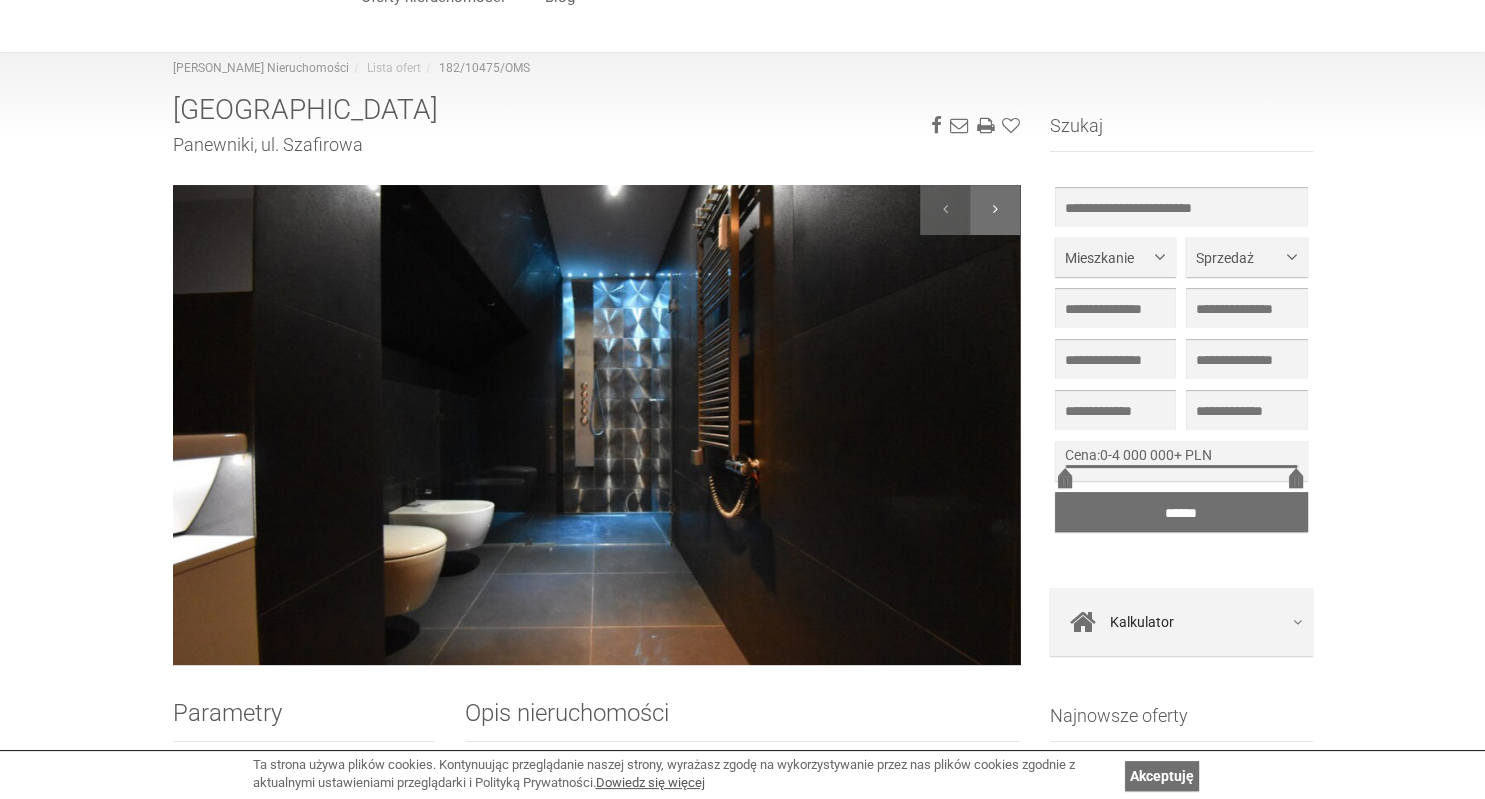 click at bounding box center [995, 210] 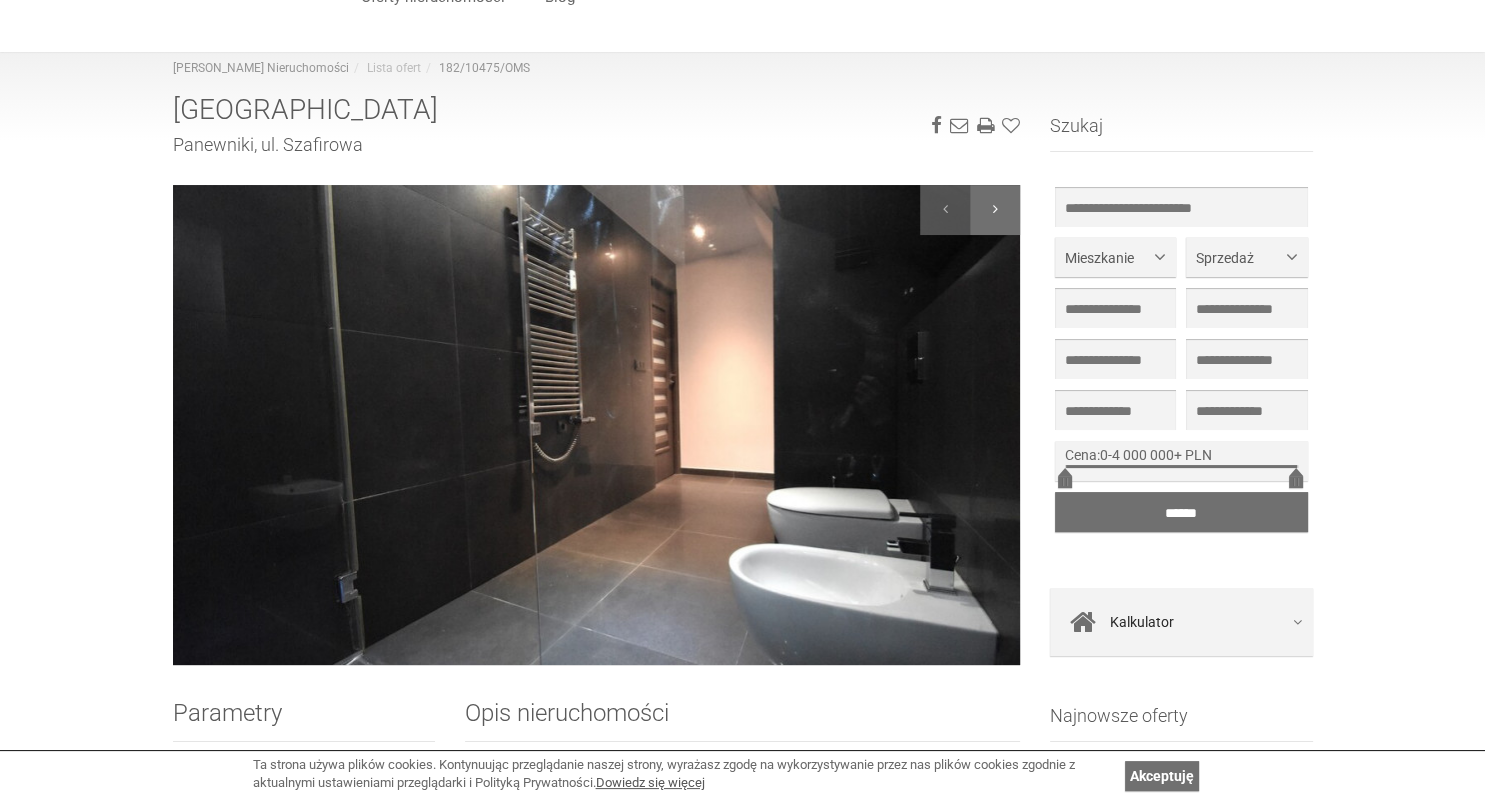 click at bounding box center (995, 210) 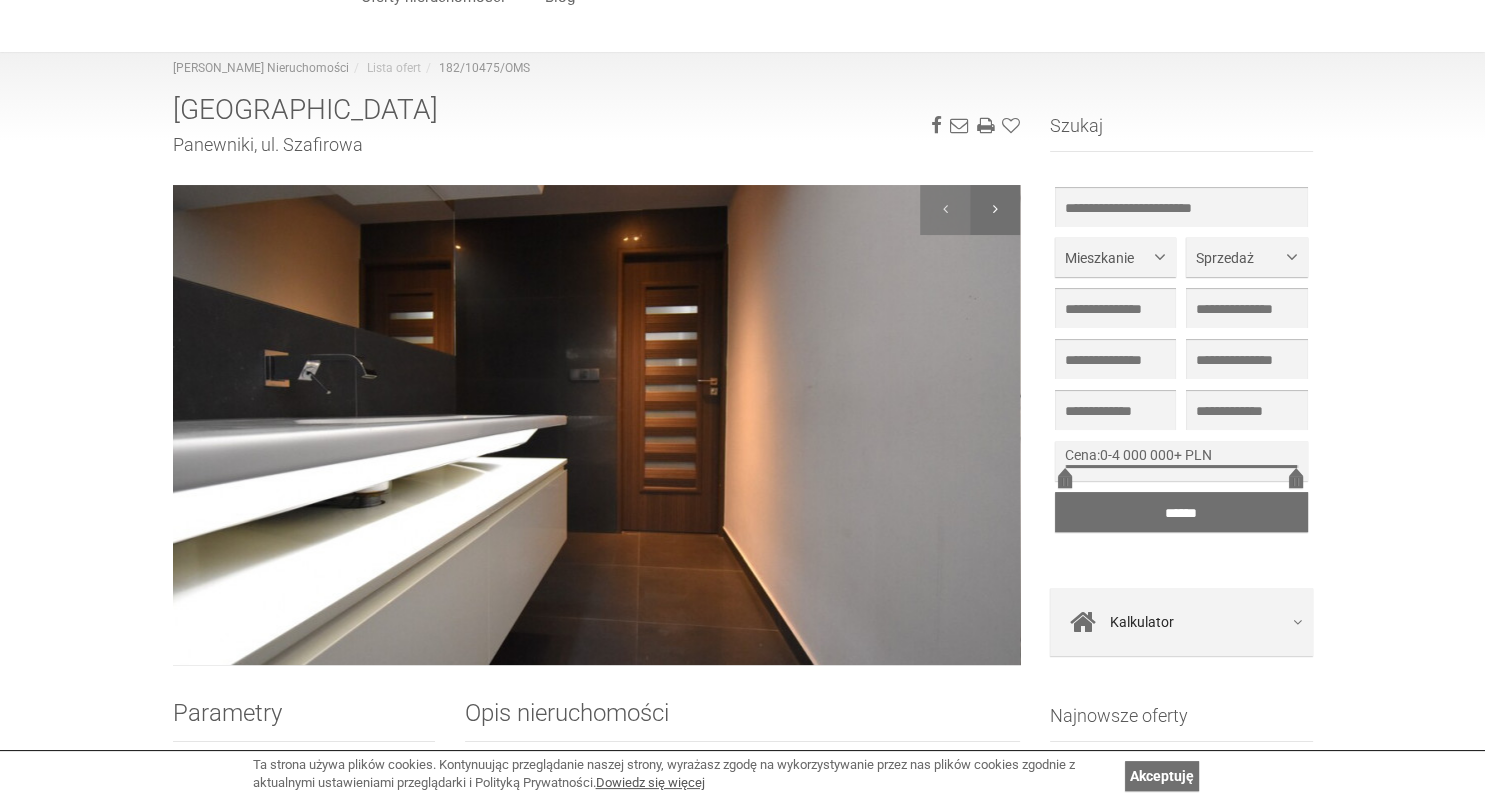 click at bounding box center [995, 210] 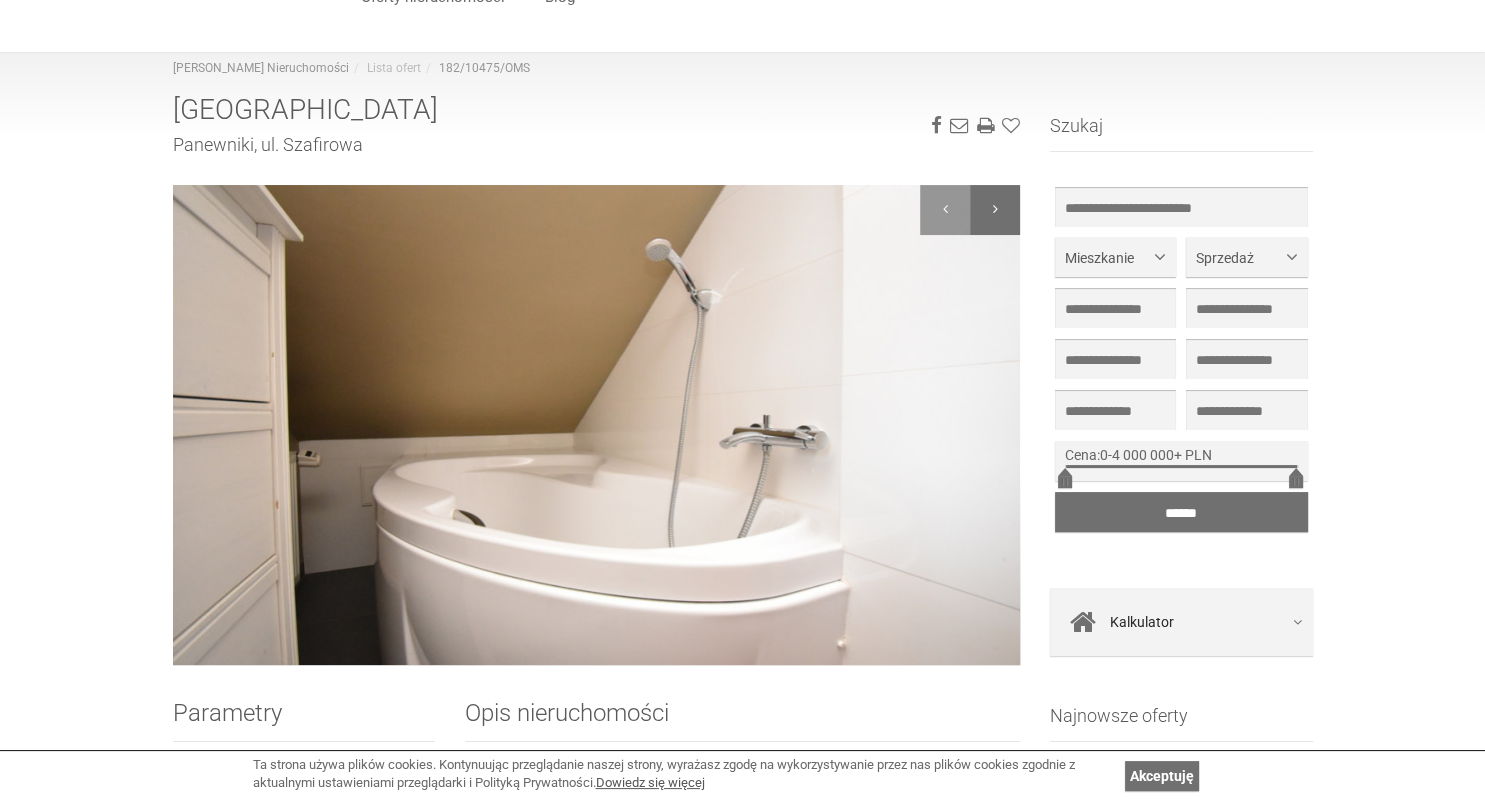 click at bounding box center (995, 210) 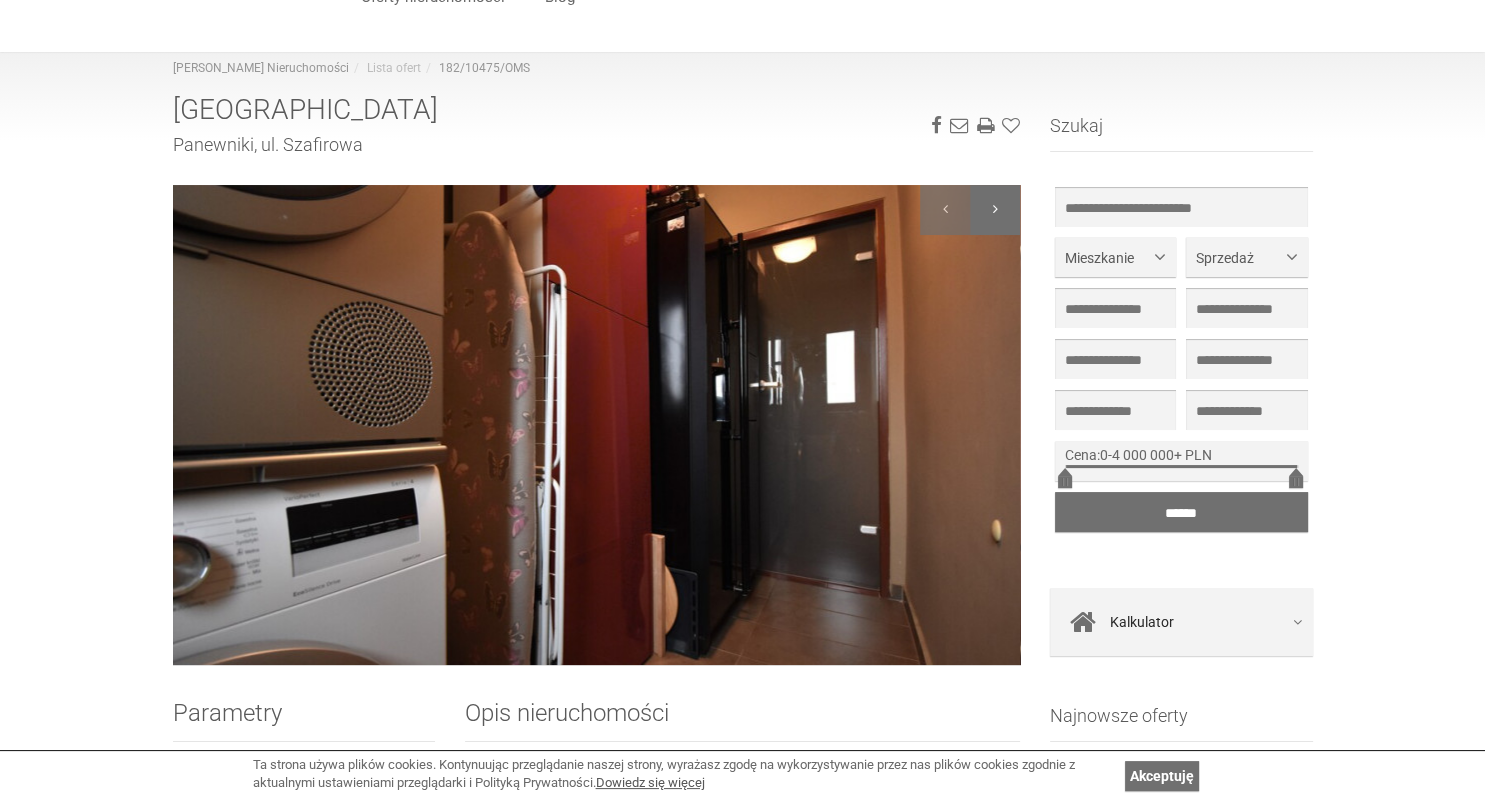 click at bounding box center (995, 210) 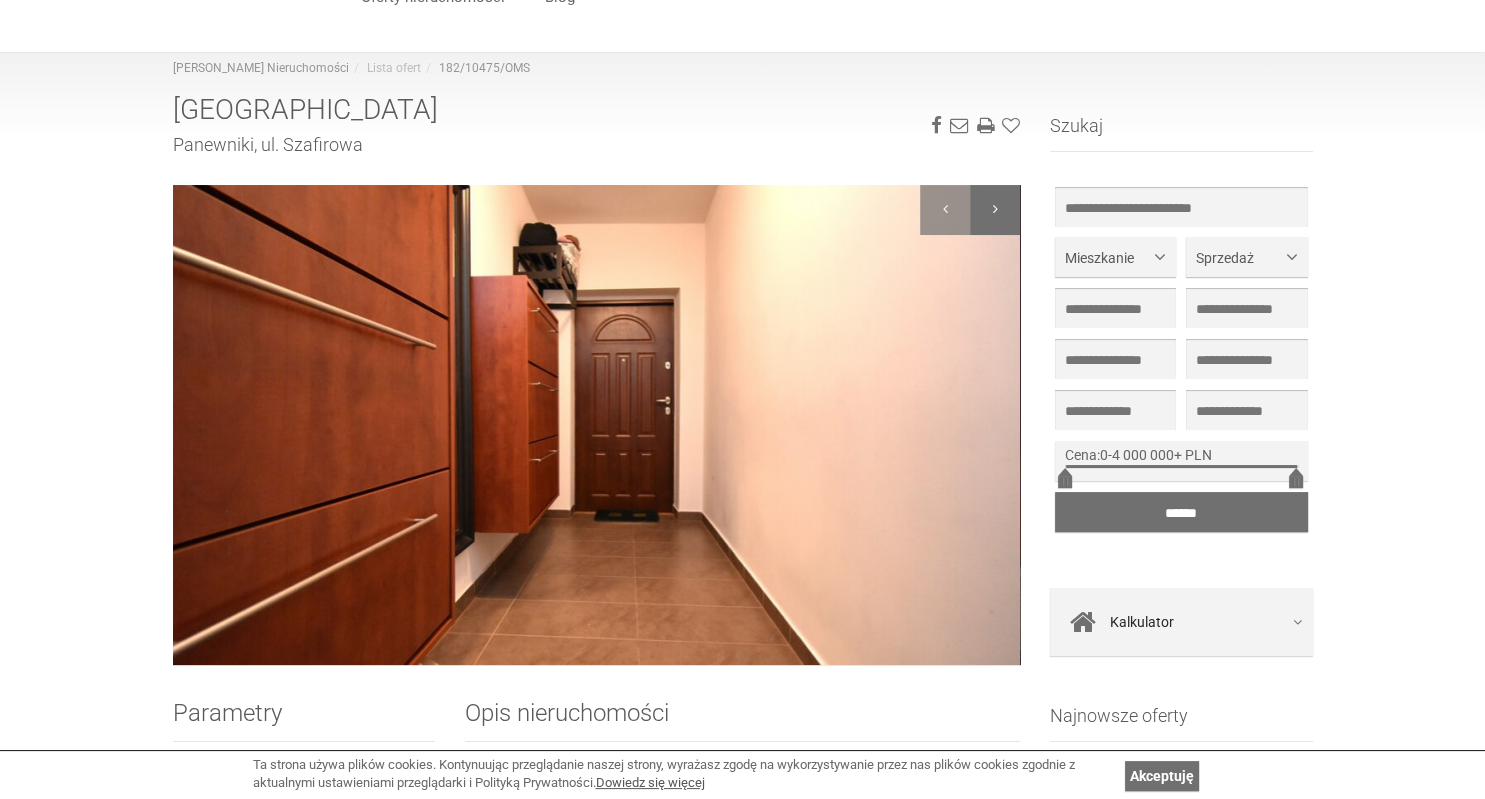 click at bounding box center [995, 210] 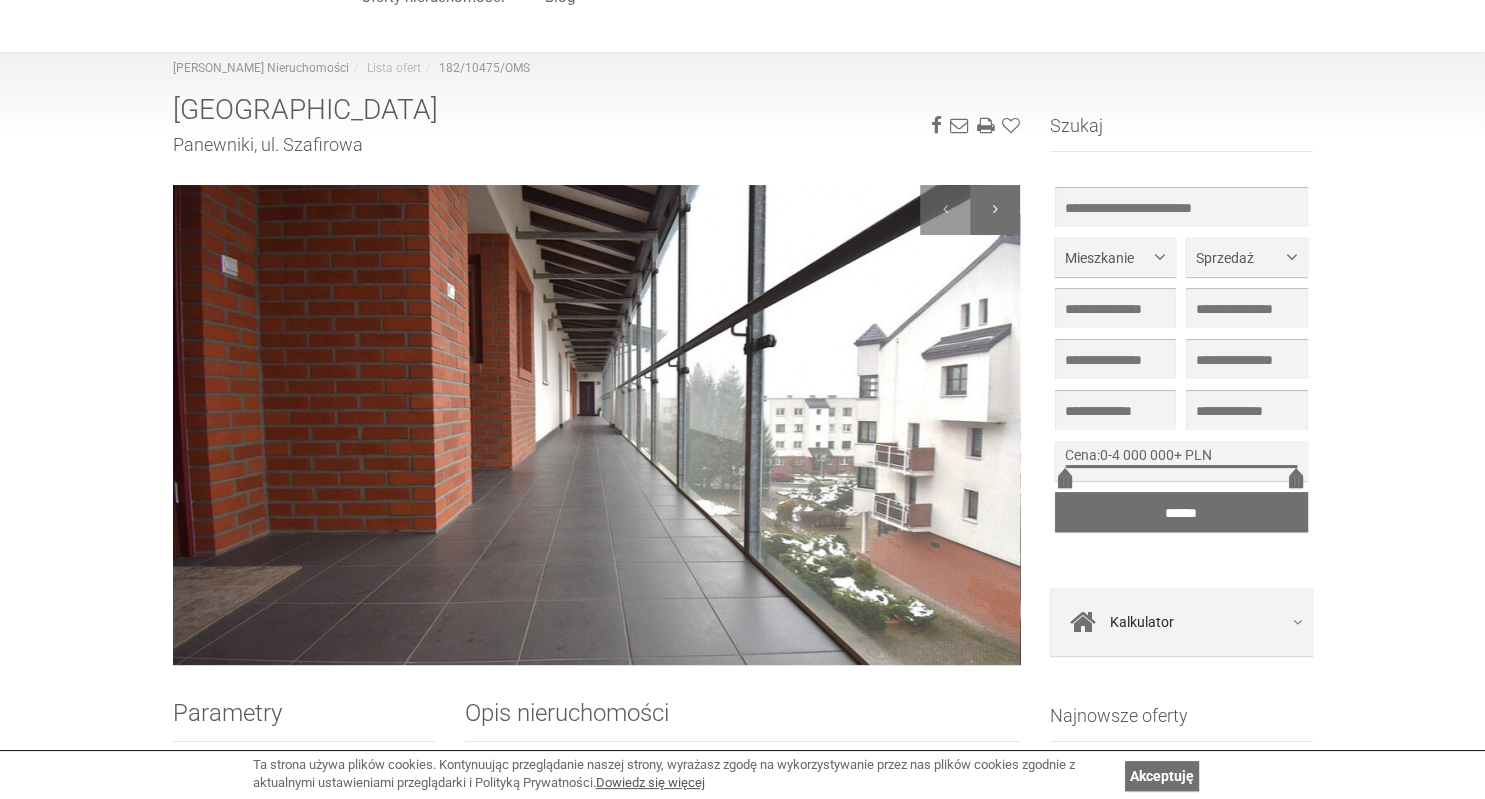 click at bounding box center [995, 210] 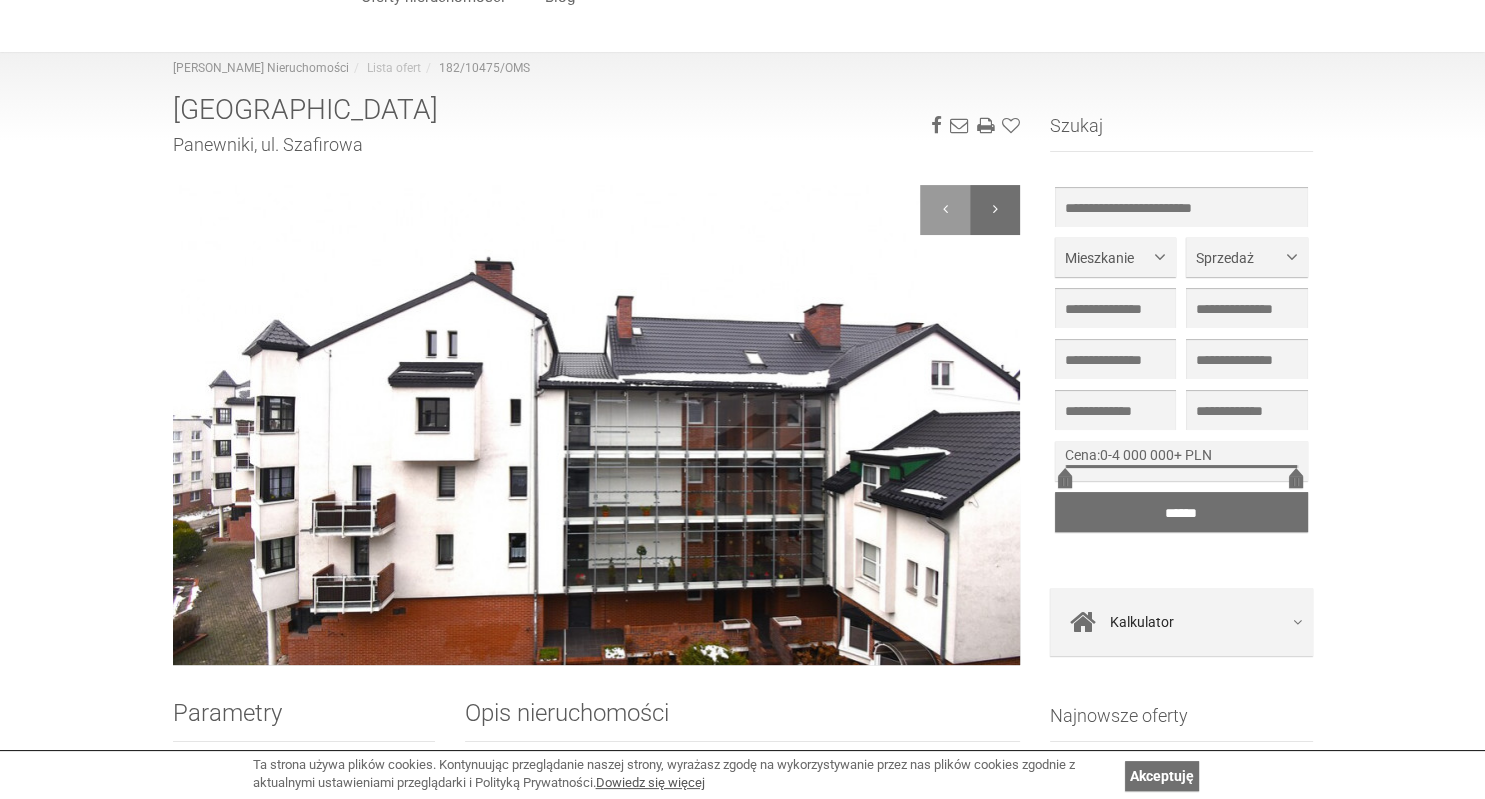 click at bounding box center (995, 210) 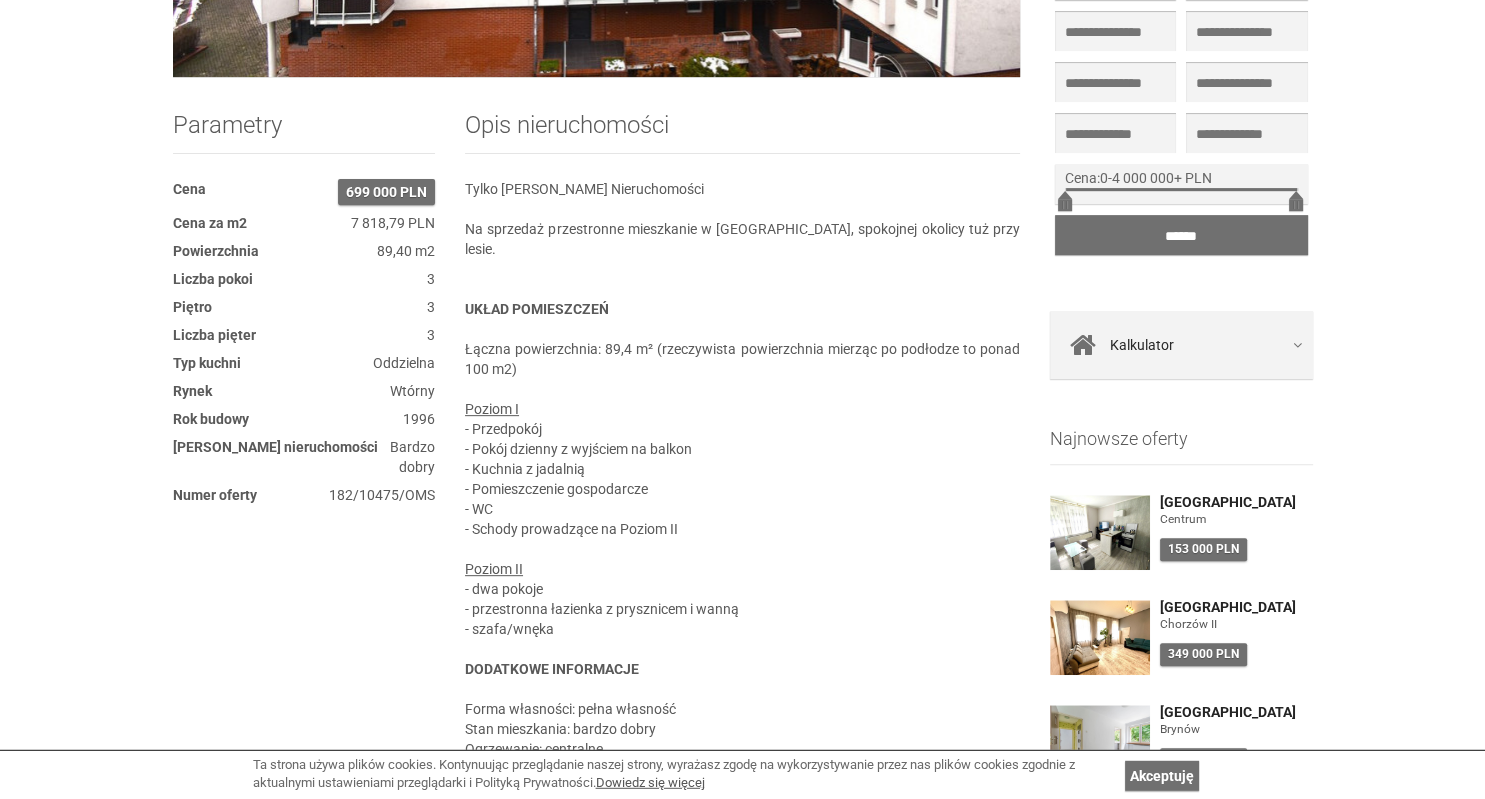 scroll, scrollTop: 724, scrollLeft: 0, axis: vertical 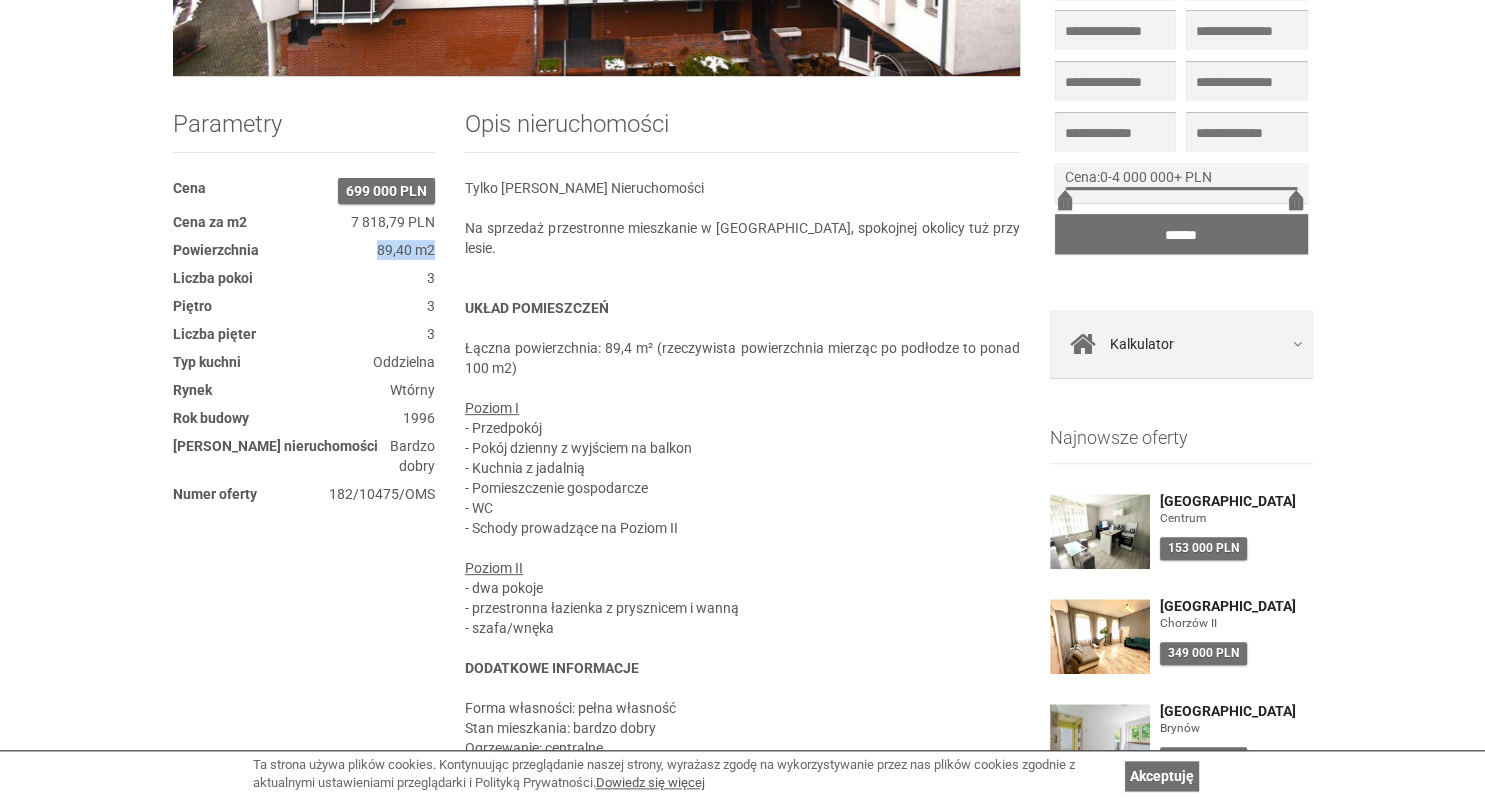 drag, startPoint x: 374, startPoint y: 249, endPoint x: 435, endPoint y: 261, distance: 62.169125 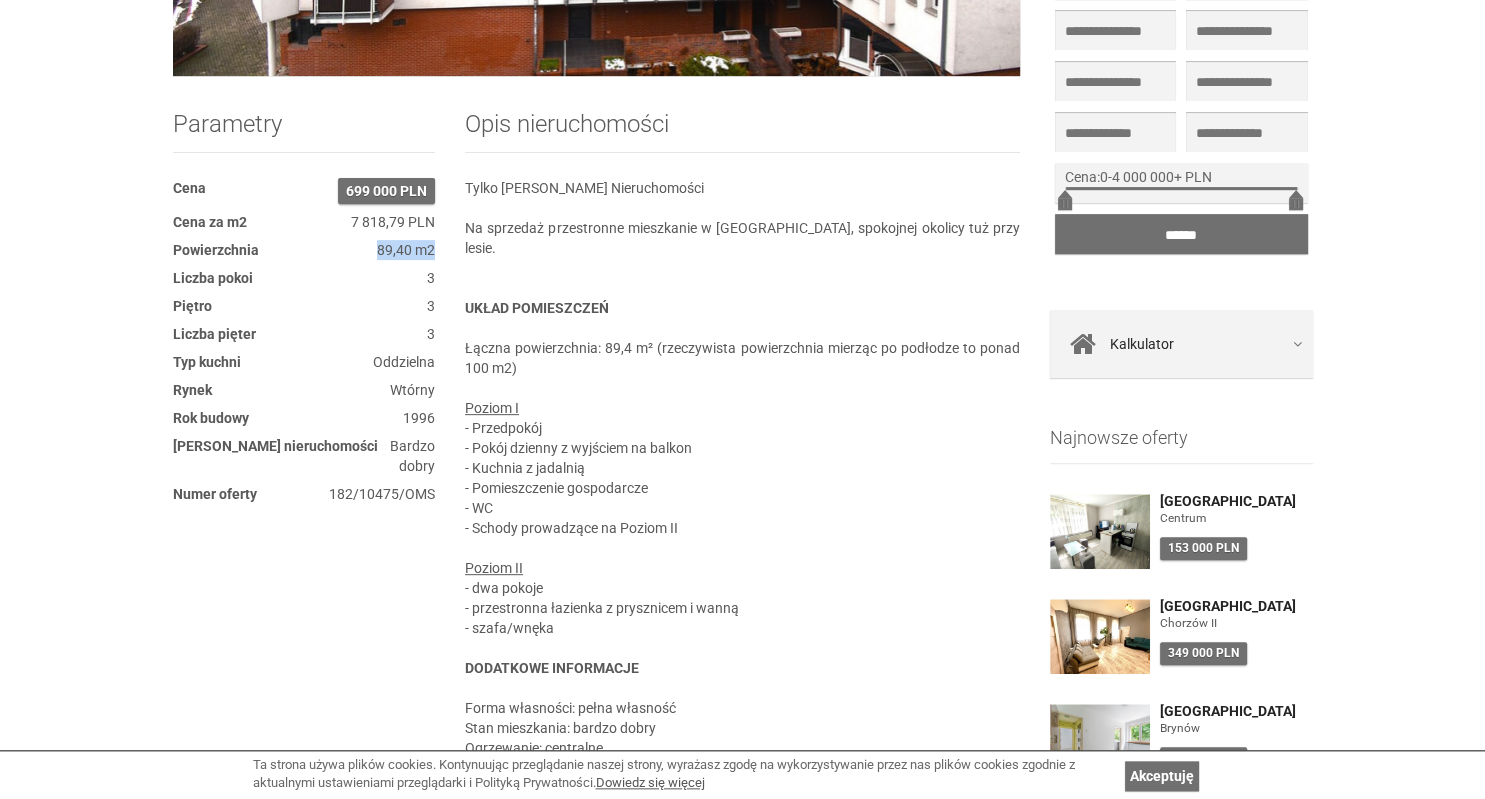 click on "Parametry
Cena 699 000 PLN Cena za m2 7 818,79 PLN Powierzchnia 89,40 m2 Liczba pokoi 3 Piętro 3 Liczba pięter 3 Typ kuchni Oddzielna Rynek Wtórny Rok budowy 1996 Stan nieruchomości Bardzo dobry Numer oferty 182/10475/OMS" at bounding box center (304, 320) 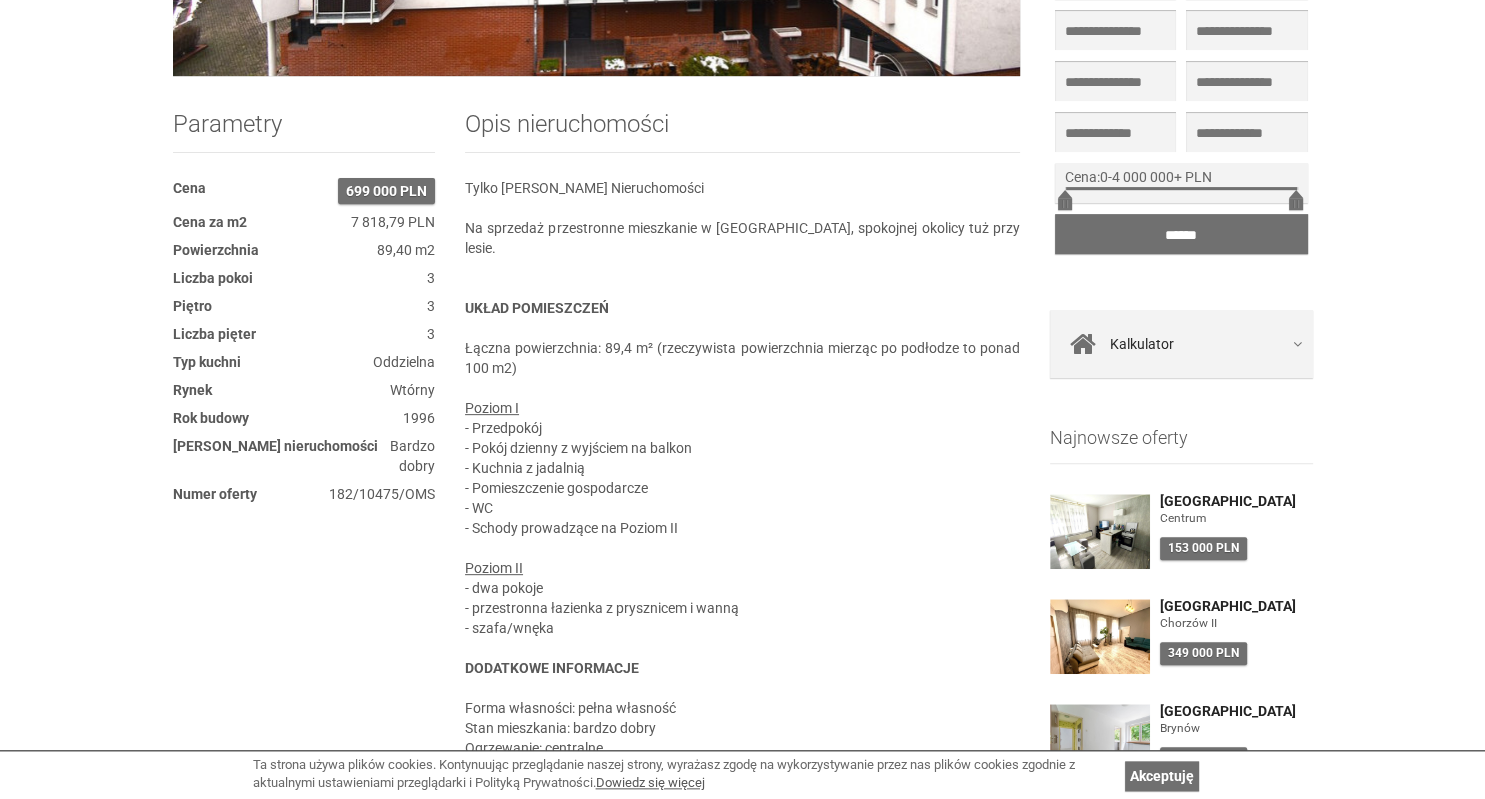 click on "Parametry
Cena 699 000 PLN Cena za m2 7 818,79 PLN Powierzchnia 89,40 m2 Liczba pokoi 3 Piętro 3 Liczba pięter 3 Typ kuchni Oddzielna Rynek Wtórny Rok budowy 1996 Stan nieruchomości Bardzo dobry Numer oferty 182/10475/OMS" at bounding box center (304, 320) 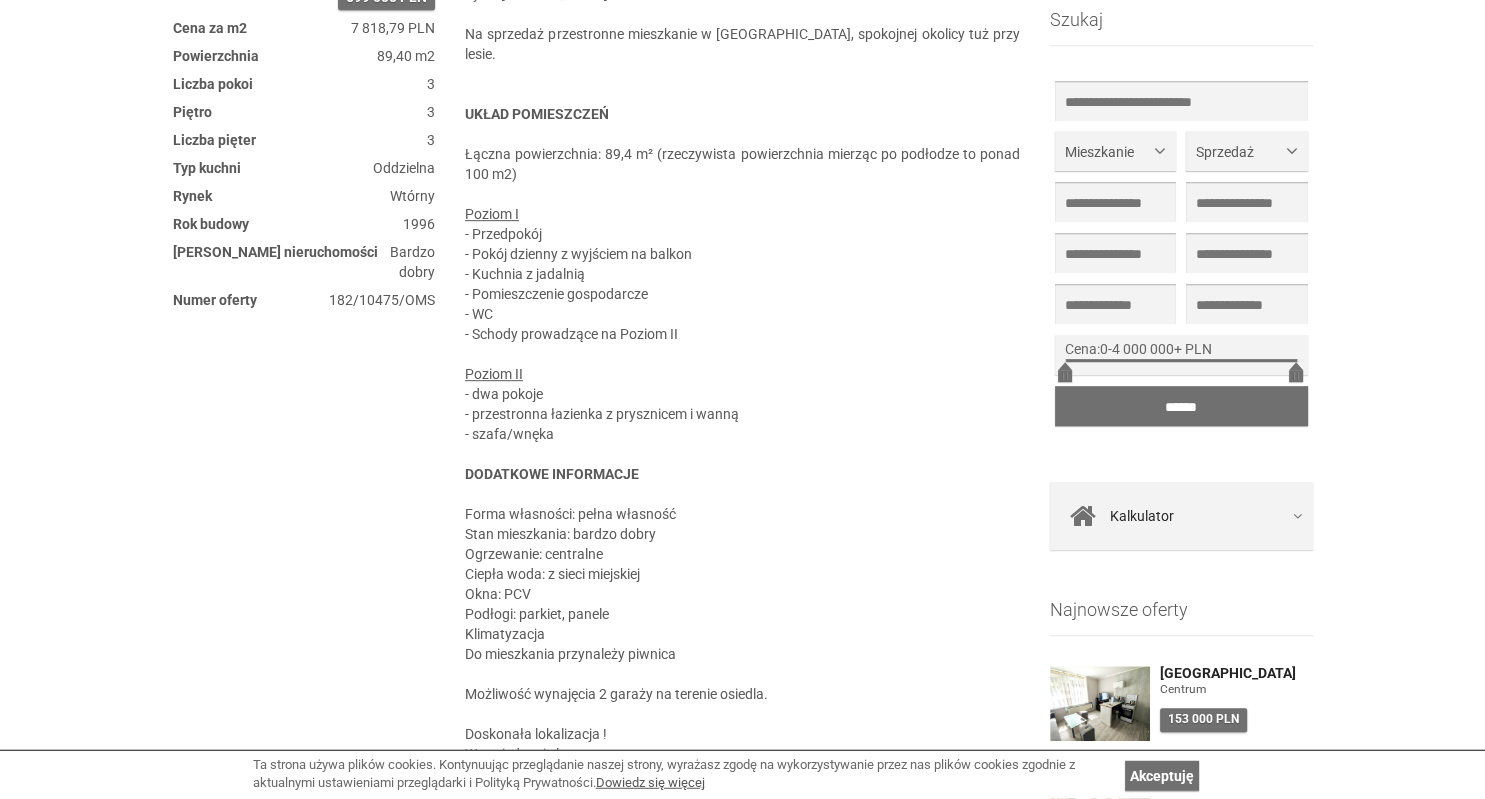 scroll, scrollTop: 917, scrollLeft: 0, axis: vertical 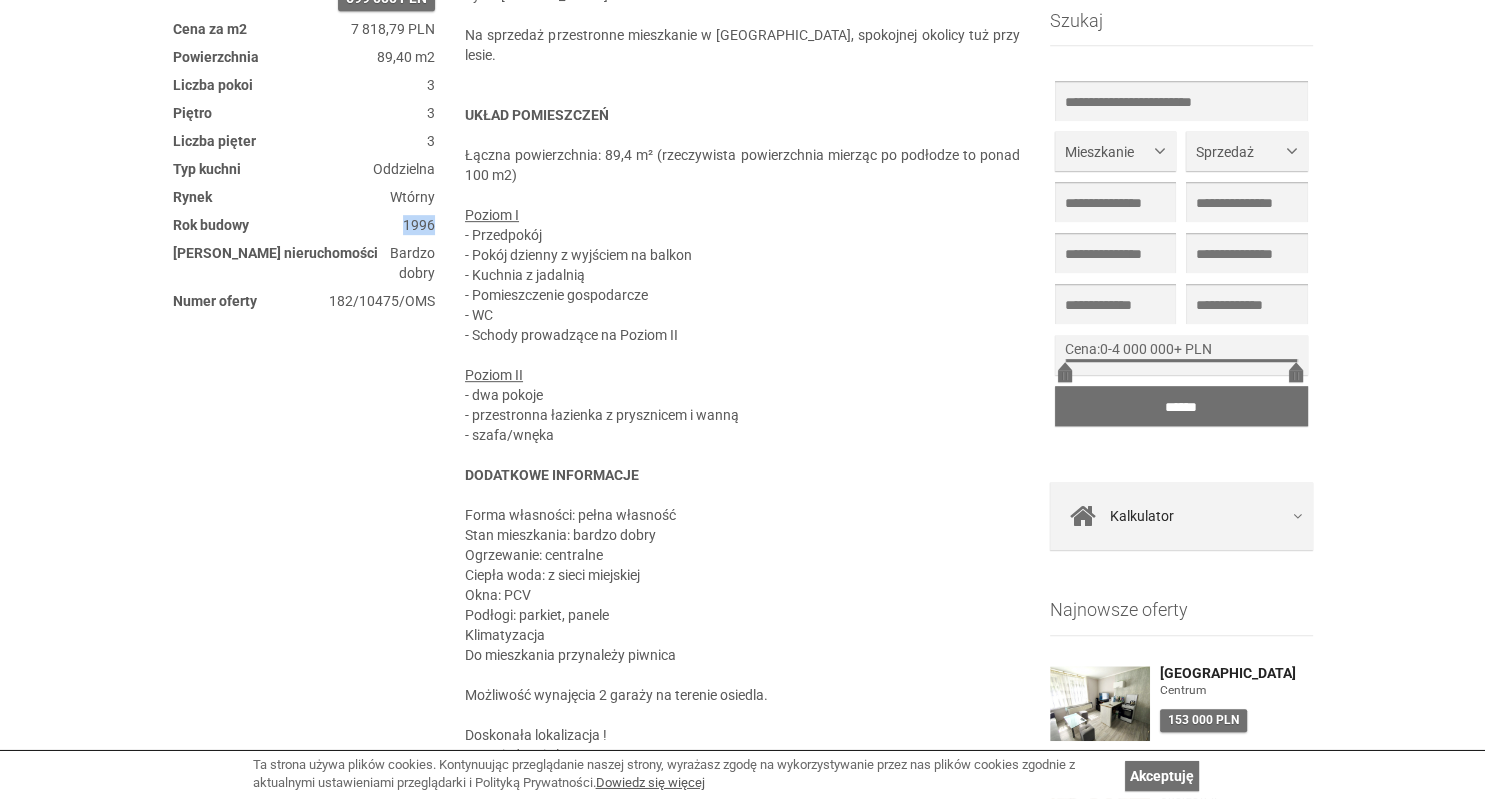 drag, startPoint x: 403, startPoint y: 226, endPoint x: 444, endPoint y: 228, distance: 41.04875 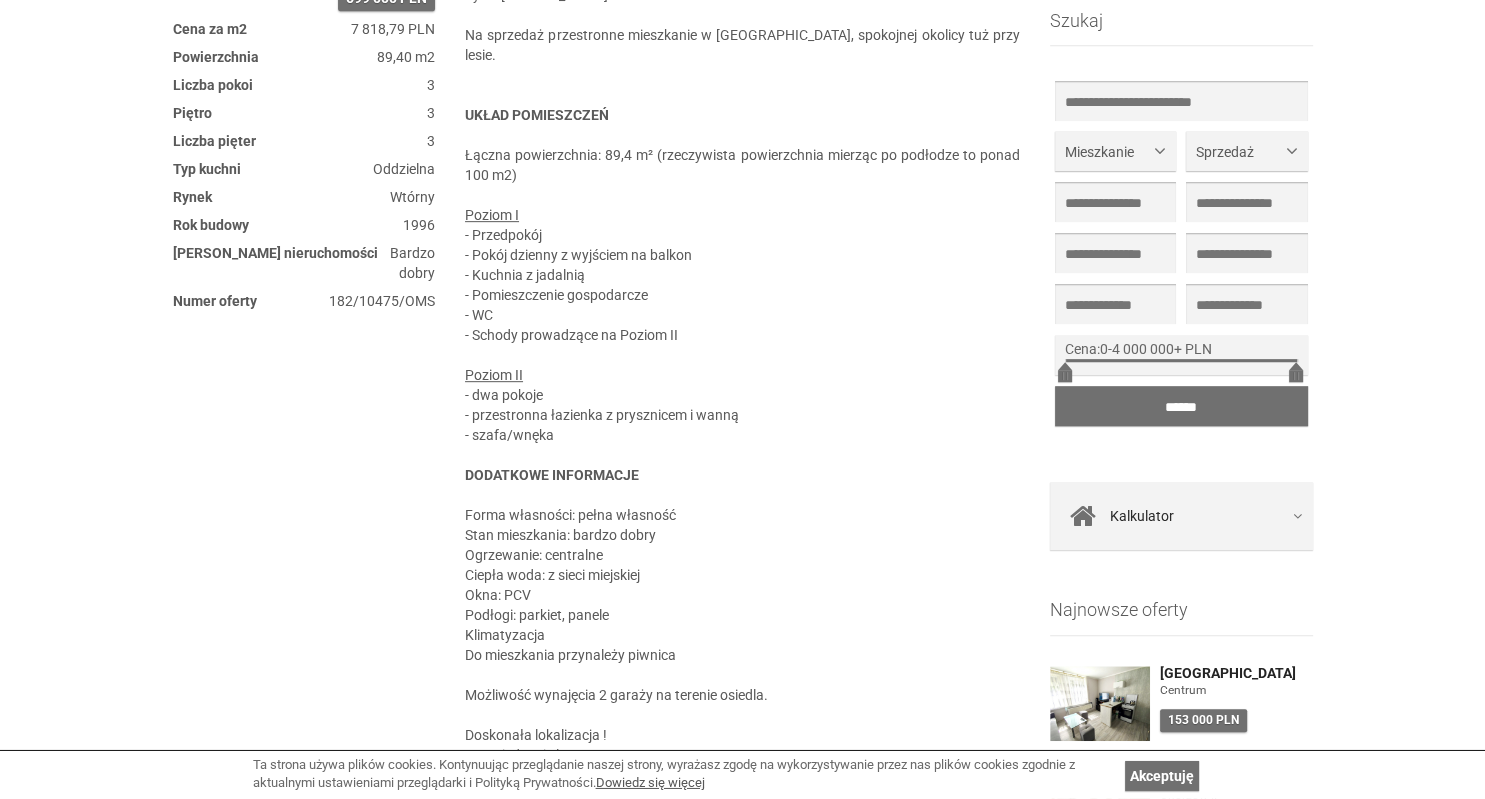 click on "Parametry
Cena 699 000 PLN Cena za m2 7 818,79 PLN Powierzchnia 89,40 m2 Liczba pokoi 3 Piętro 3 Liczba pięter 3 Typ kuchni Oddzielna Rynek Wtórny Rok budowy 1996 Stan nieruchomości Bardzo dobry Numer oferty 182/10475/OMS" at bounding box center [304, 127] 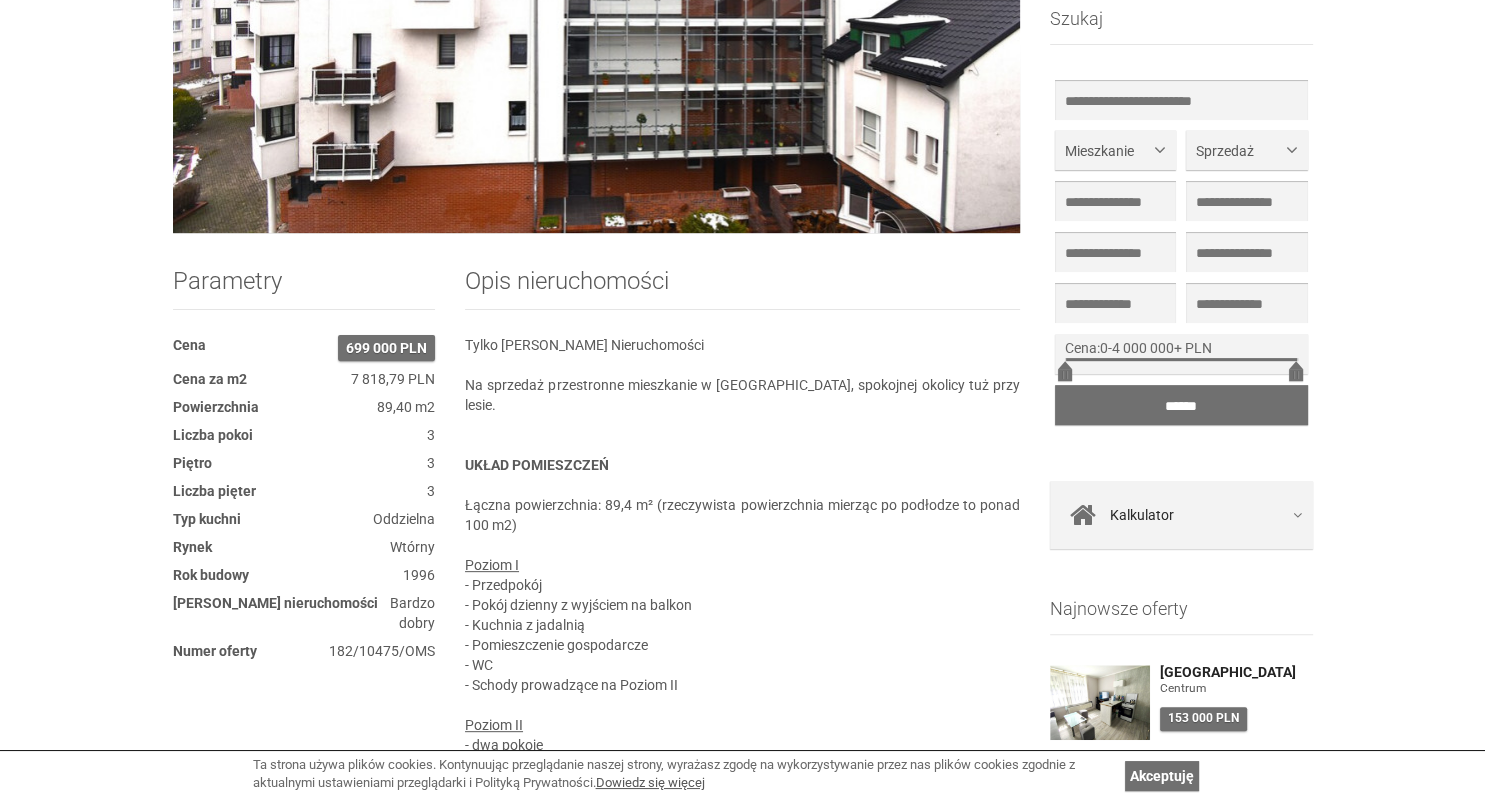 scroll, scrollTop: 566, scrollLeft: 0, axis: vertical 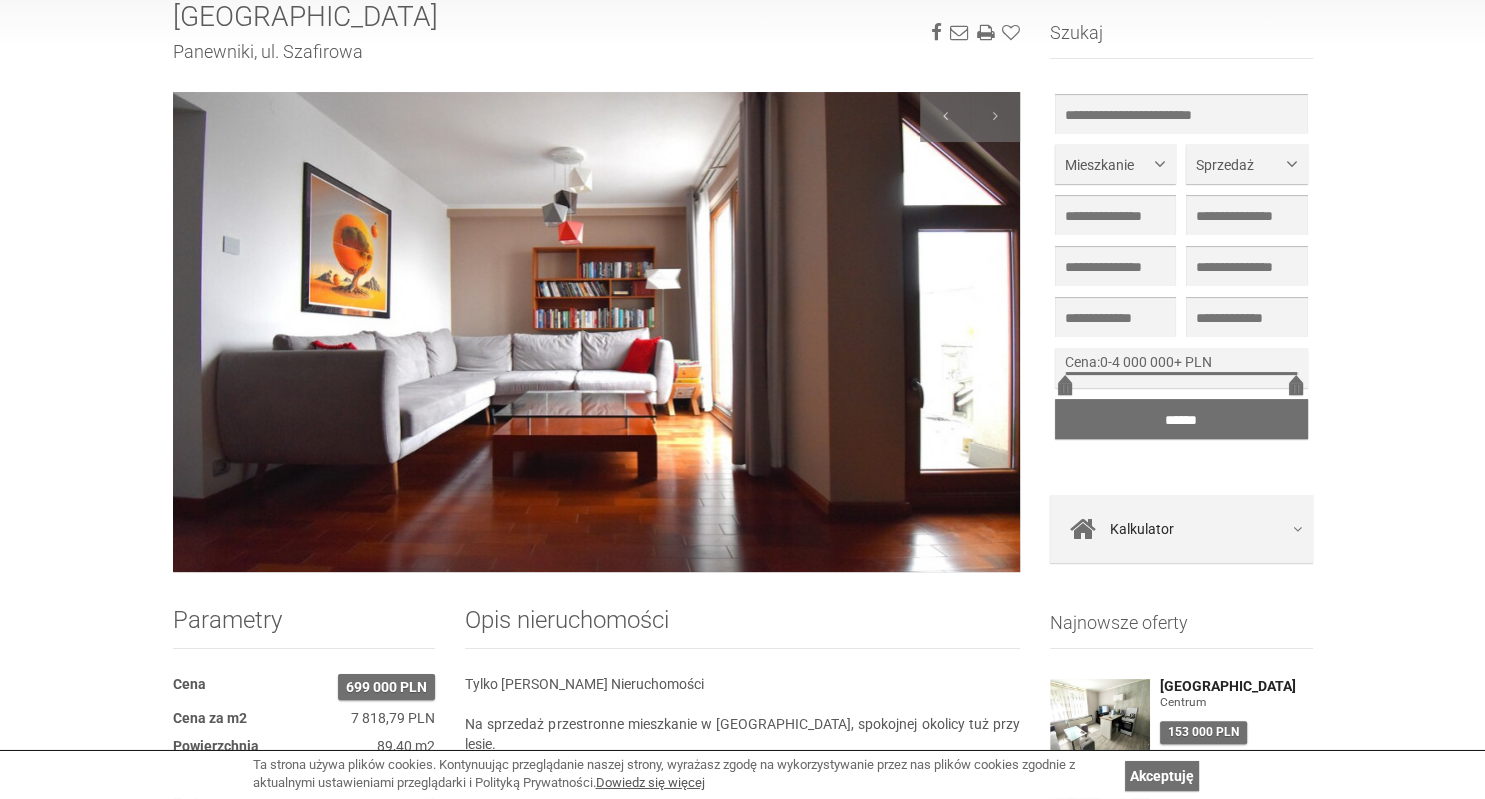 click at bounding box center (597, 332) 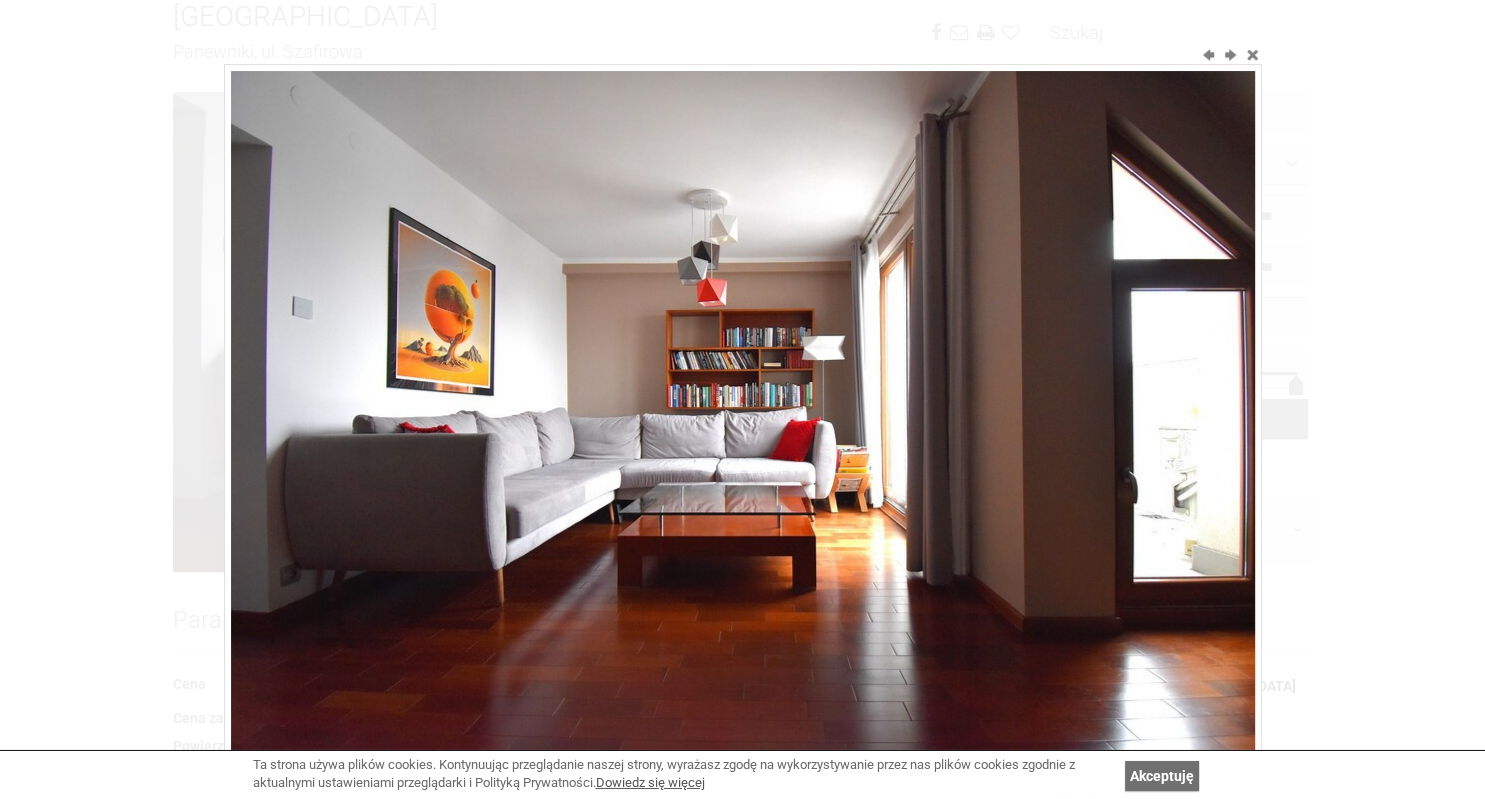 click at bounding box center (742, 399) 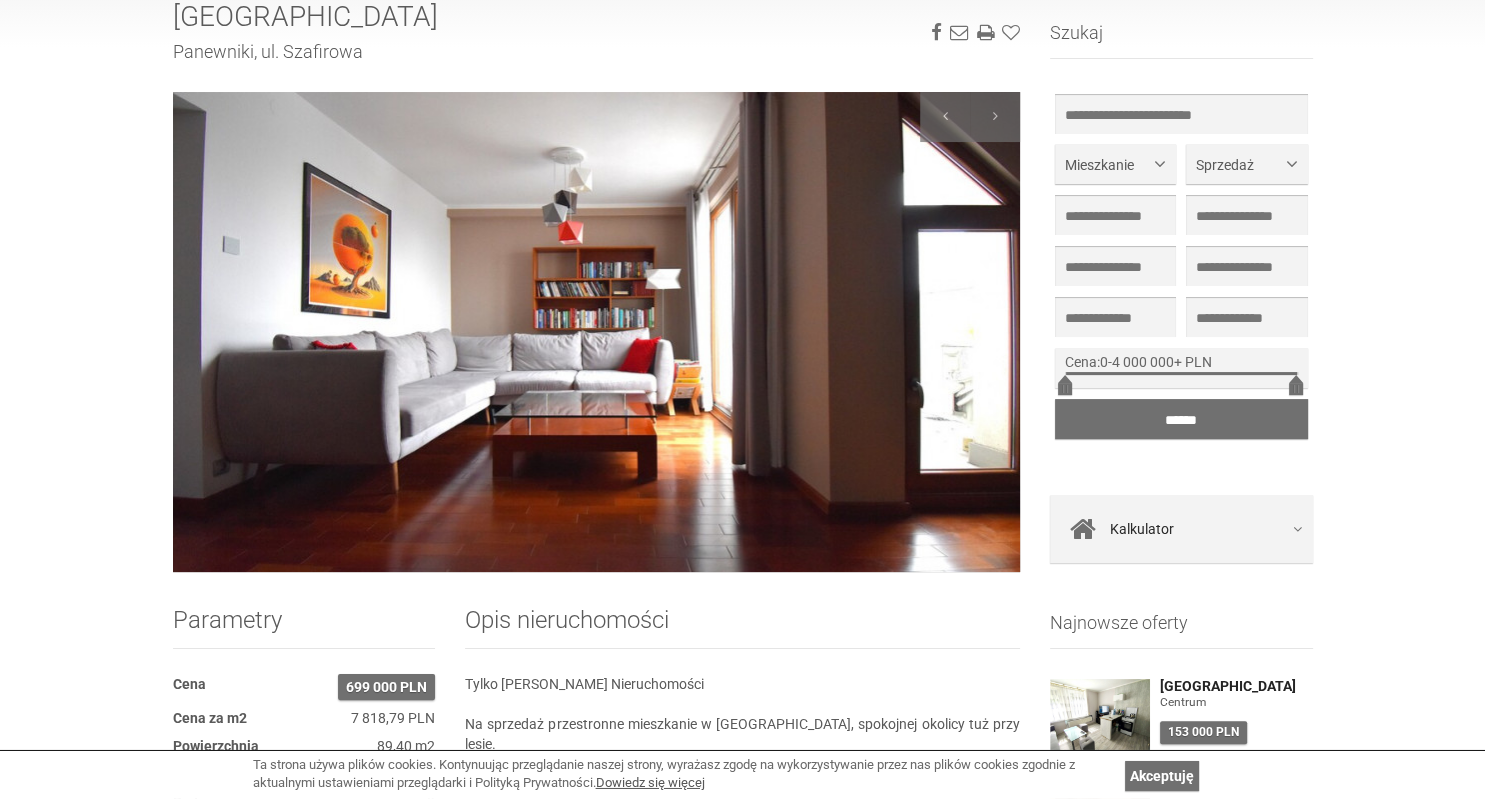 click at bounding box center (597, 332) 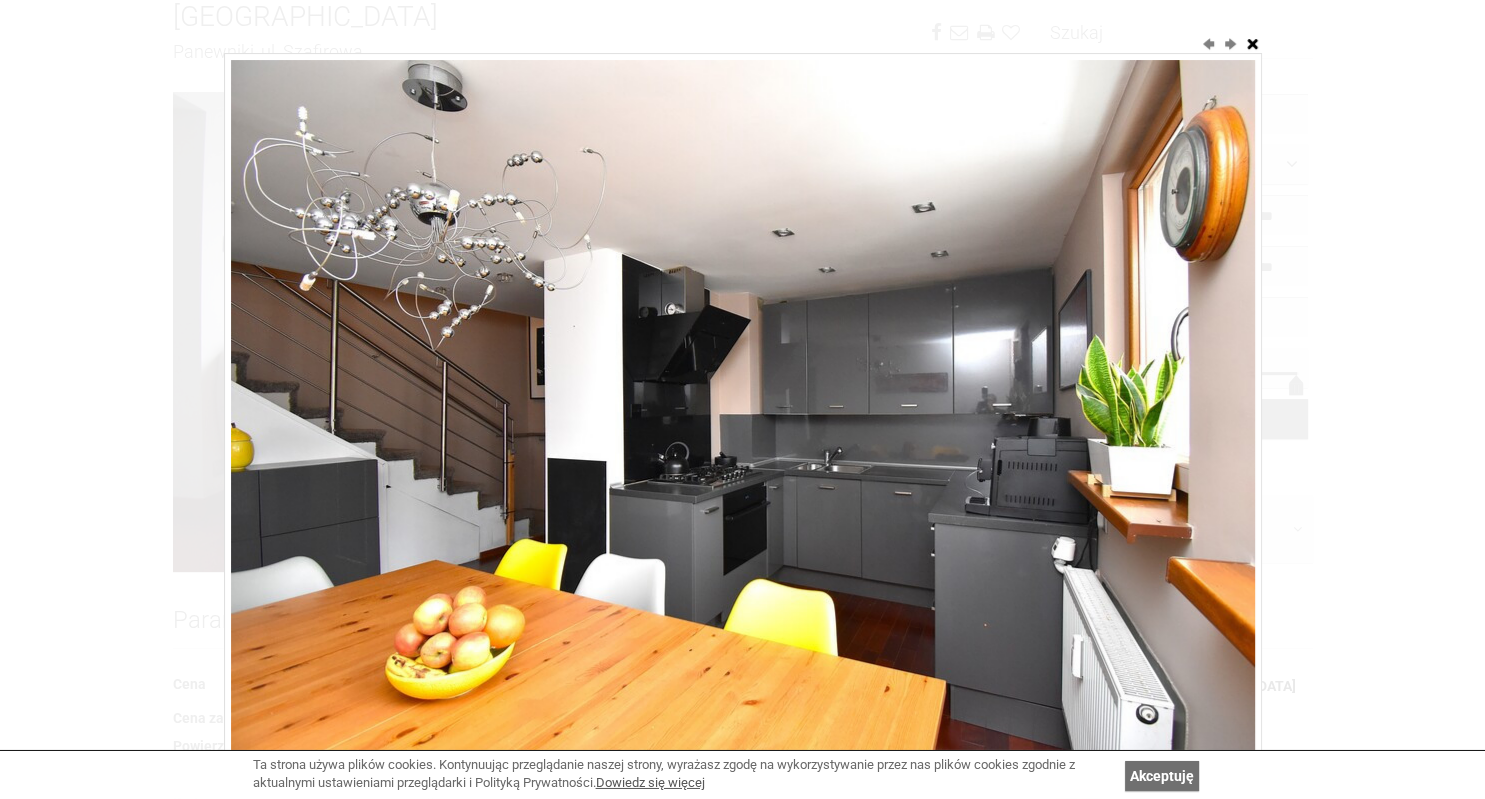 click on "close" at bounding box center [1252, 43] 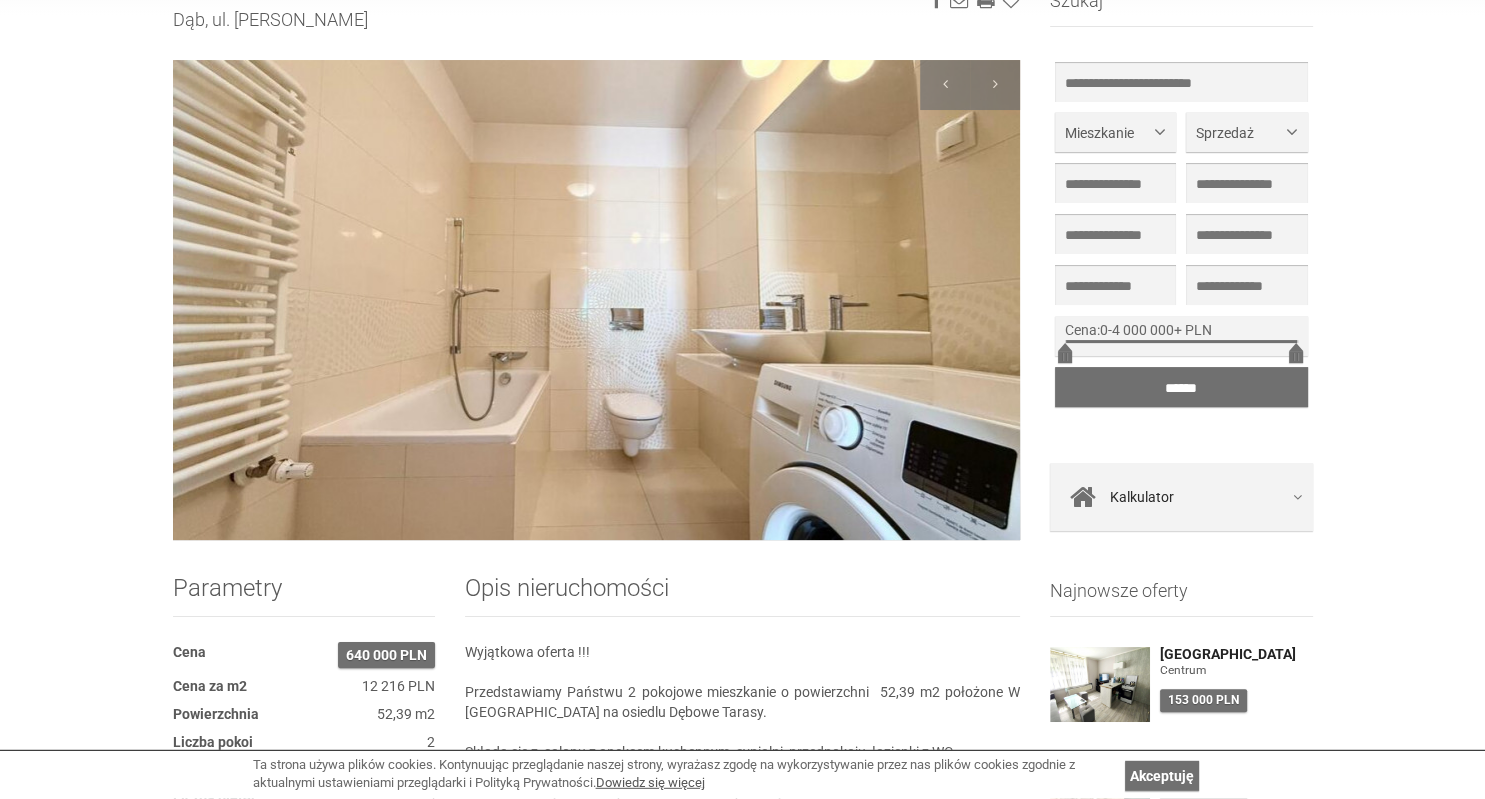 scroll, scrollTop: 276, scrollLeft: 0, axis: vertical 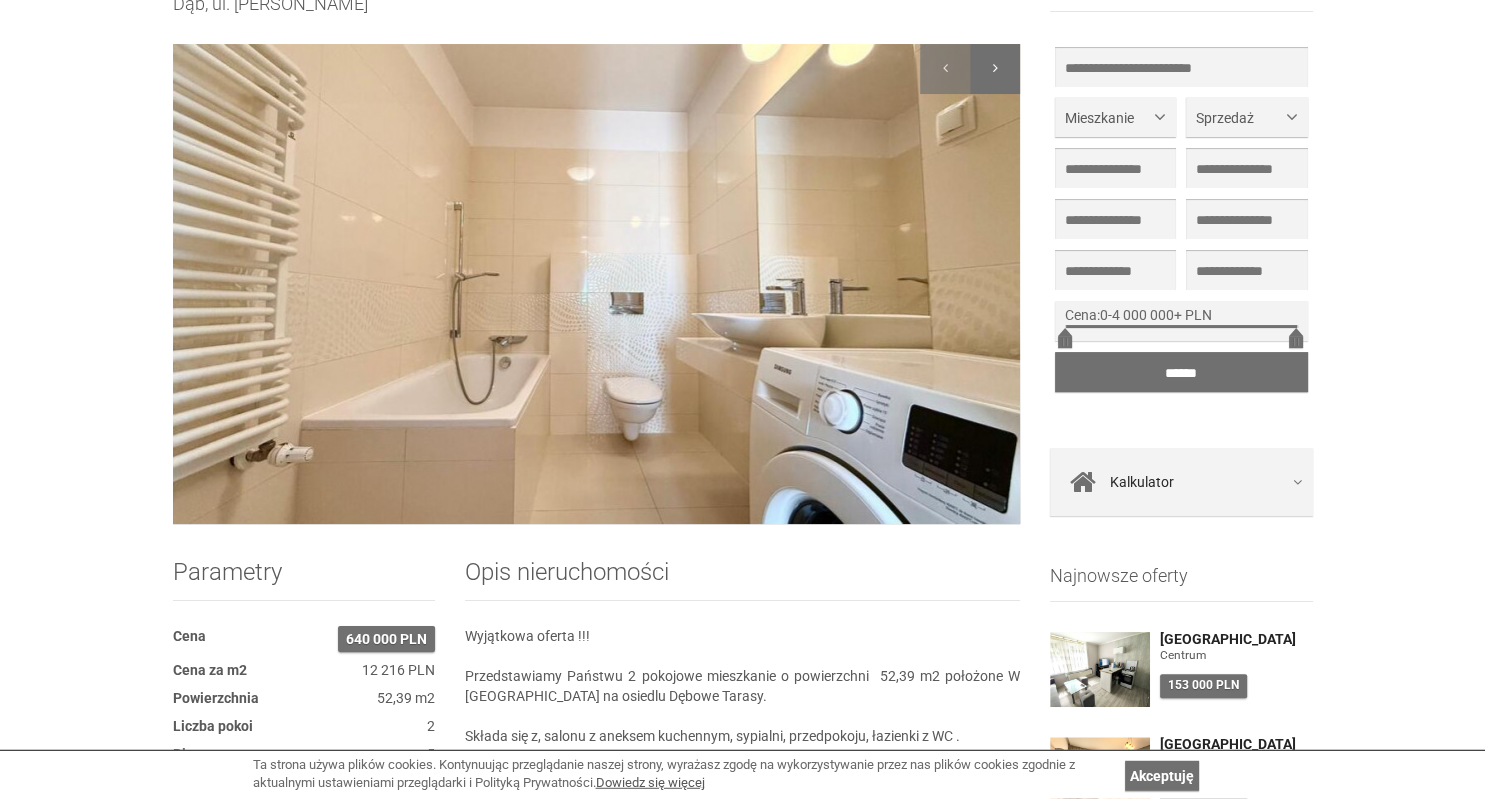 click at bounding box center [995, 69] 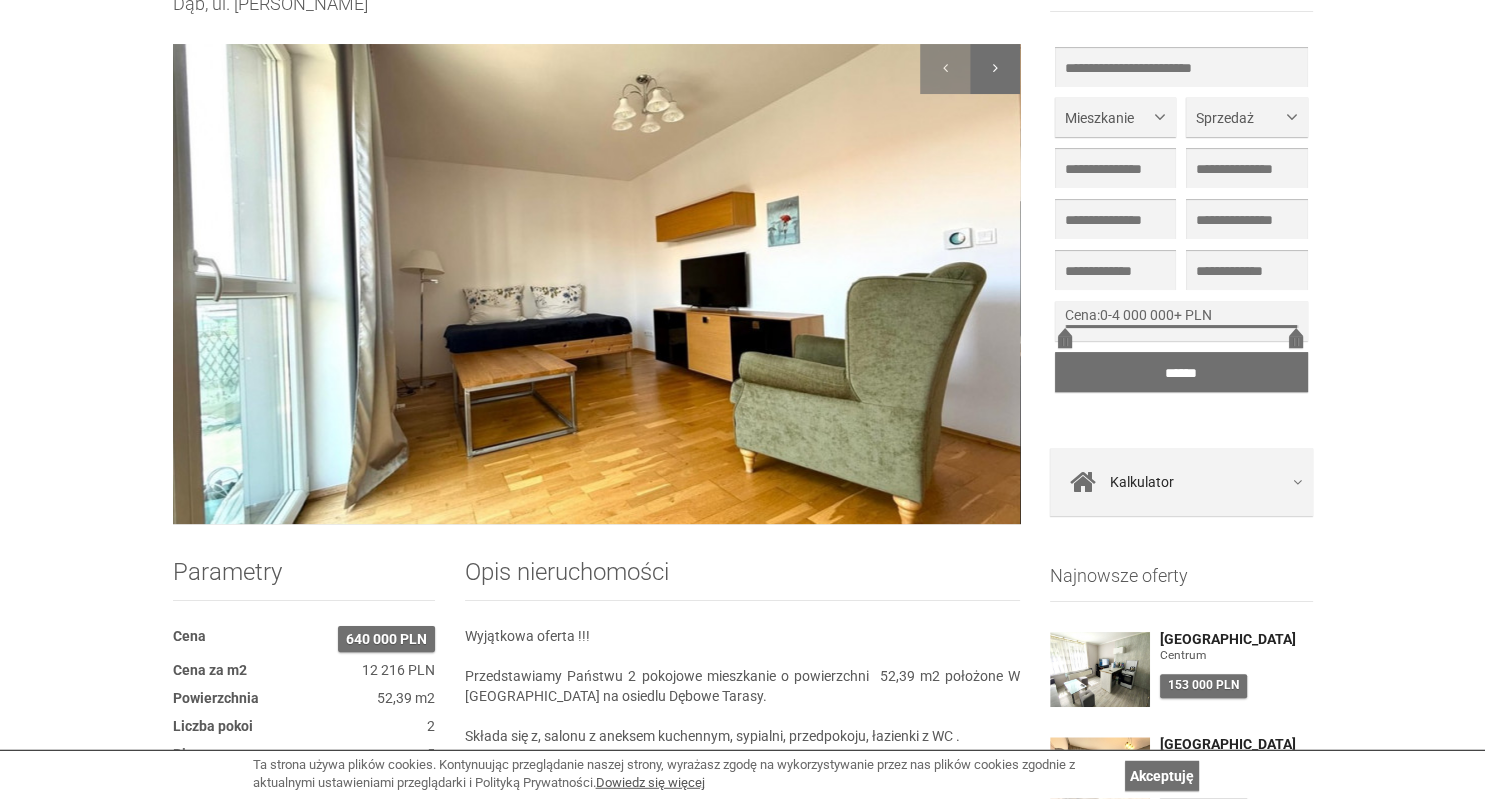 click at bounding box center [995, 69] 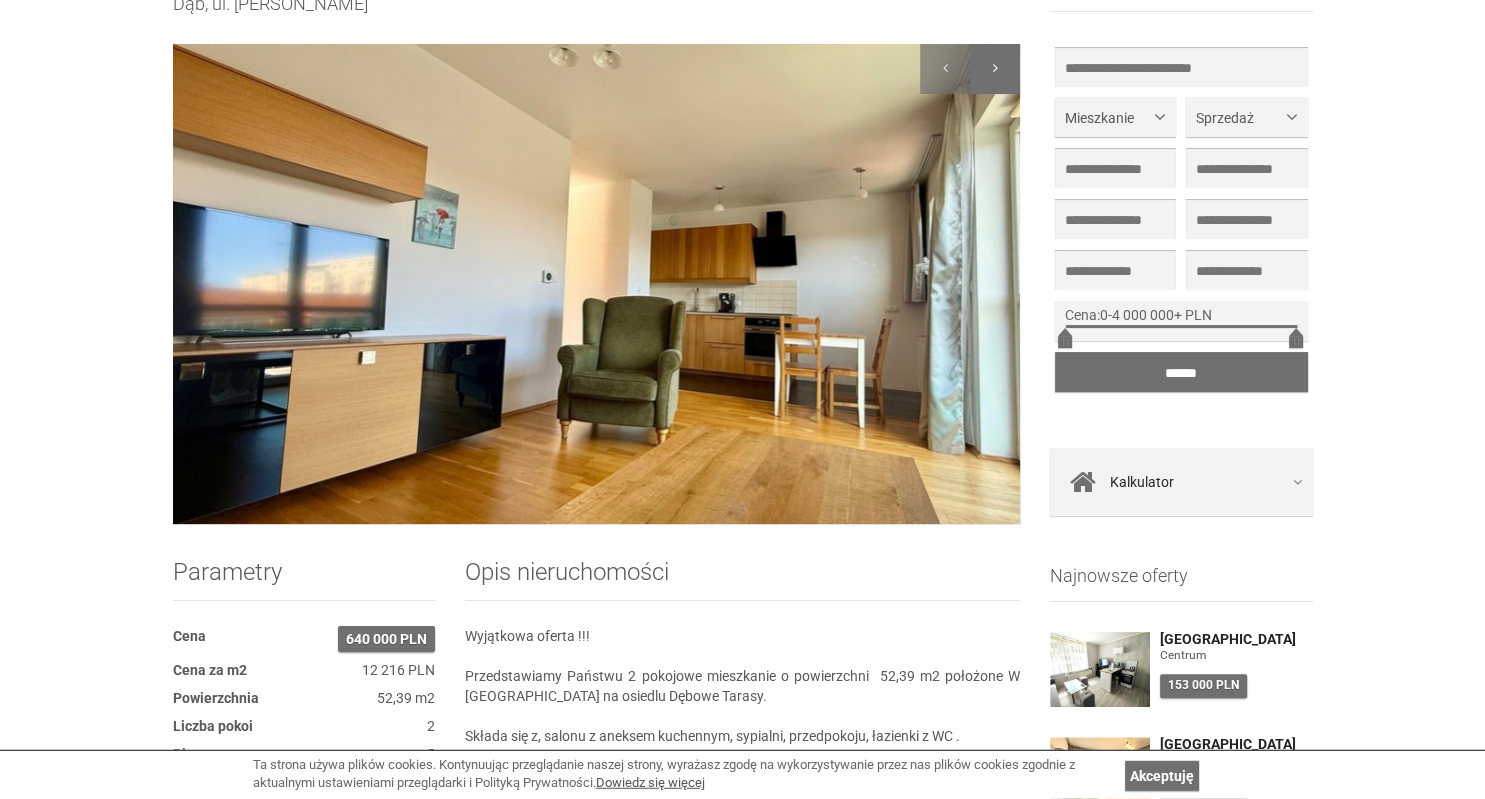 click at bounding box center (995, 69) 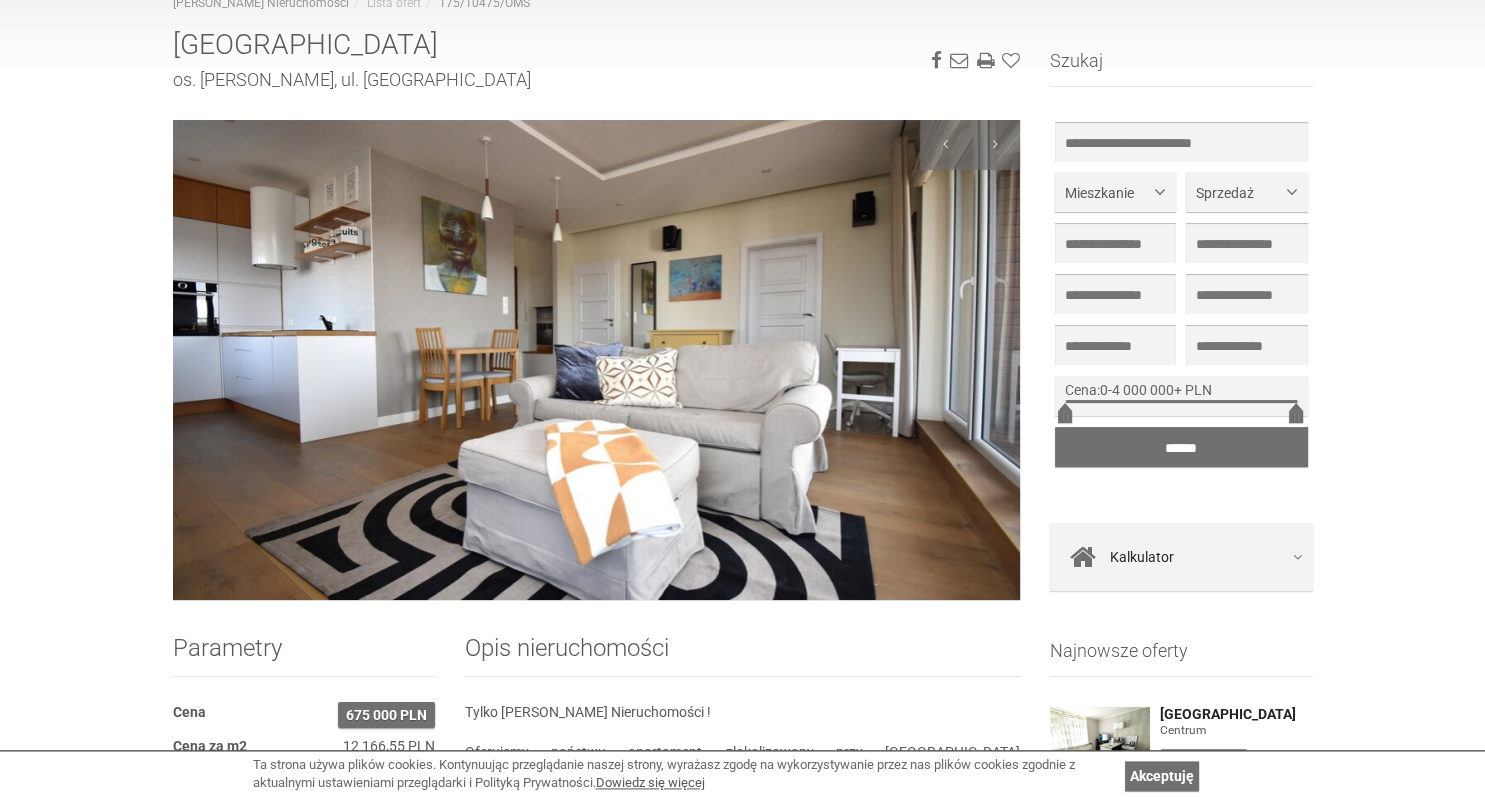 scroll, scrollTop: 200, scrollLeft: 0, axis: vertical 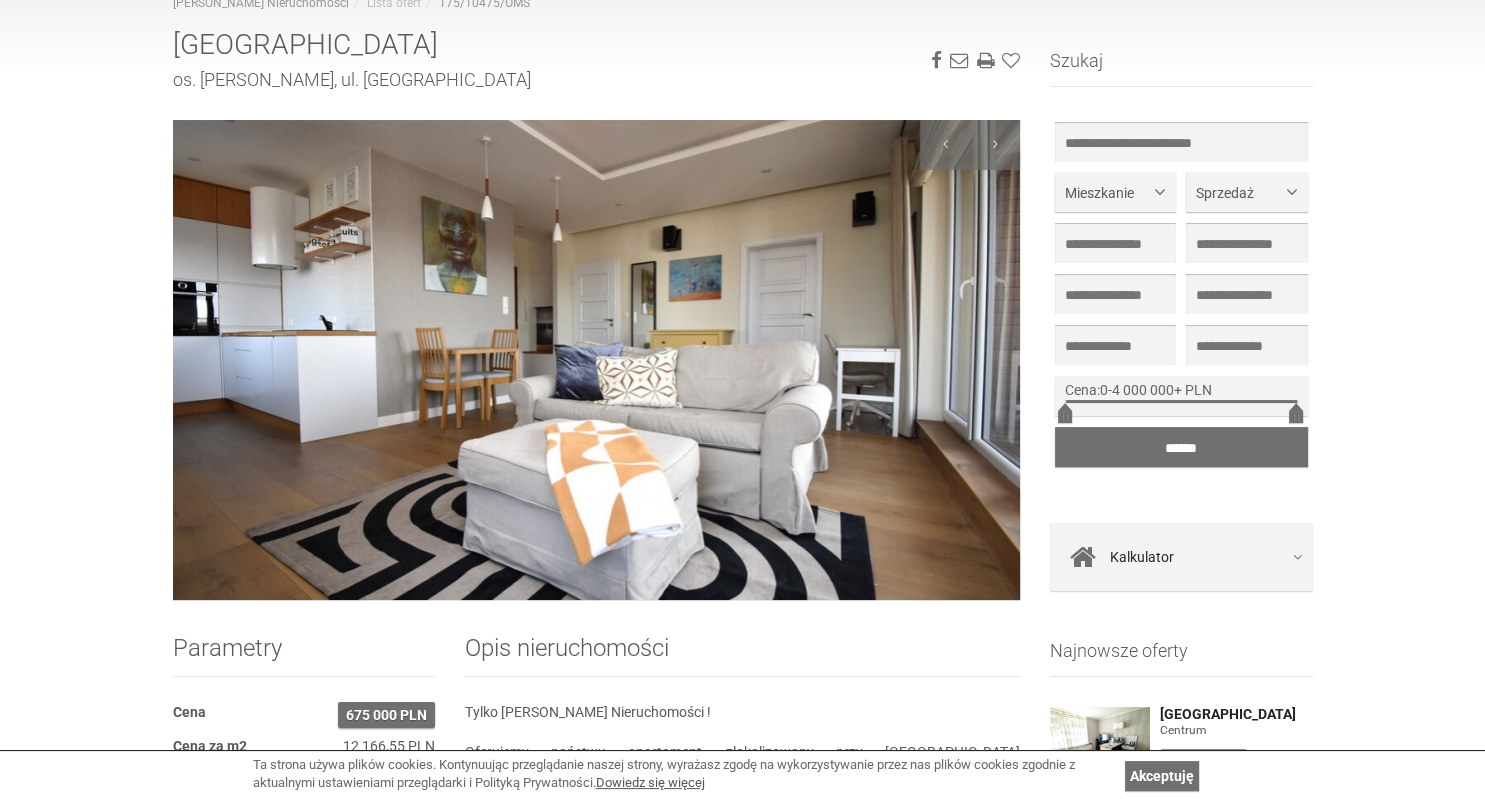click at bounding box center (597, 360) 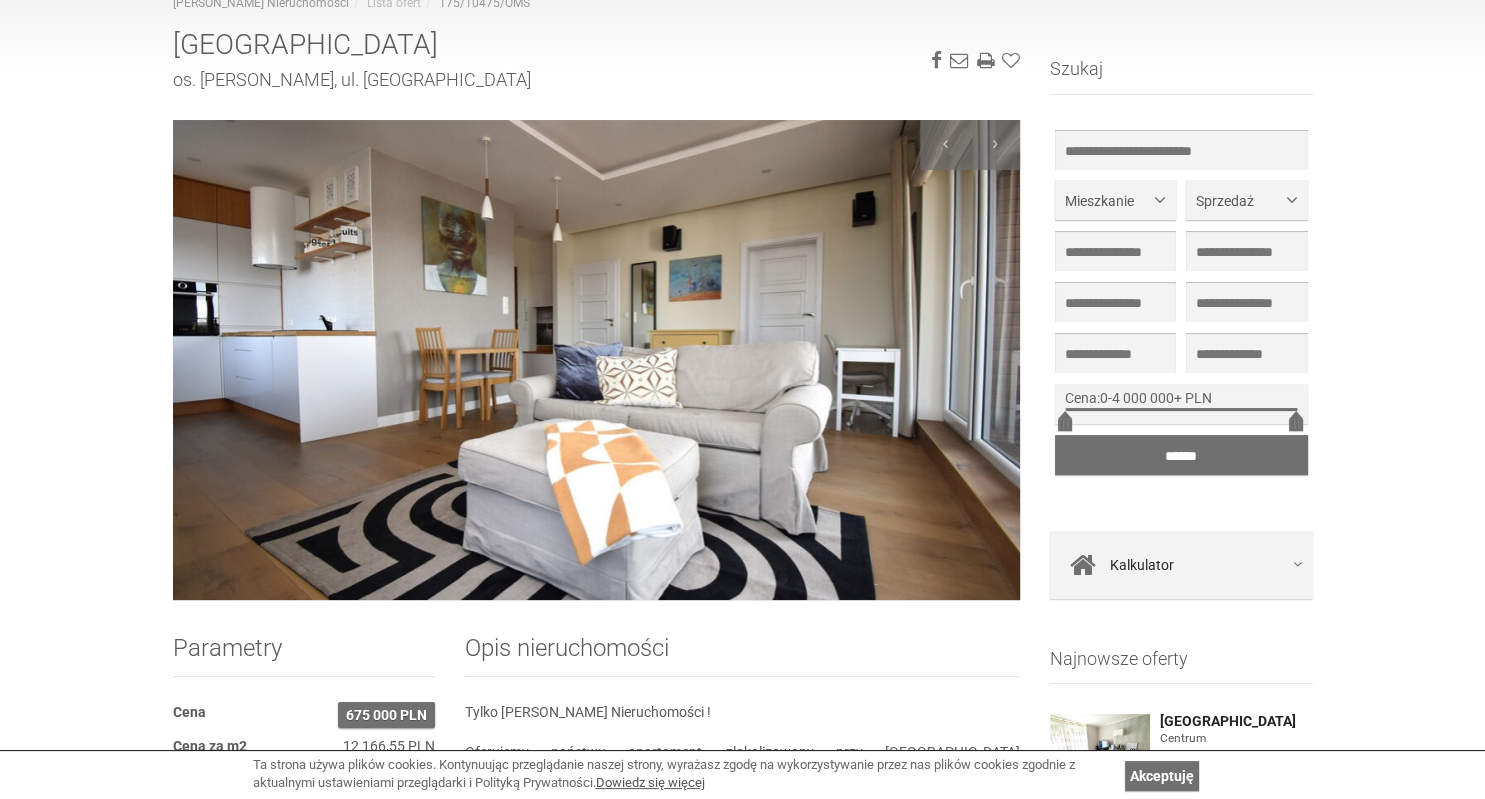 scroll, scrollTop: 356, scrollLeft: 0, axis: vertical 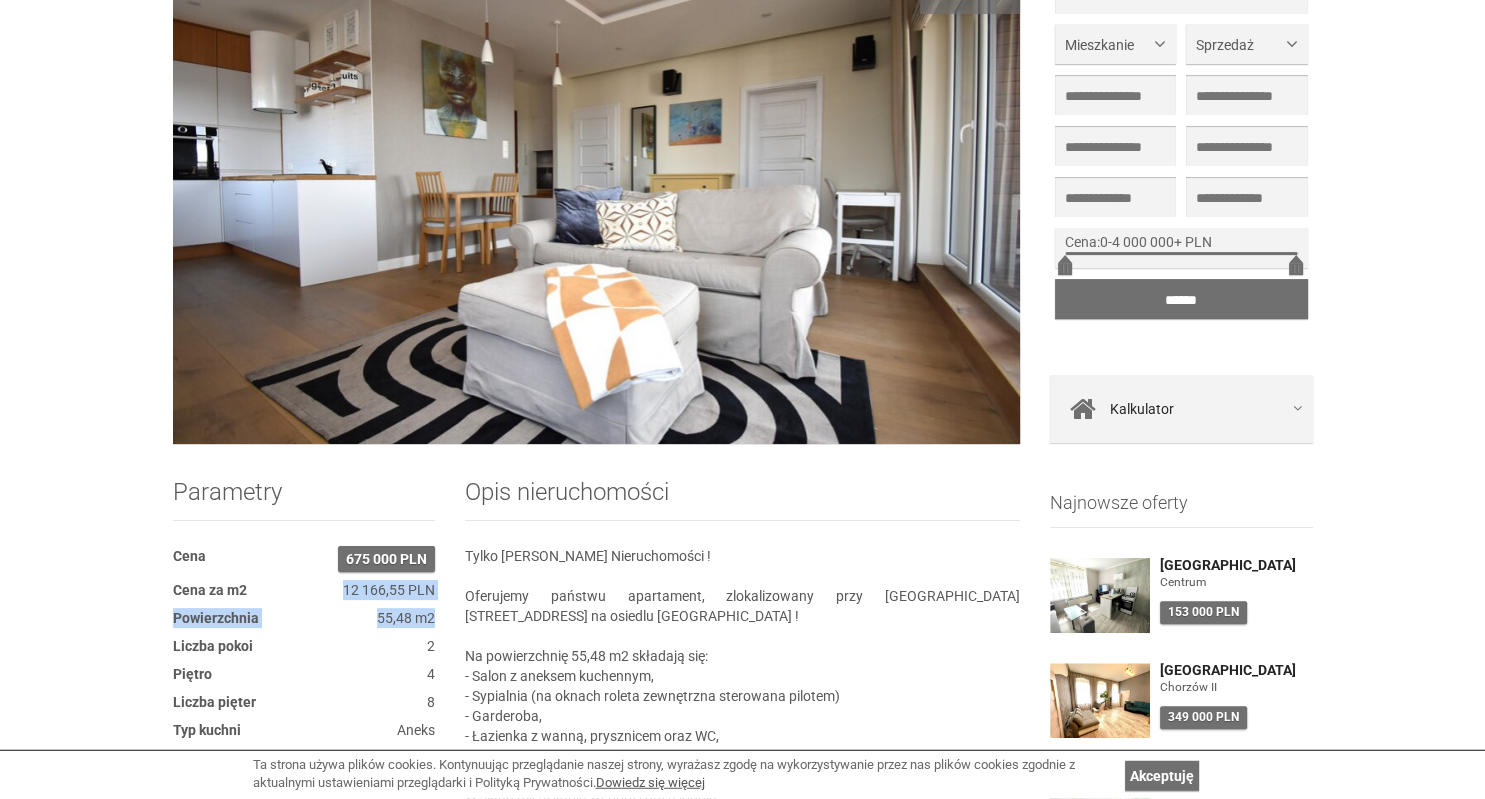 drag, startPoint x: 330, startPoint y: 604, endPoint x: 440, endPoint y: 612, distance: 110.29053 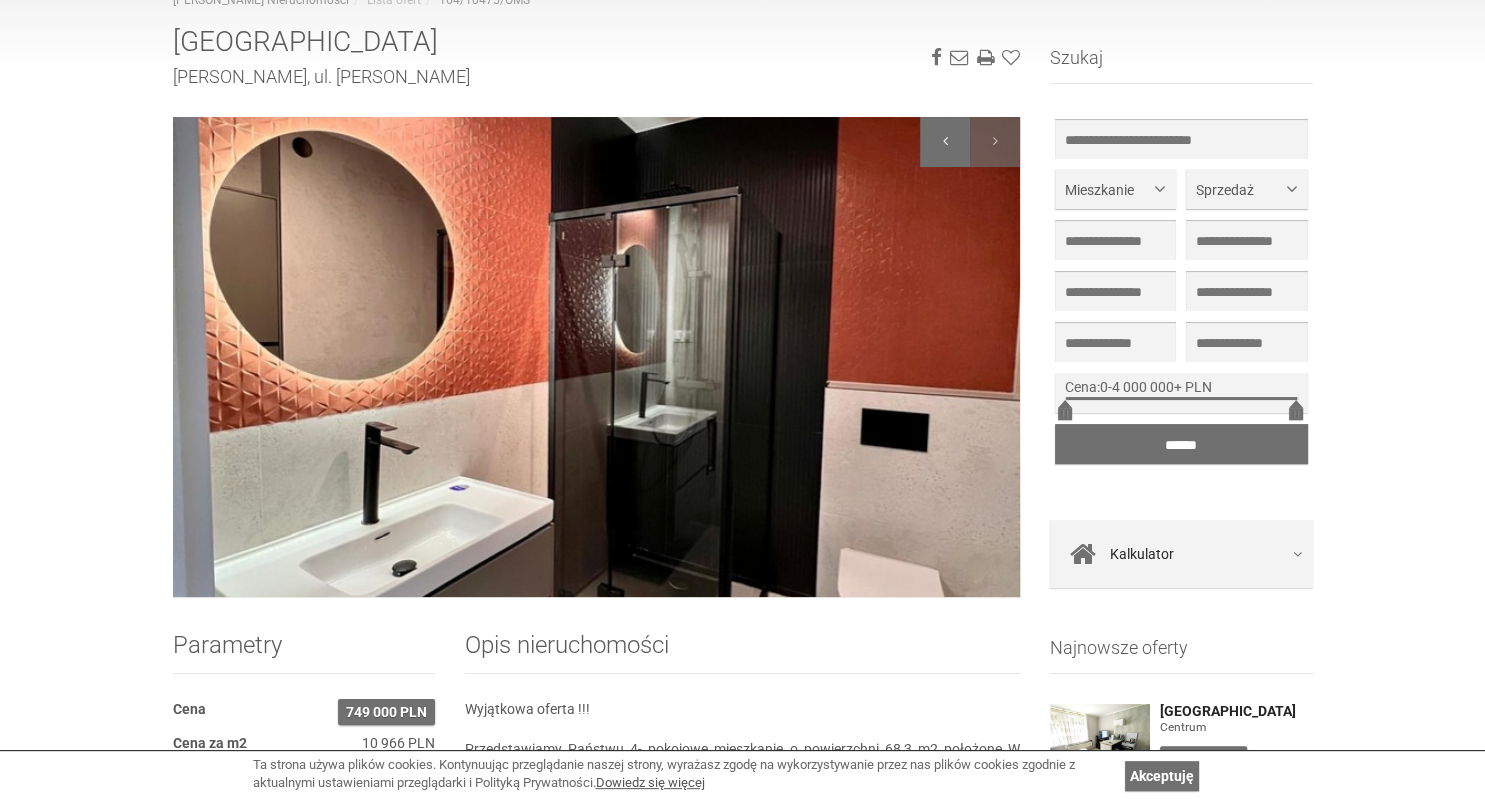 scroll, scrollTop: 214, scrollLeft: 0, axis: vertical 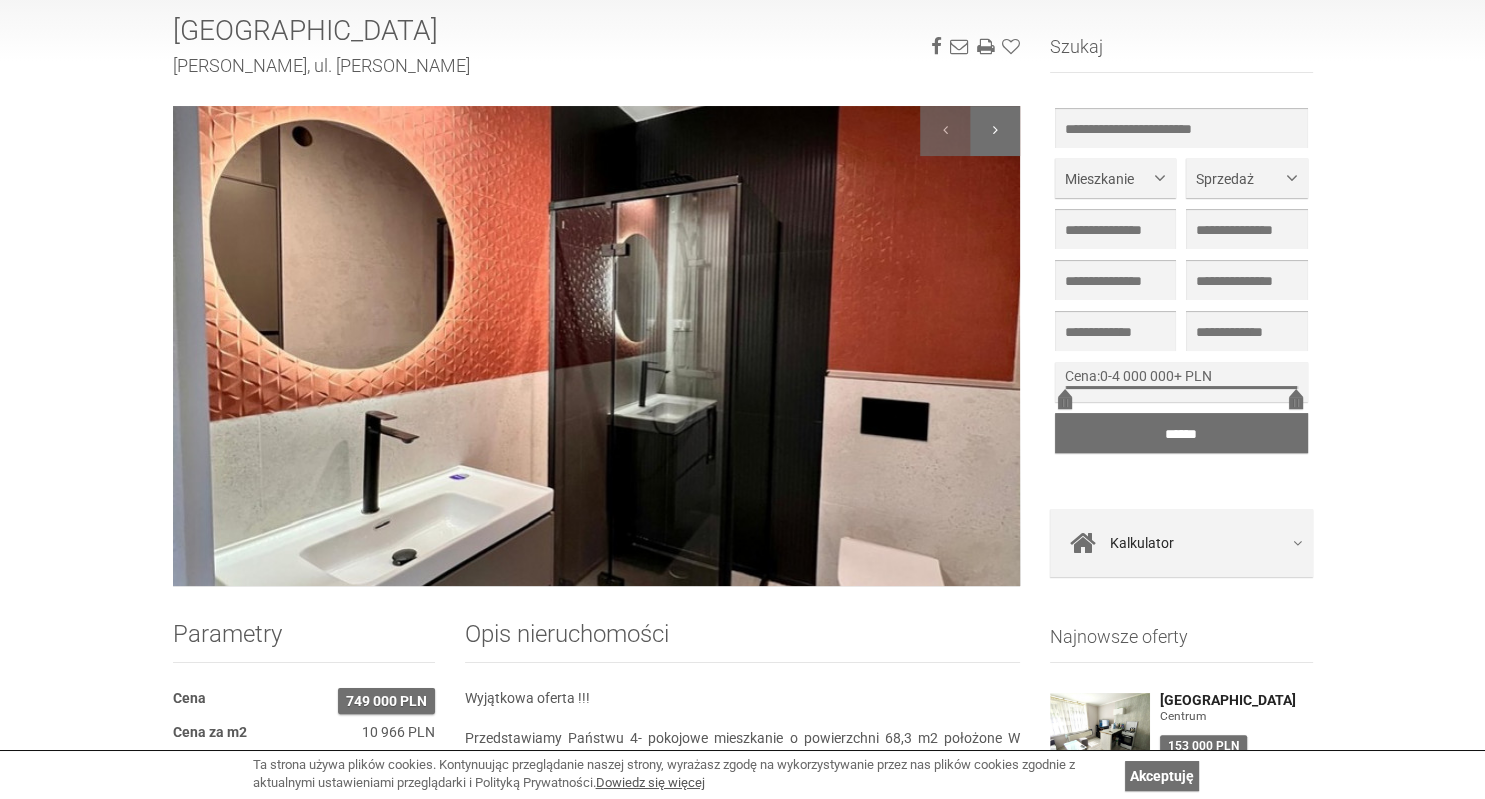 click at bounding box center (995, 131) 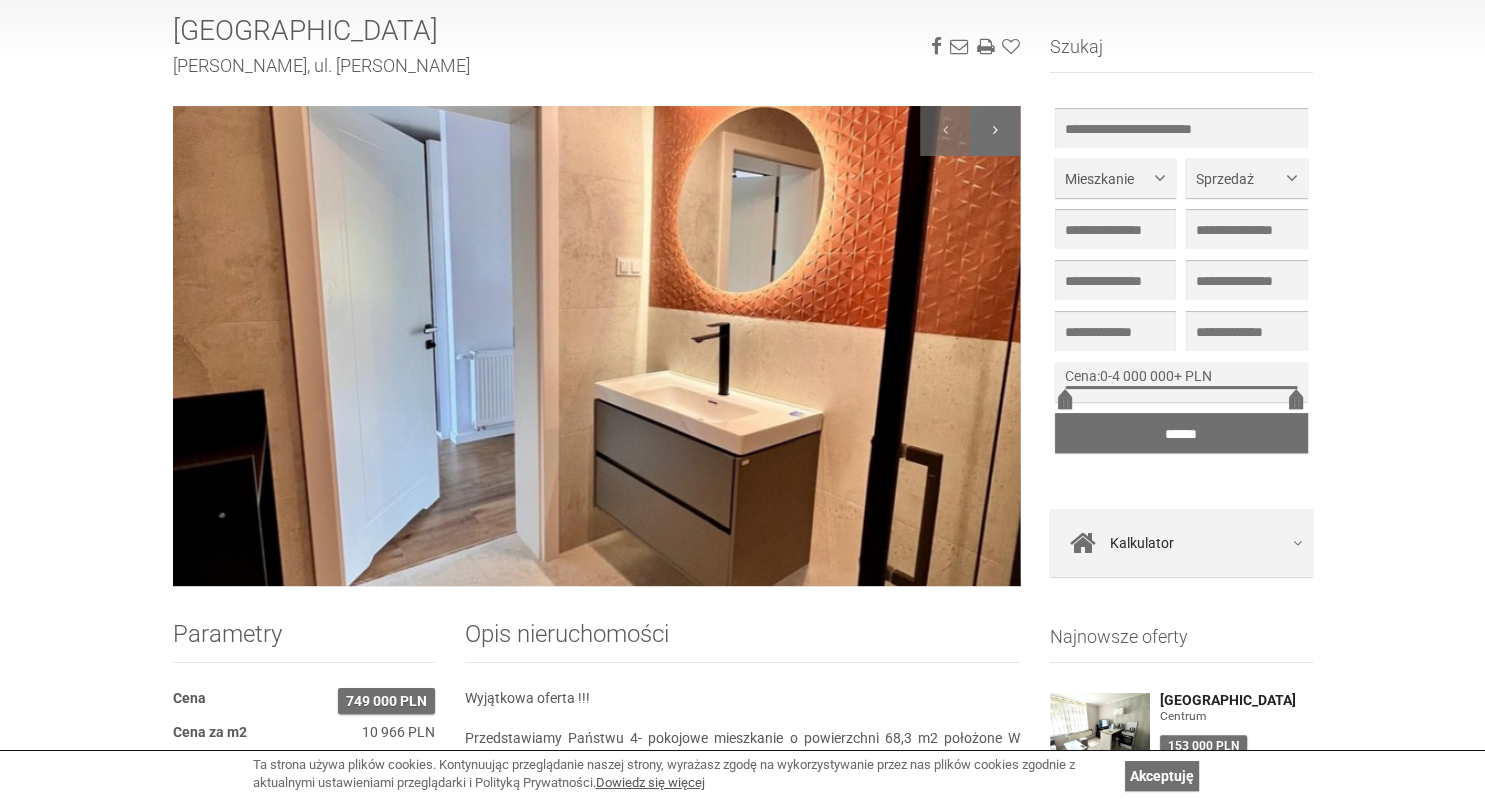 click at bounding box center (995, 131) 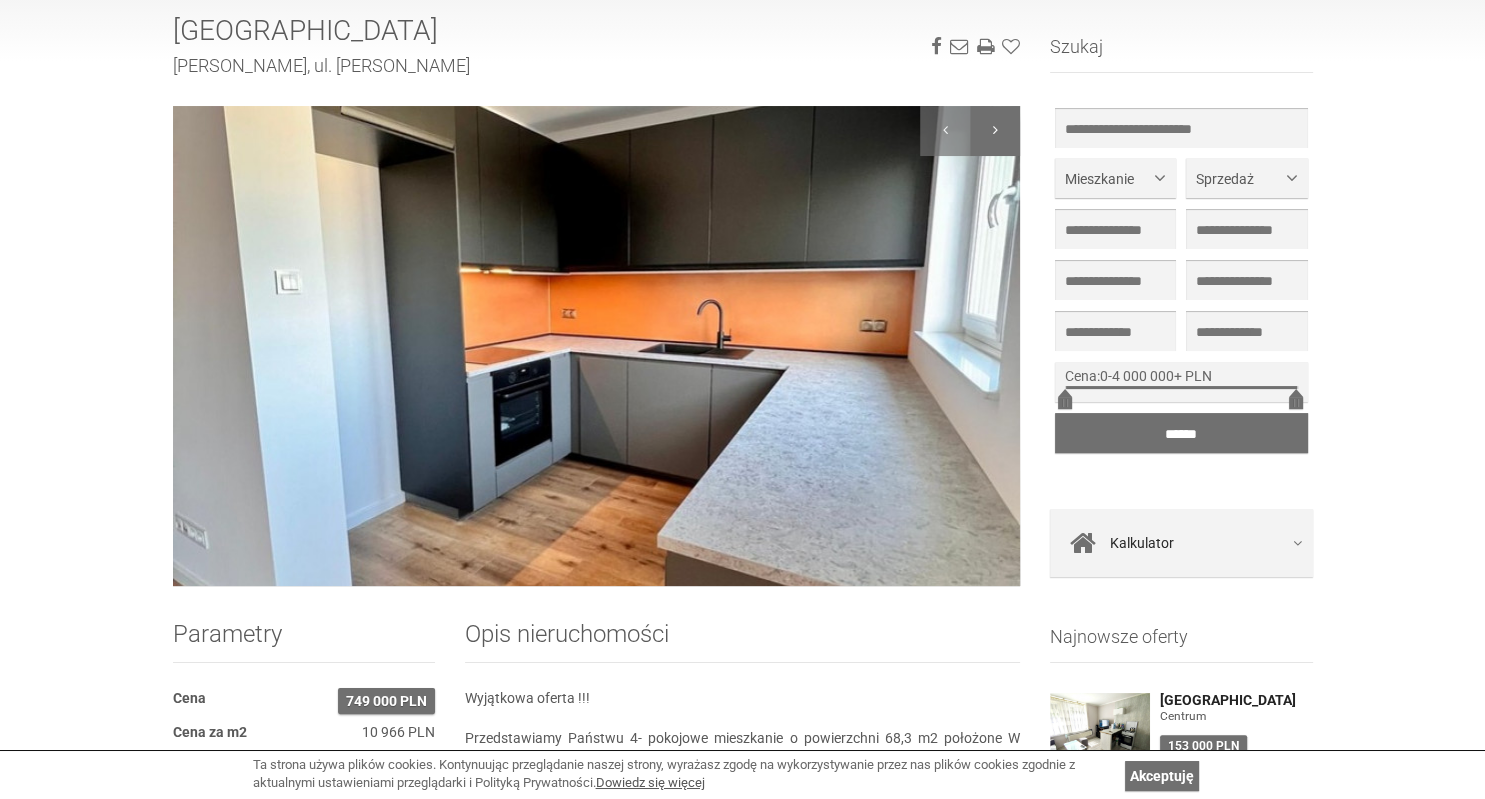 click at bounding box center [995, 131] 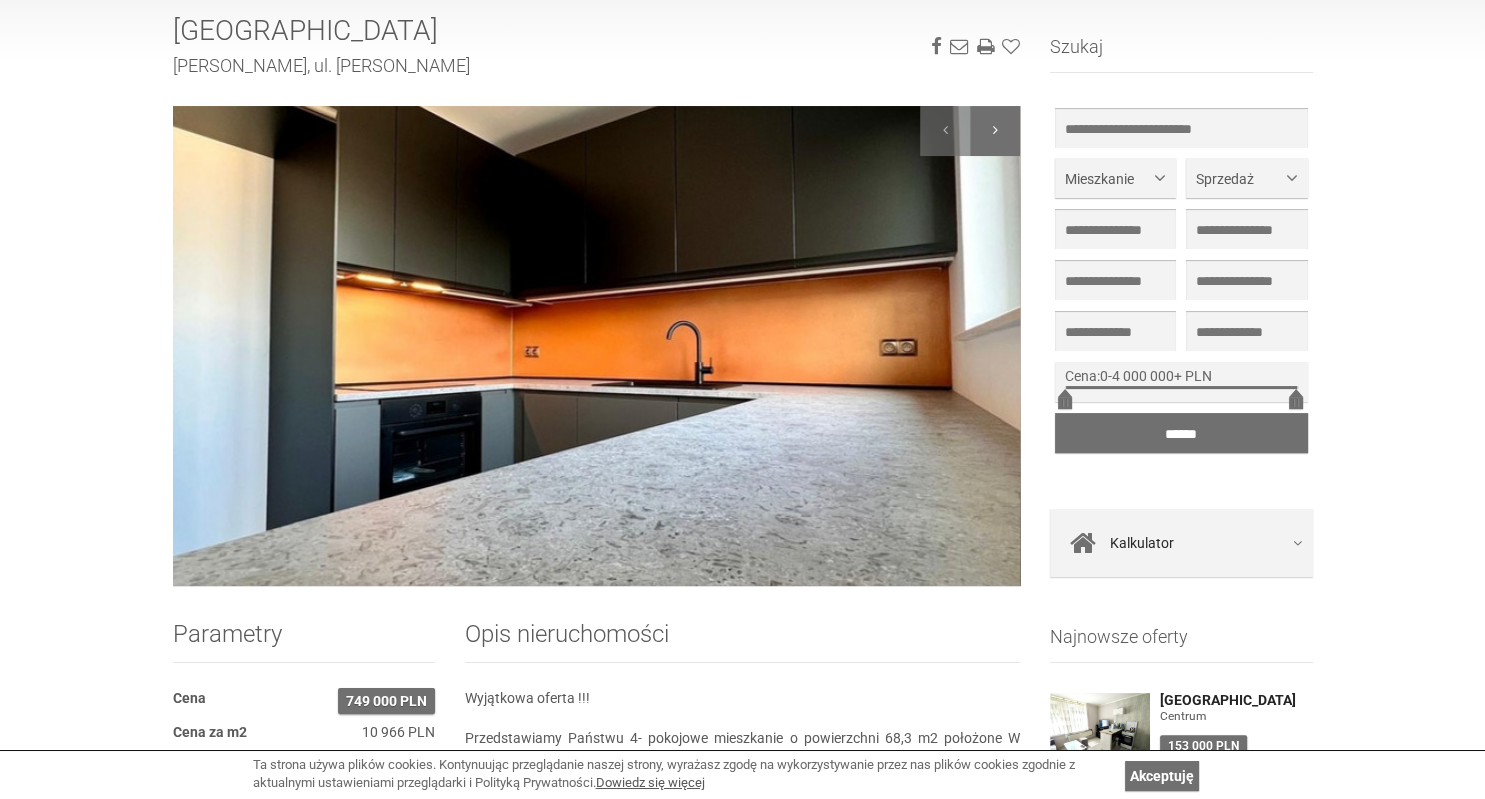 click at bounding box center (995, 131) 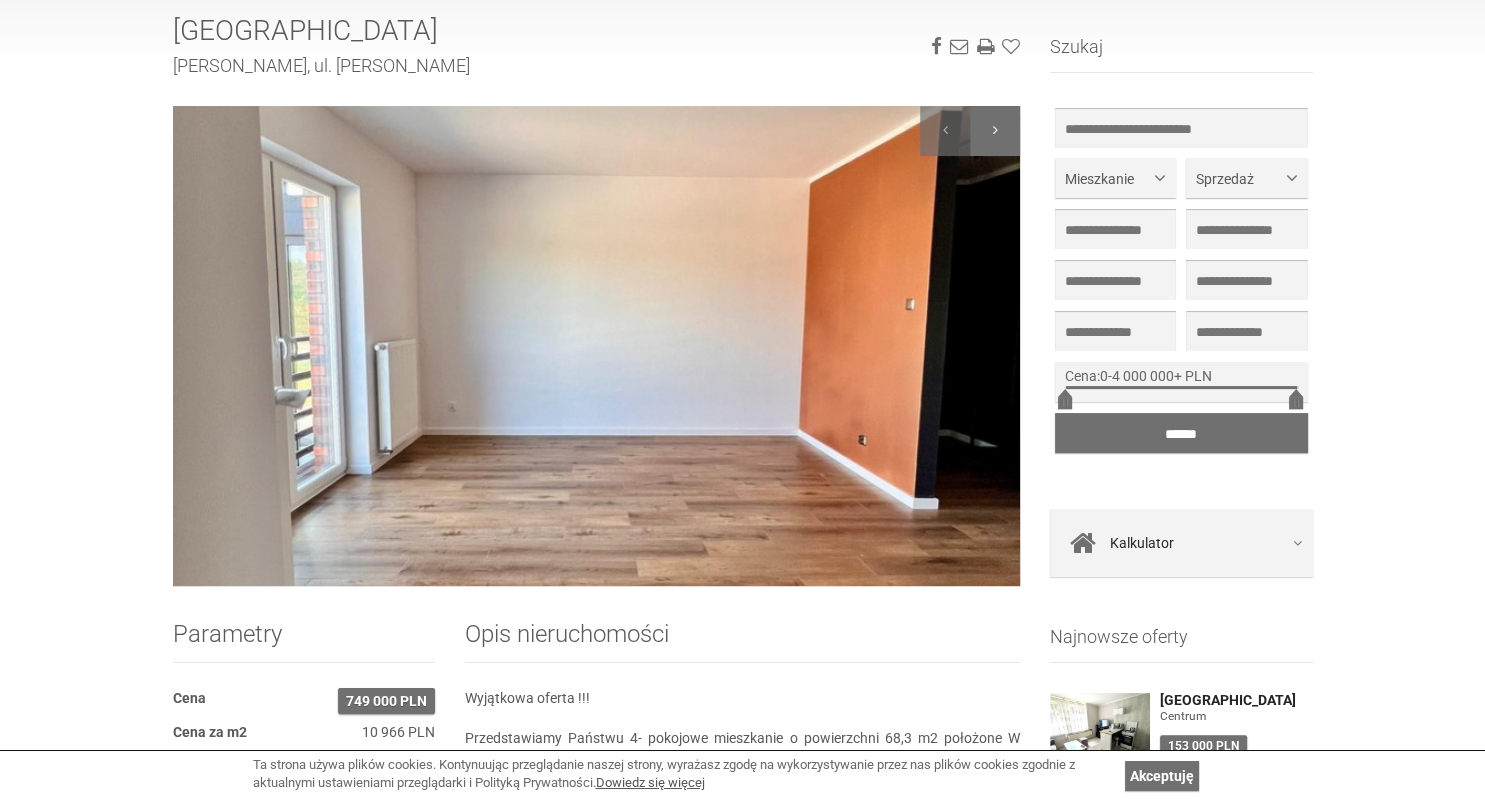 click at bounding box center (995, 131) 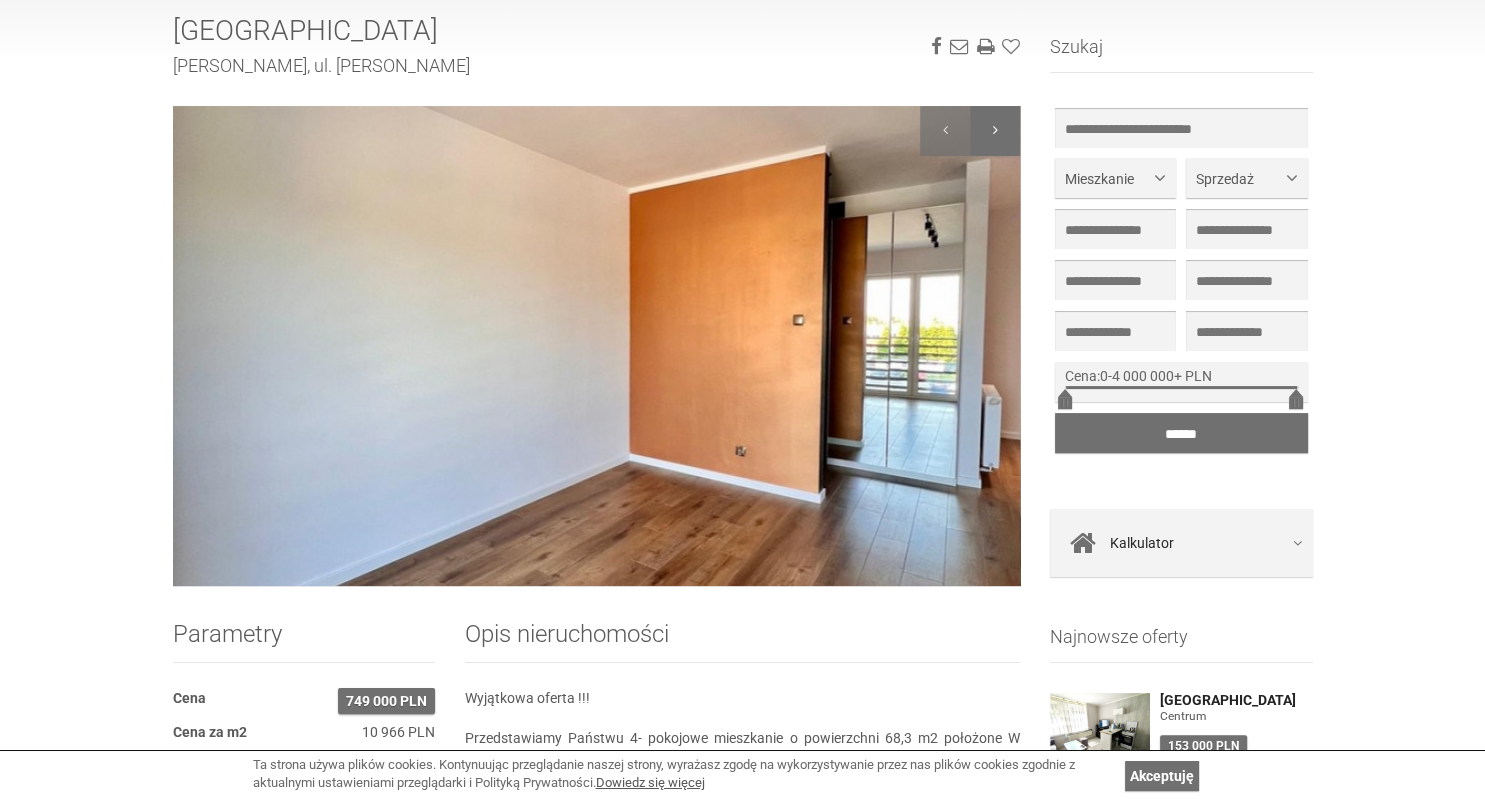click at bounding box center (995, 131) 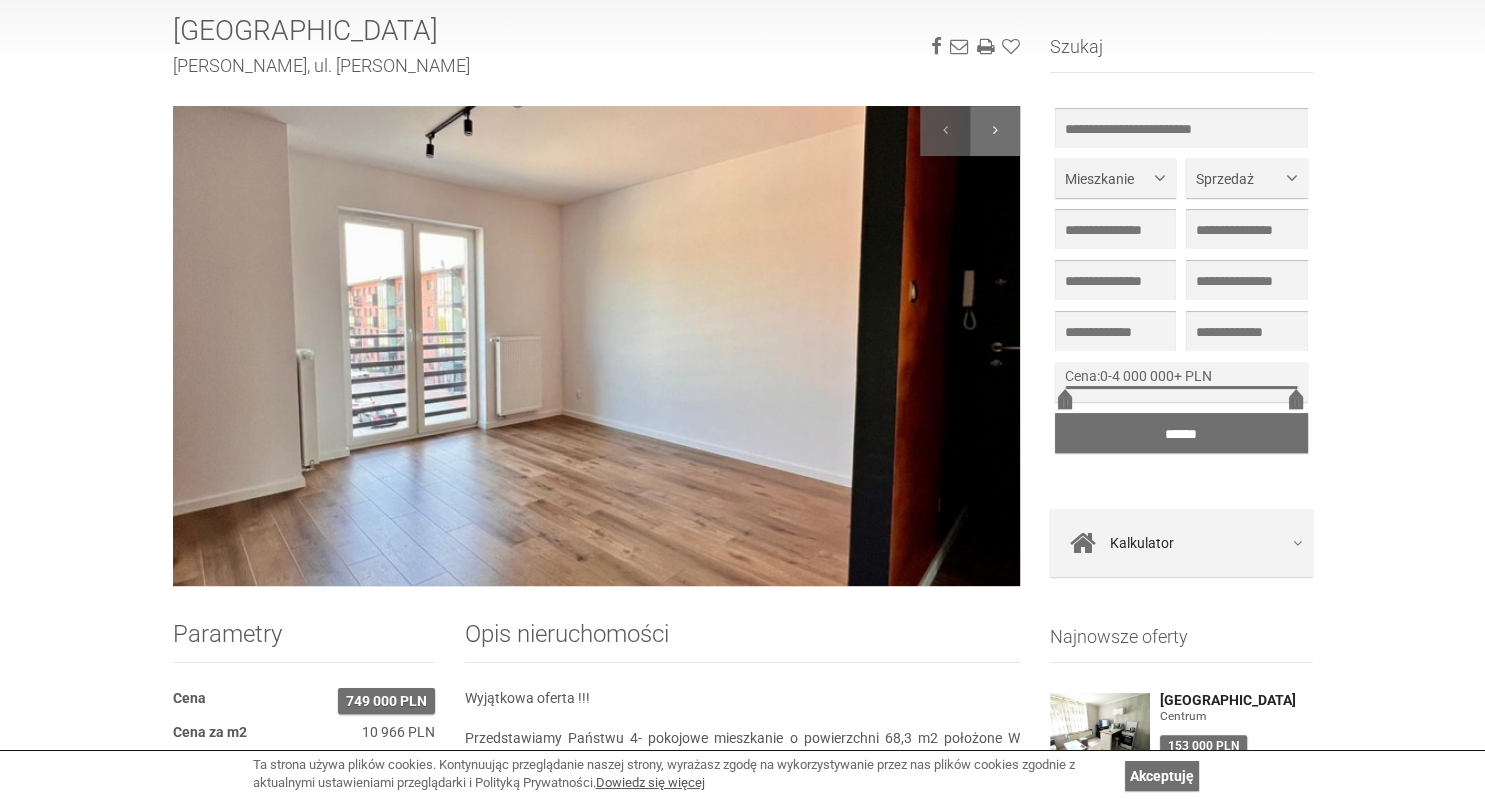 click at bounding box center [995, 131] 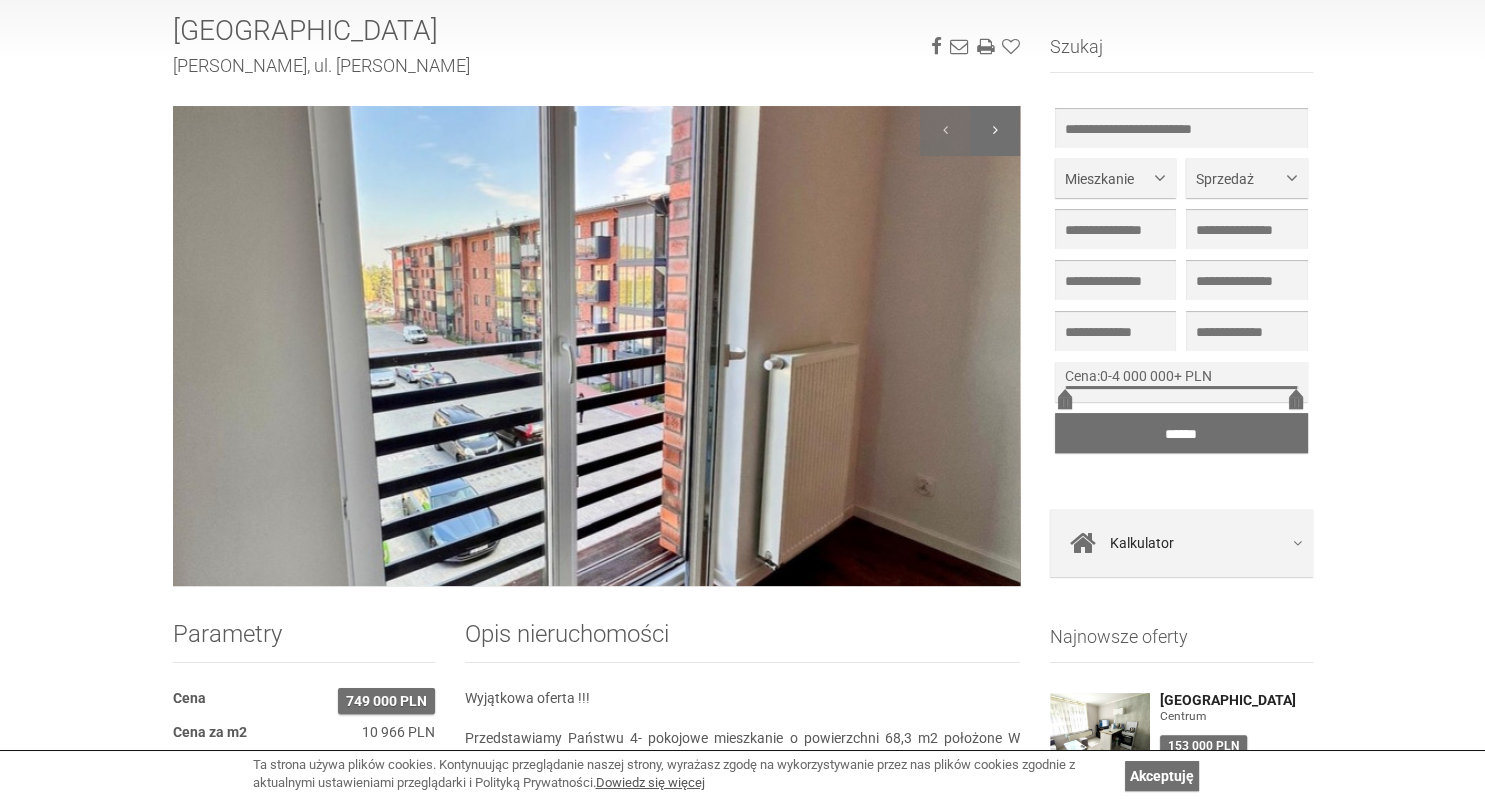 click at bounding box center (995, 131) 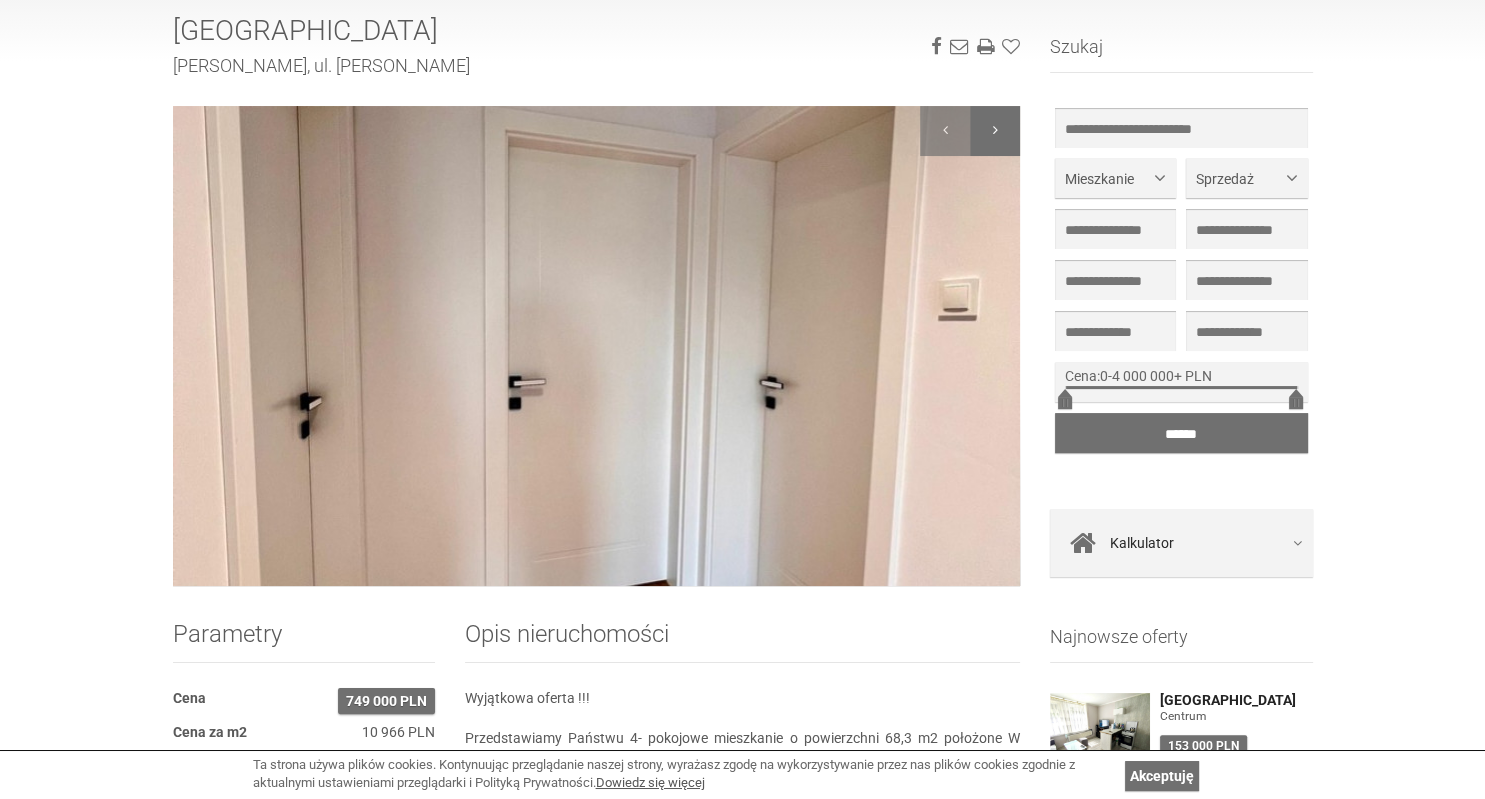 click at bounding box center (995, 131) 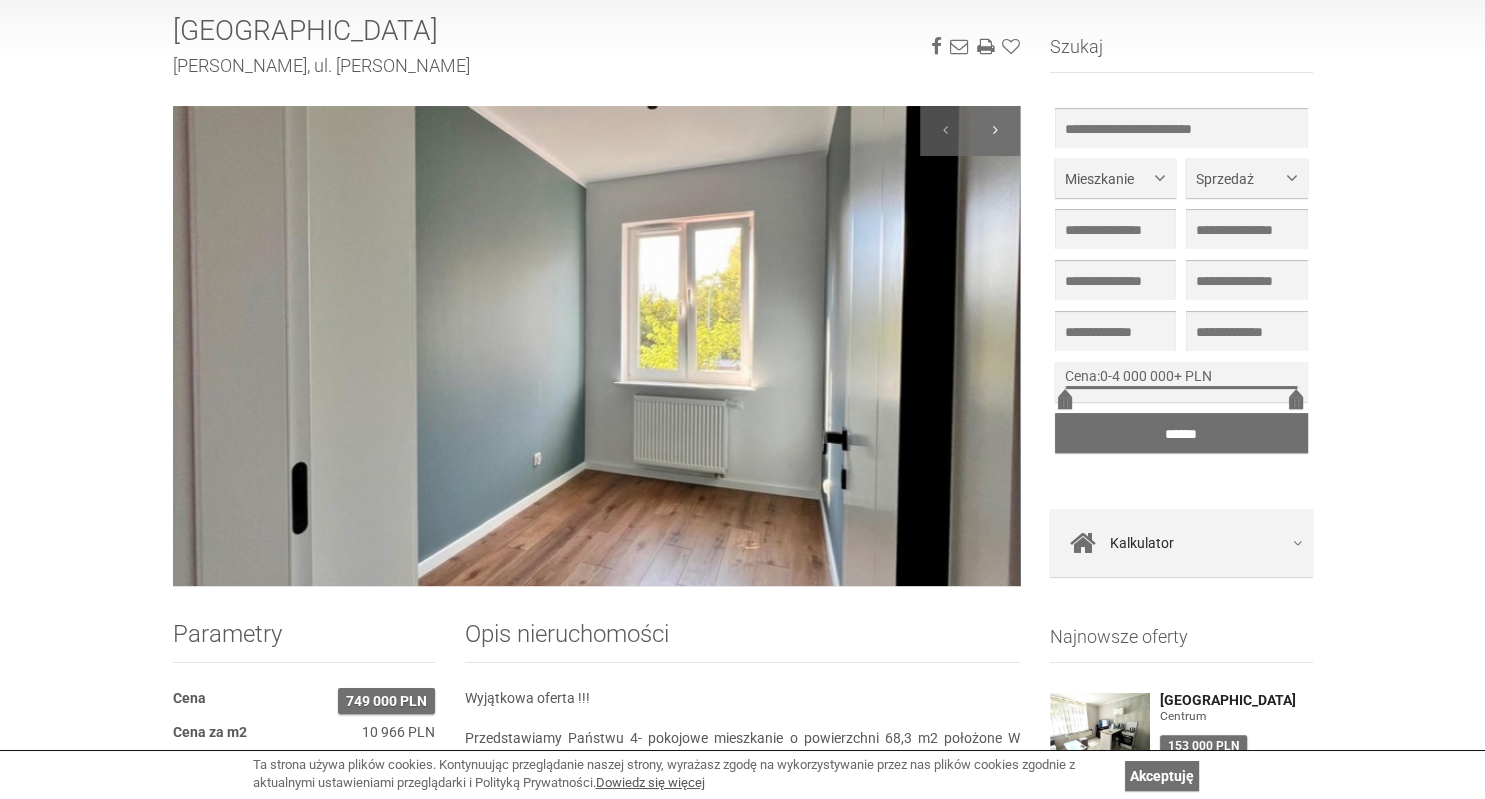 click at bounding box center [995, 131] 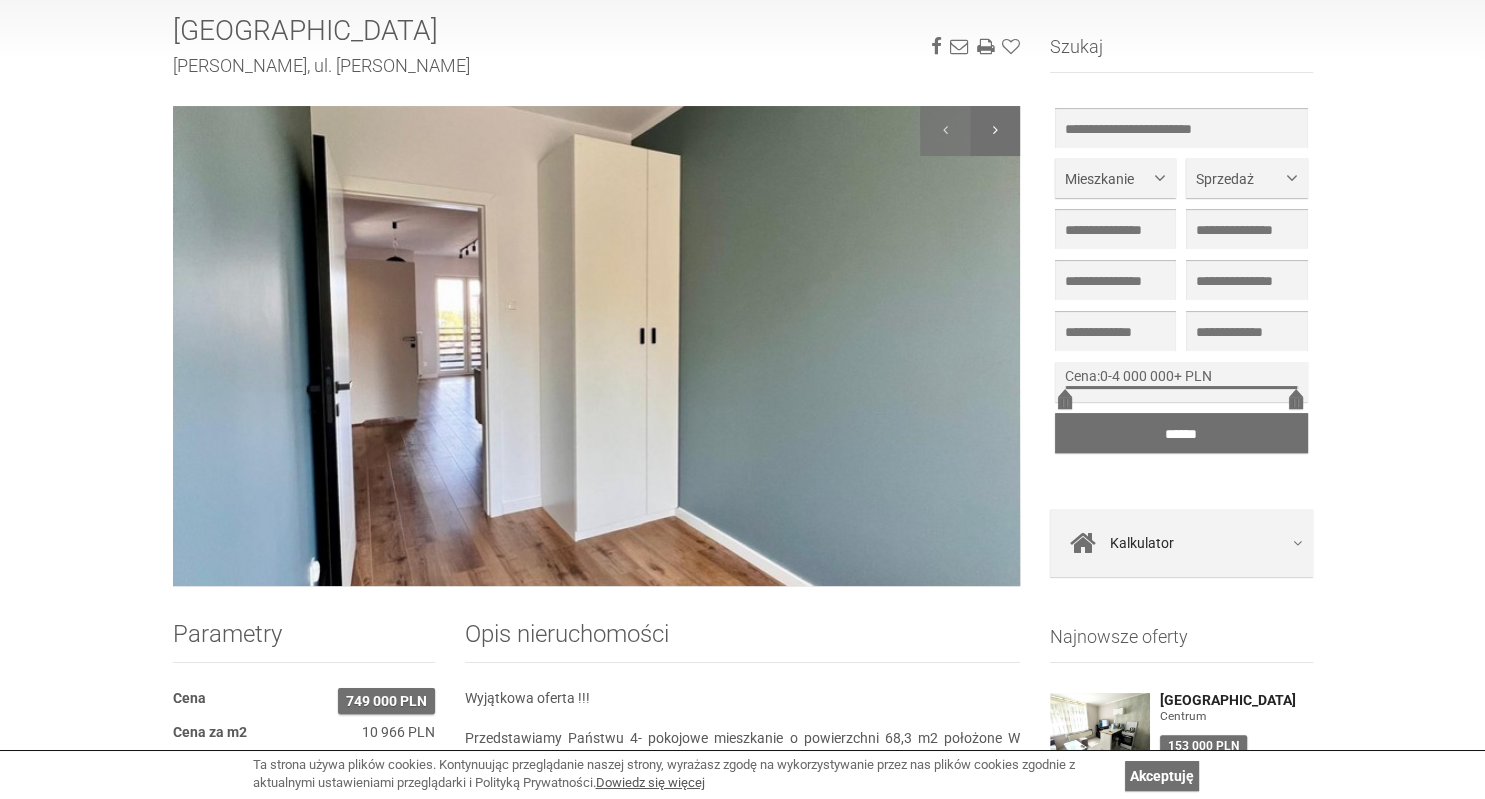 click at bounding box center [995, 131] 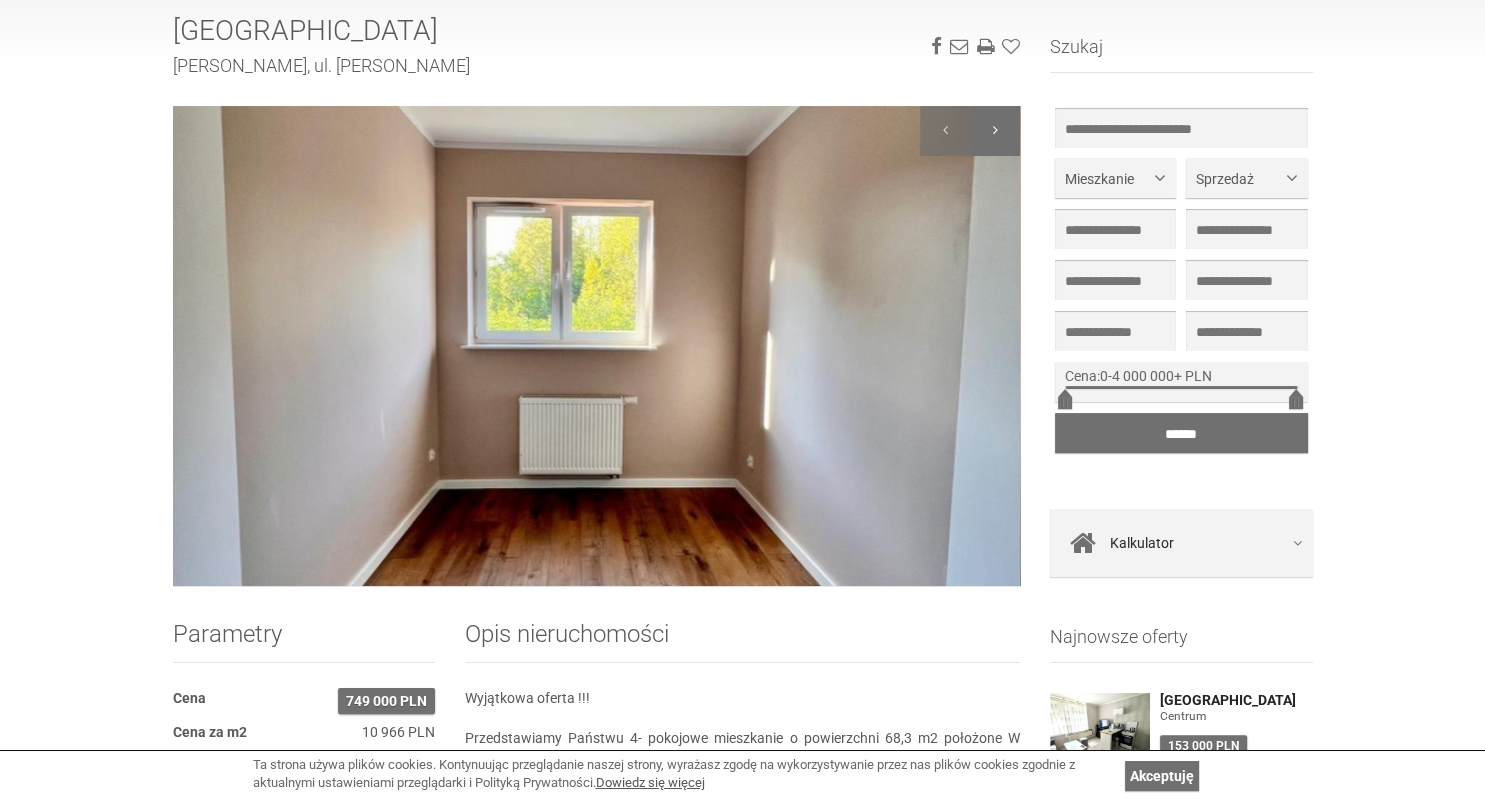 click at bounding box center [995, 131] 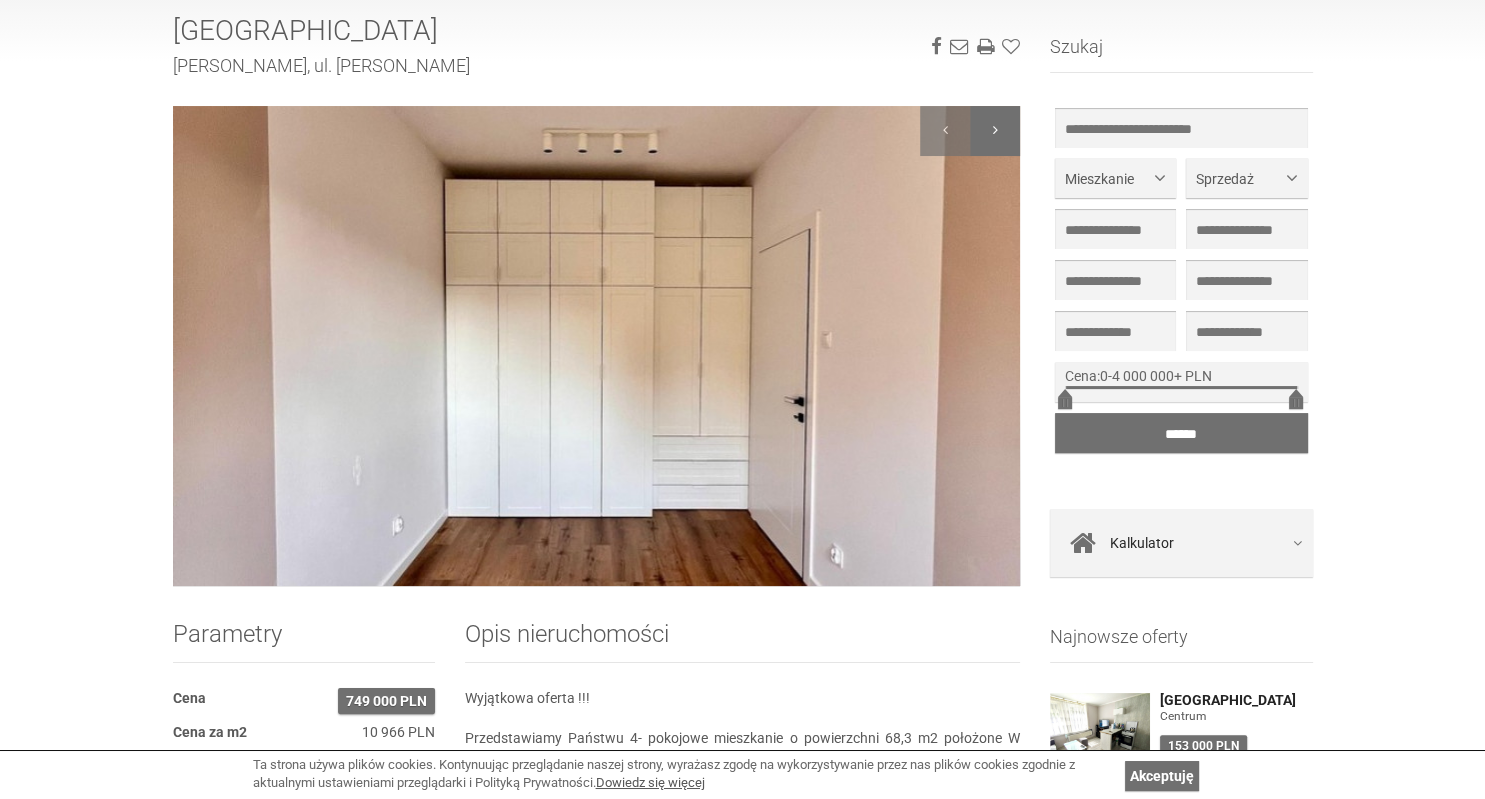 click at bounding box center [995, 131] 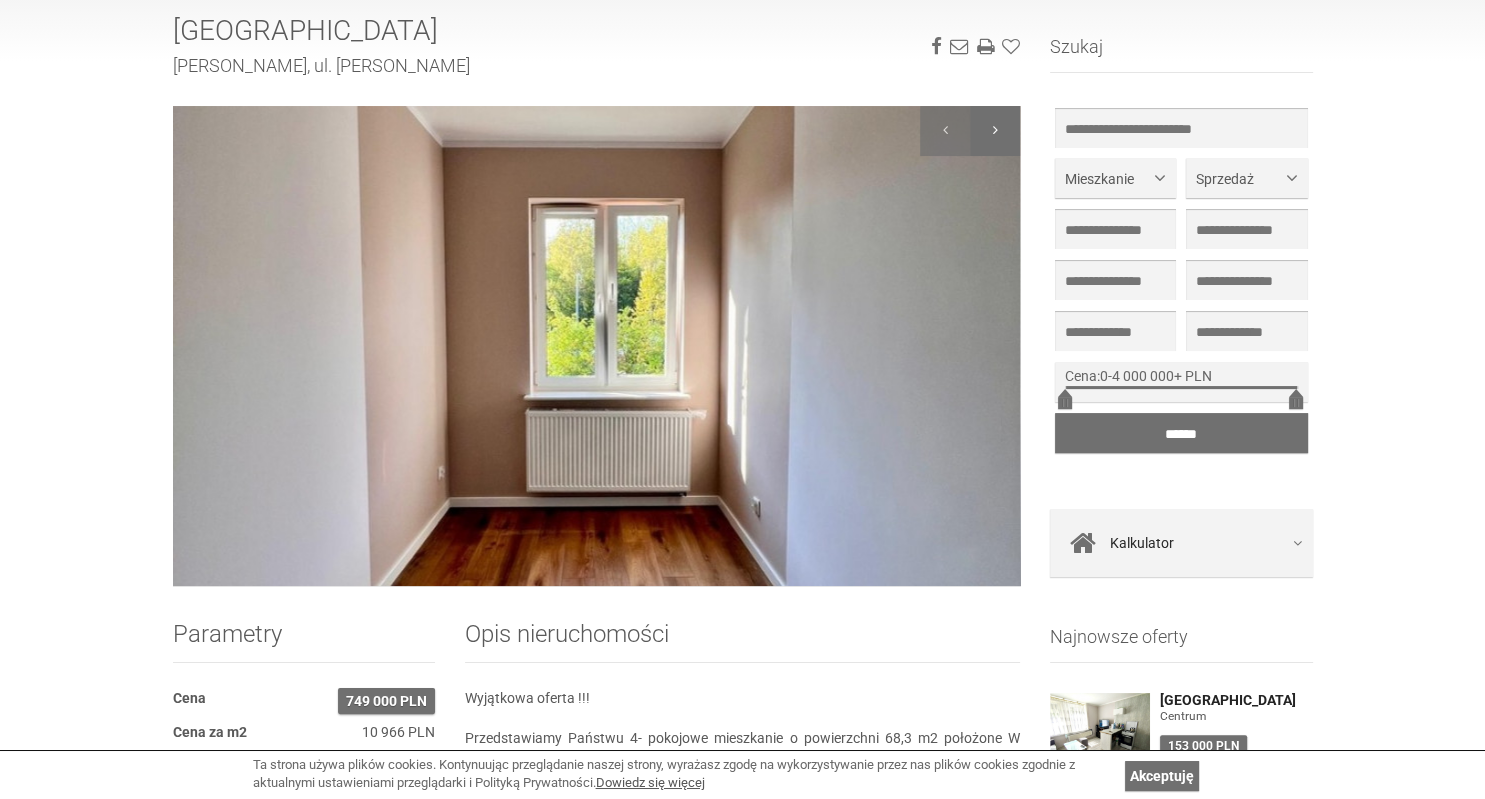click at bounding box center [995, 131] 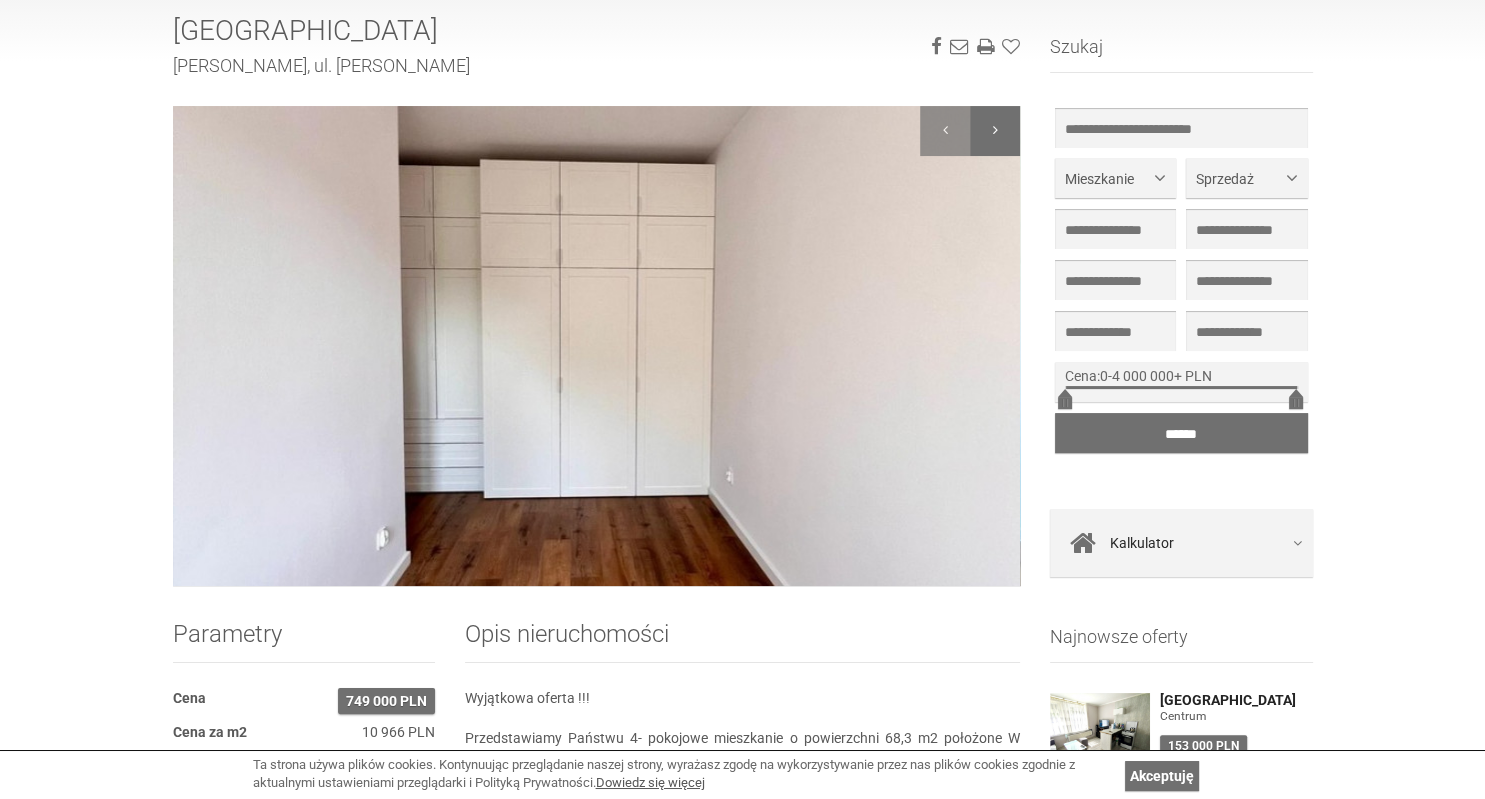 click at bounding box center (995, 131) 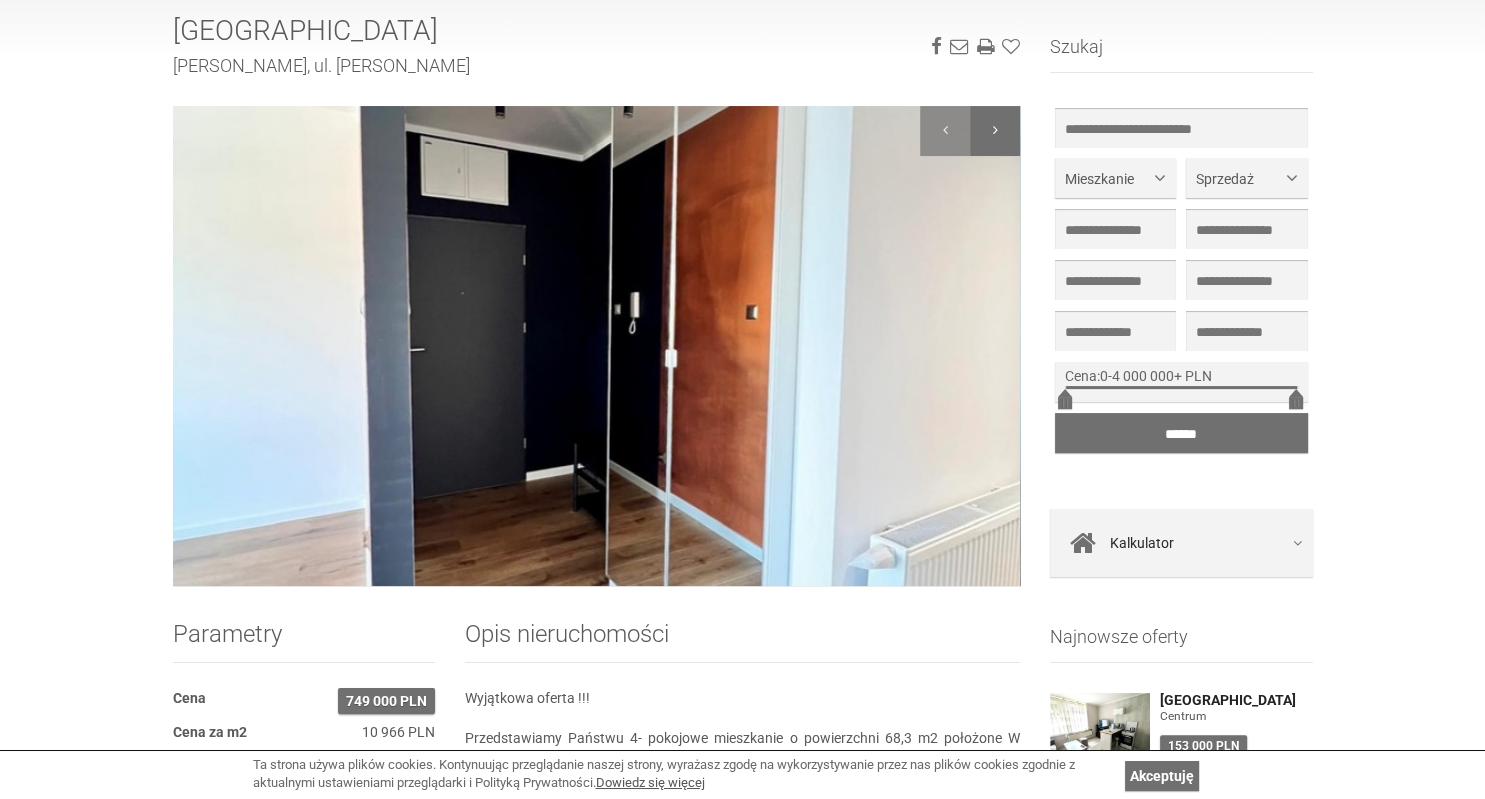click at bounding box center (995, 131) 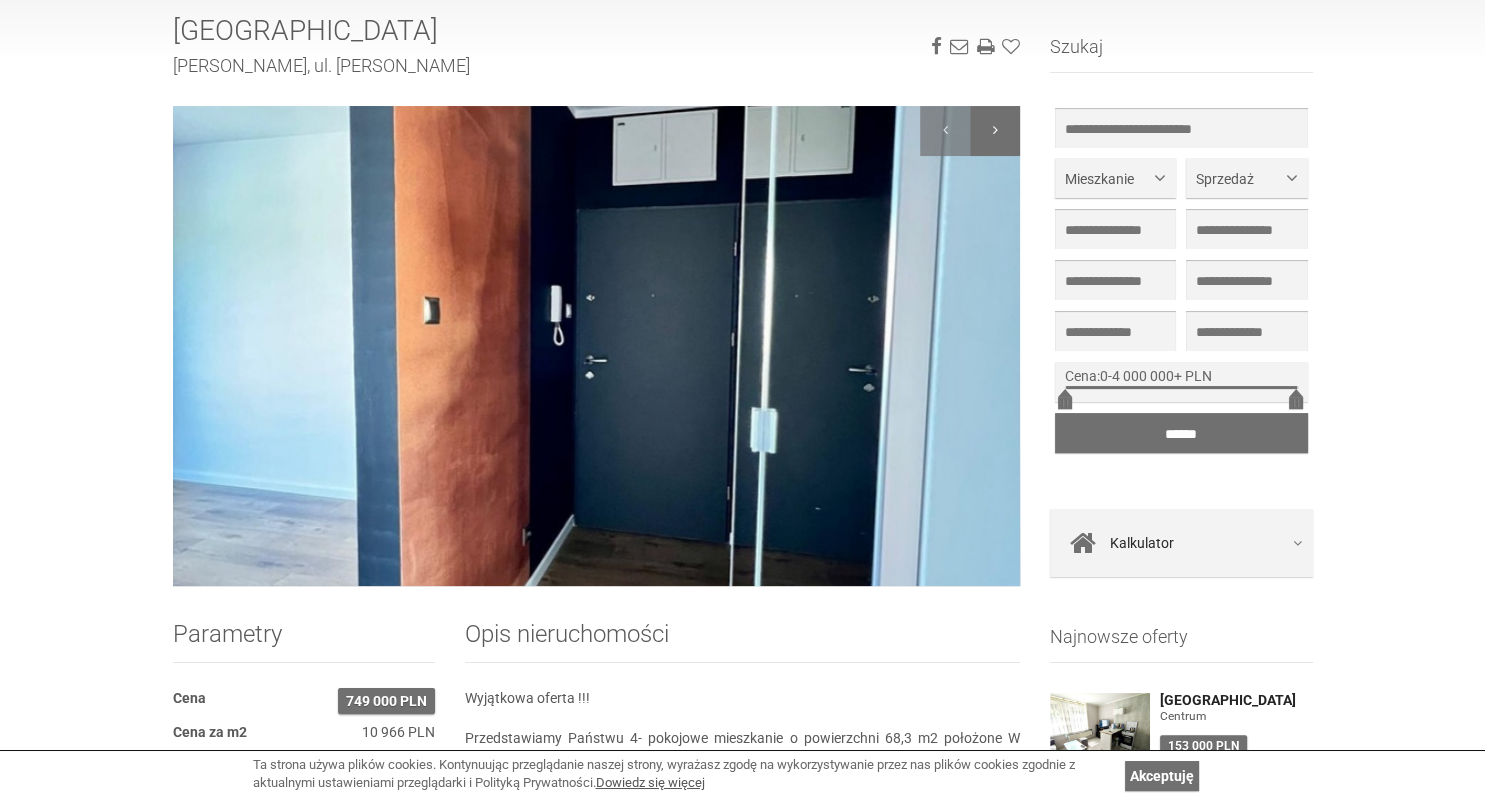 click at bounding box center (995, 131) 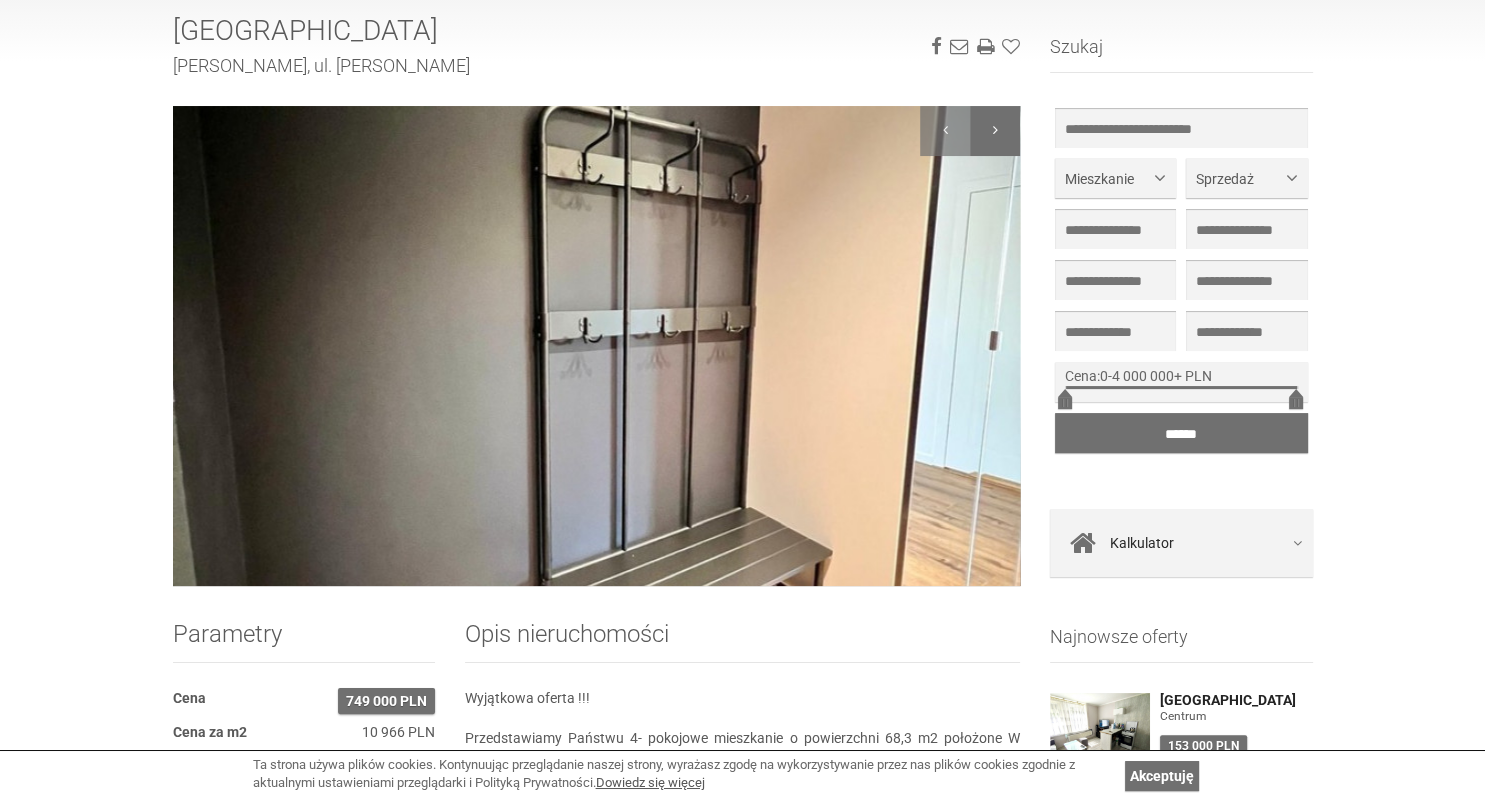 click at bounding box center (995, 131) 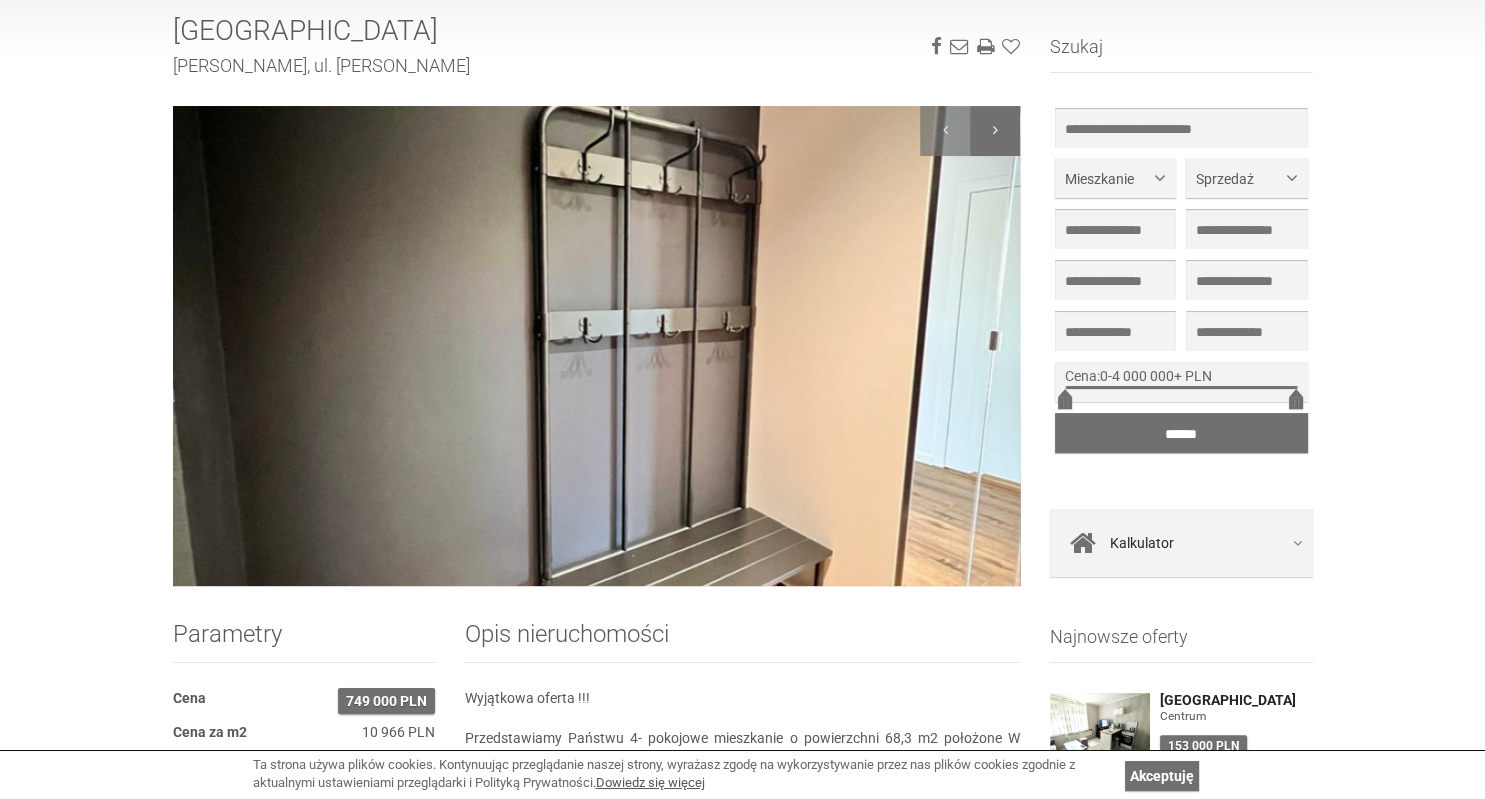 click at bounding box center (995, 131) 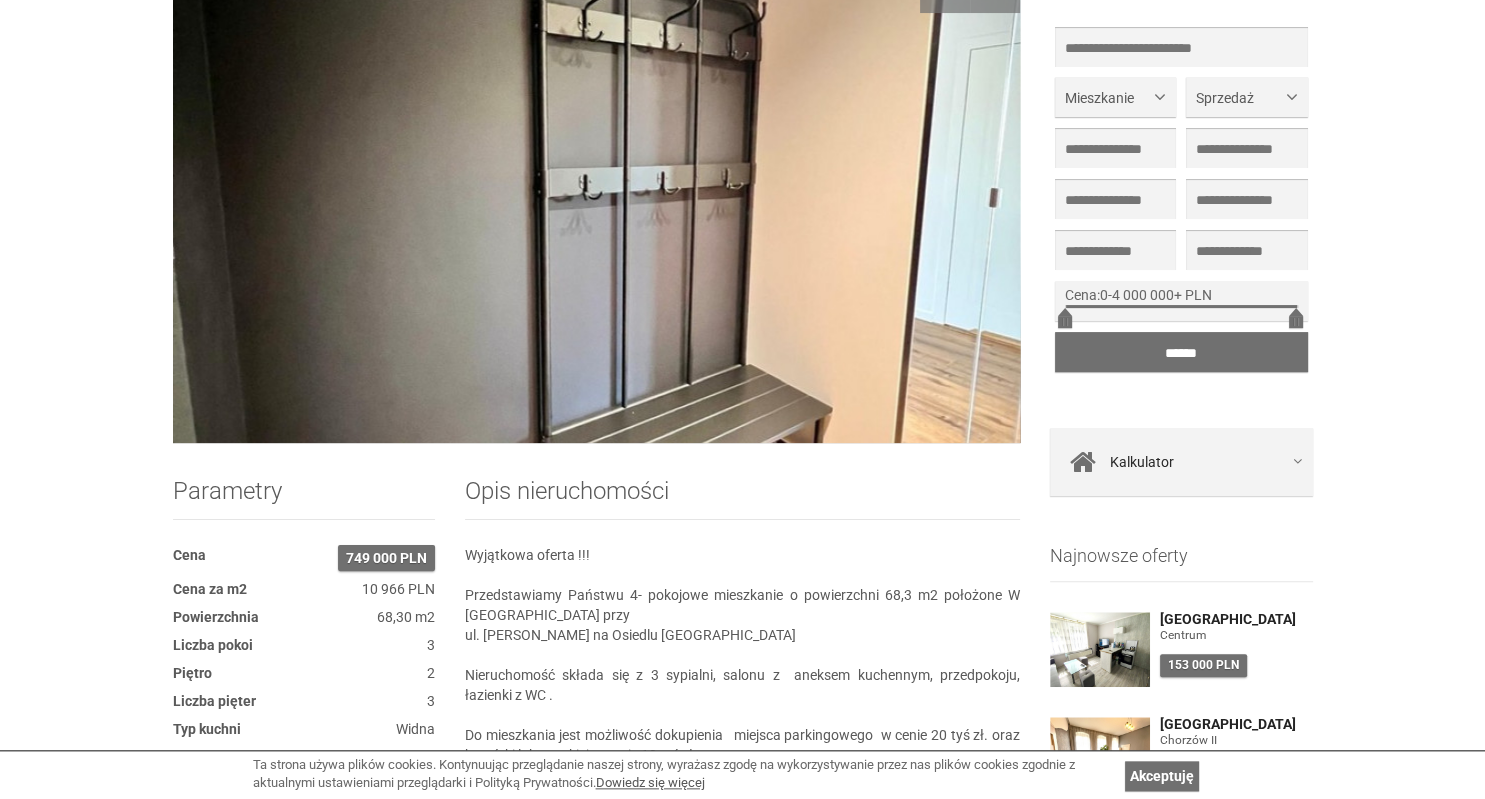 scroll, scrollTop: 236, scrollLeft: 0, axis: vertical 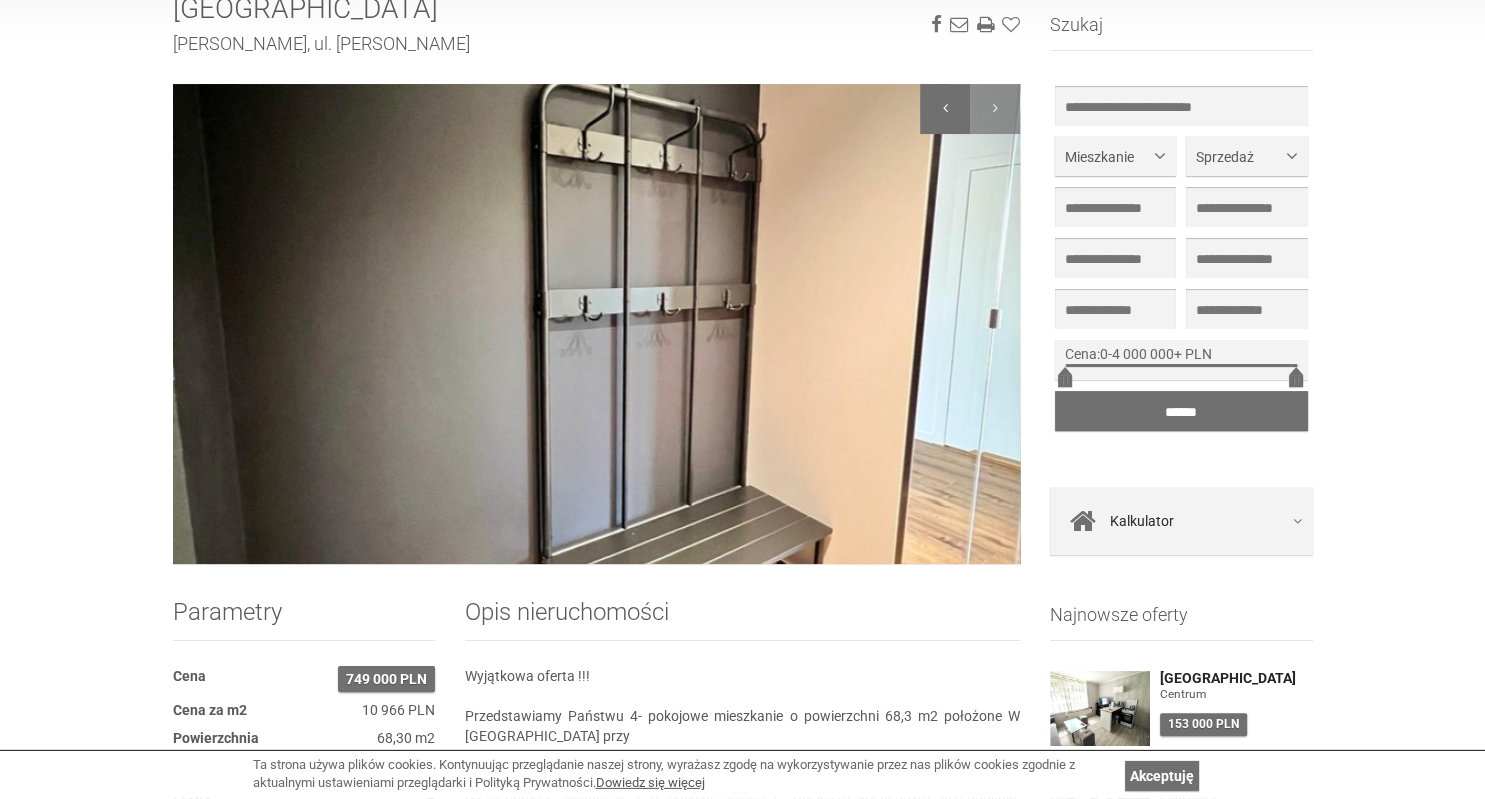 click at bounding box center (945, 109) 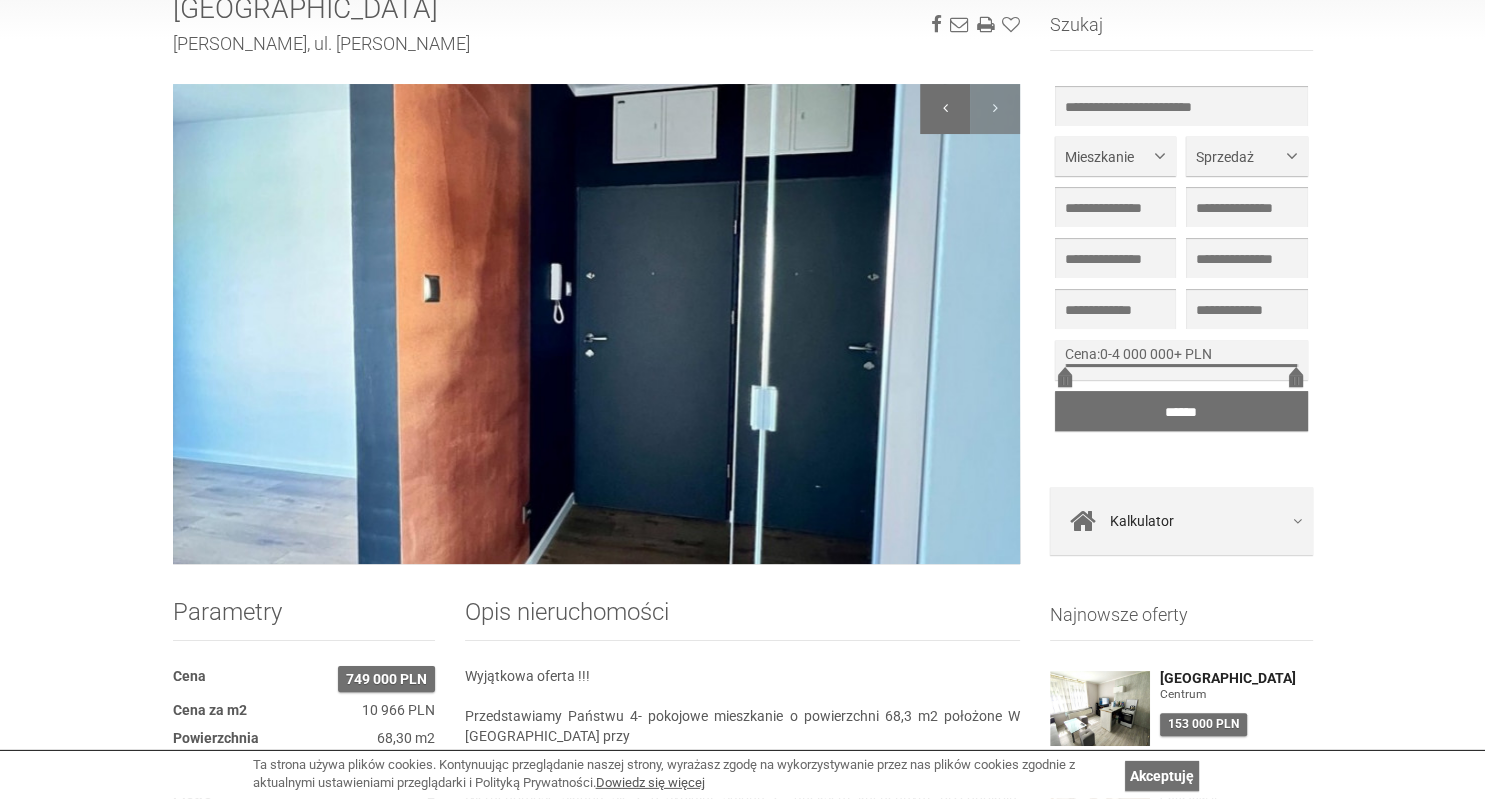 click at bounding box center [945, 109] 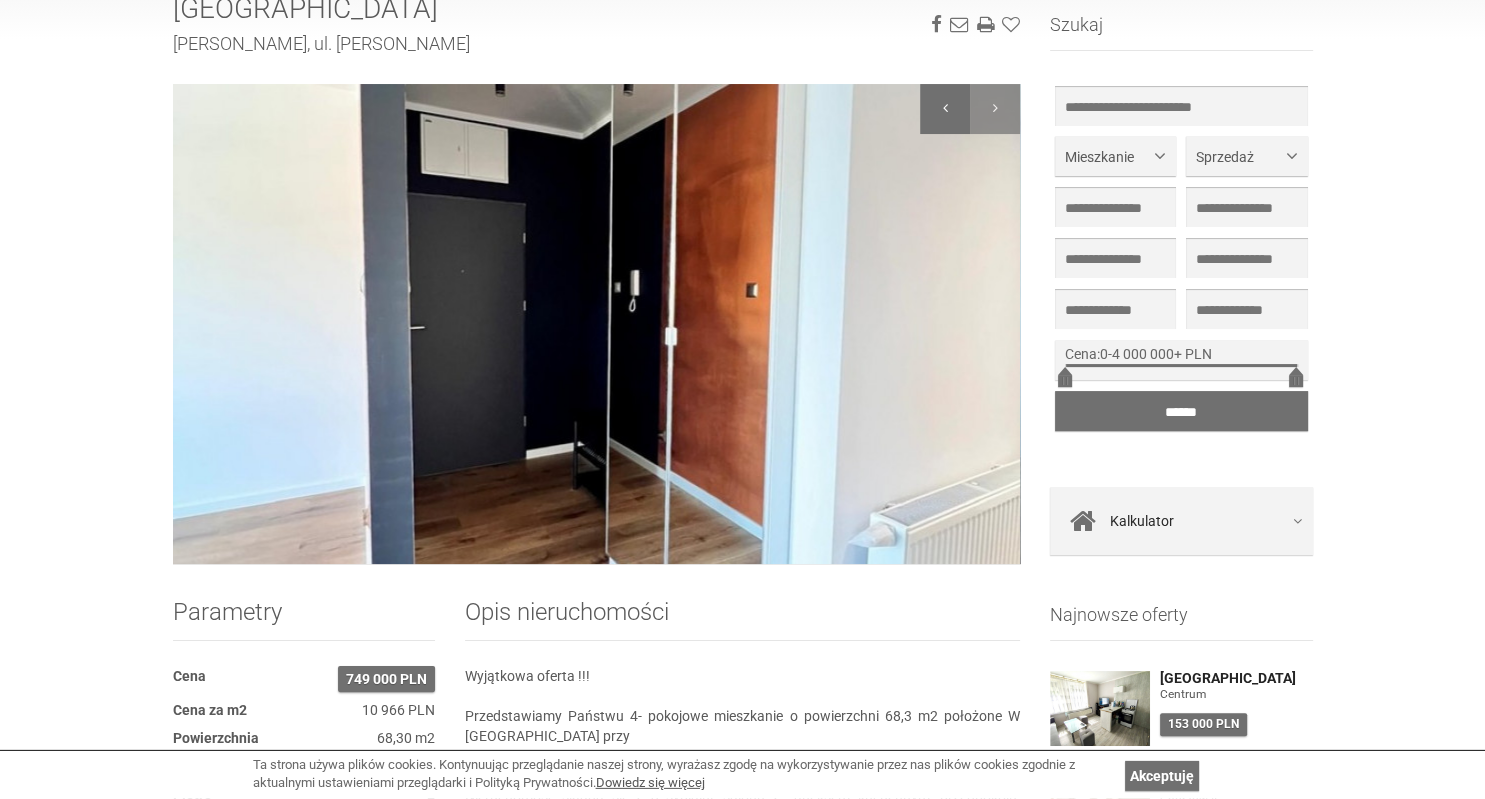 click at bounding box center [945, 109] 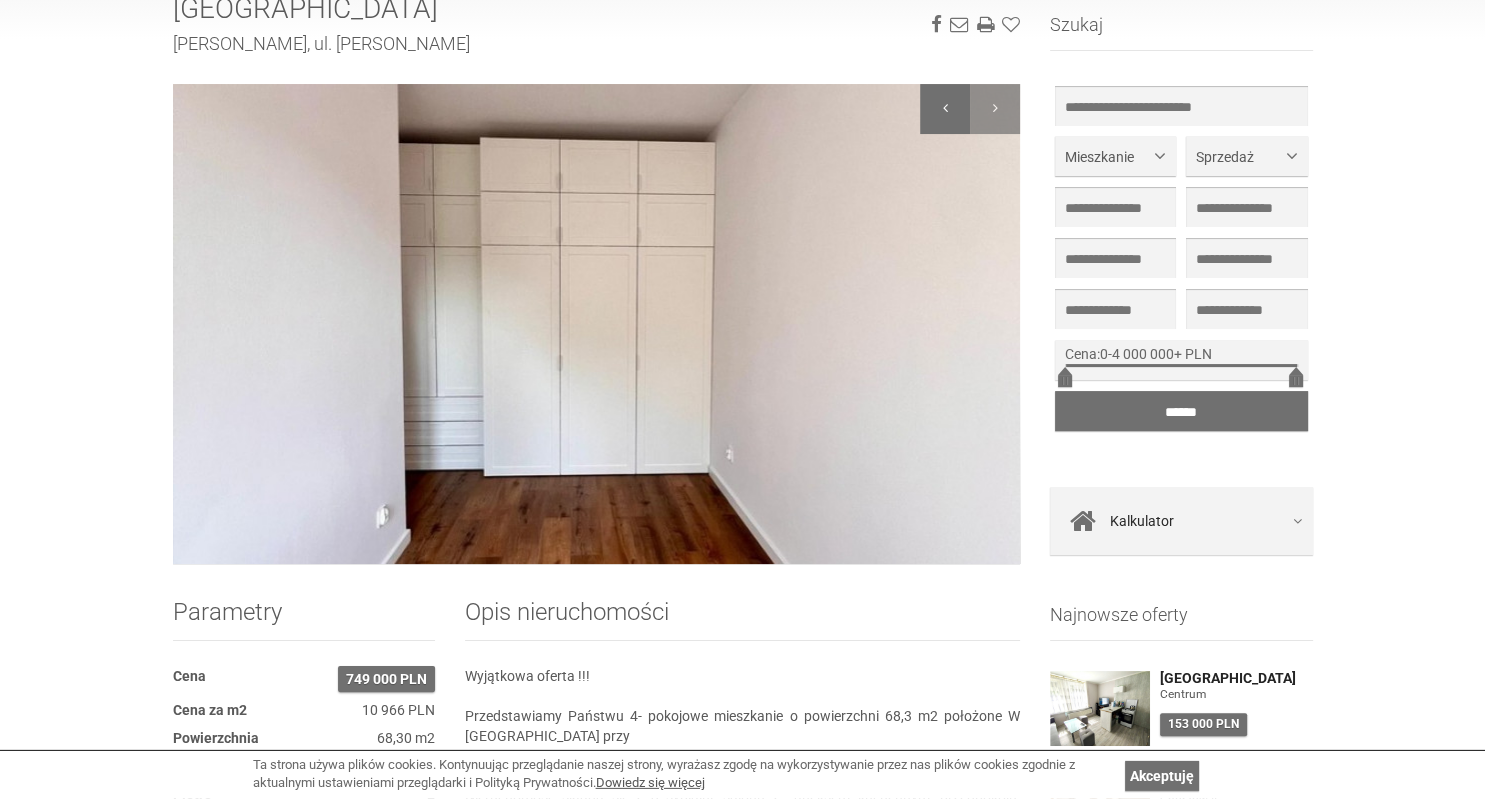 click at bounding box center [945, 109] 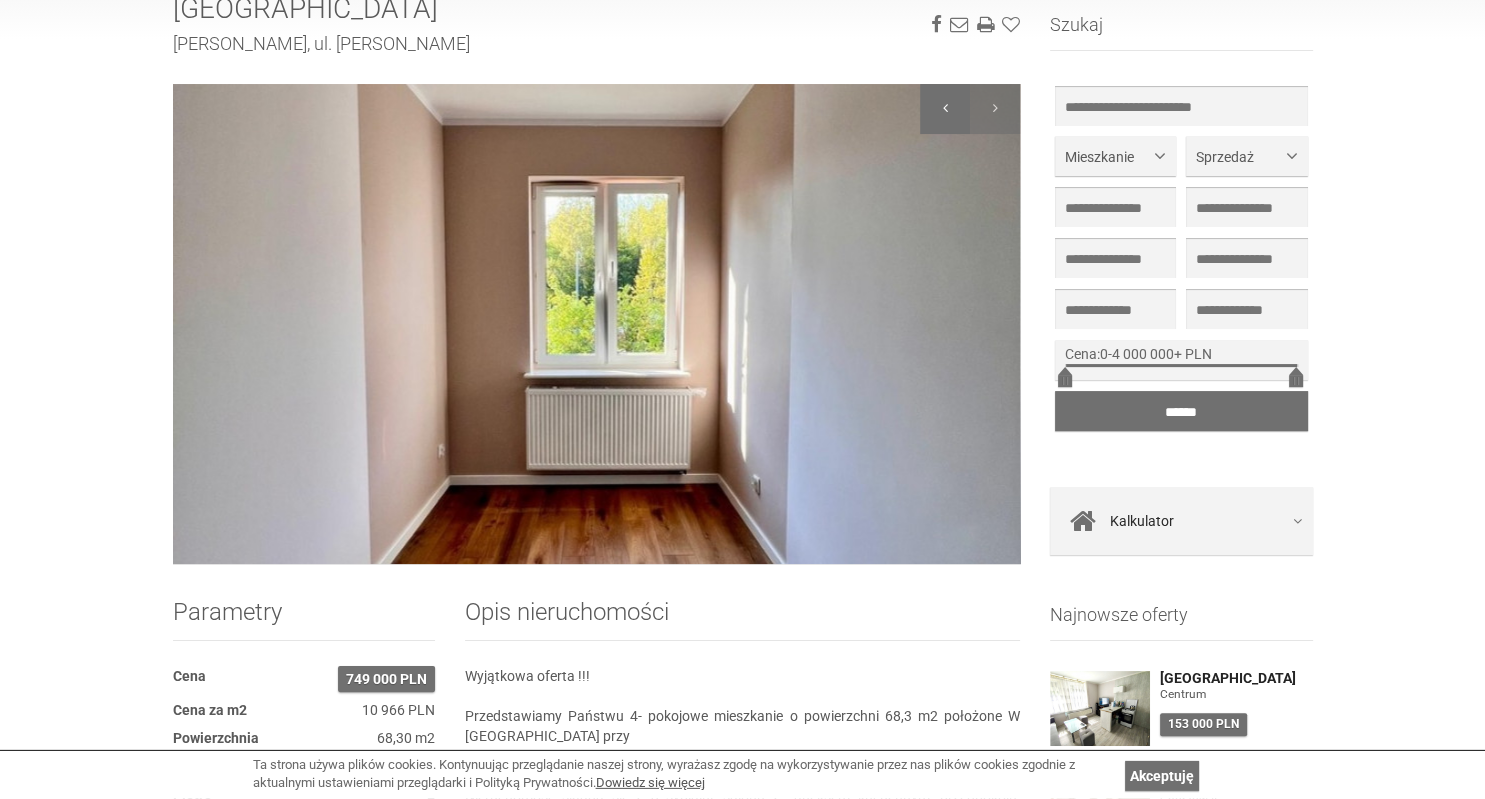 click at bounding box center (945, 109) 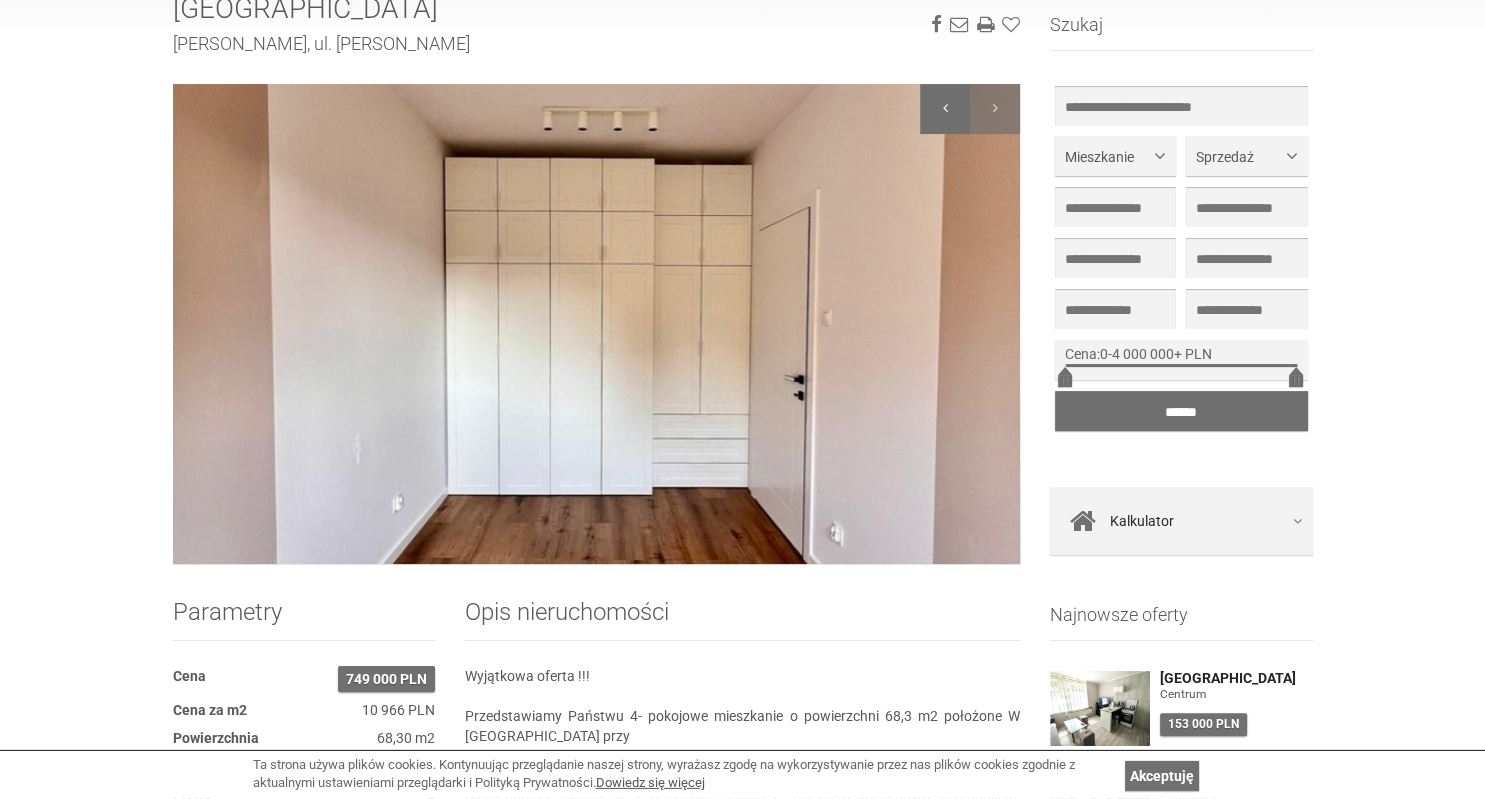 click at bounding box center (945, 109) 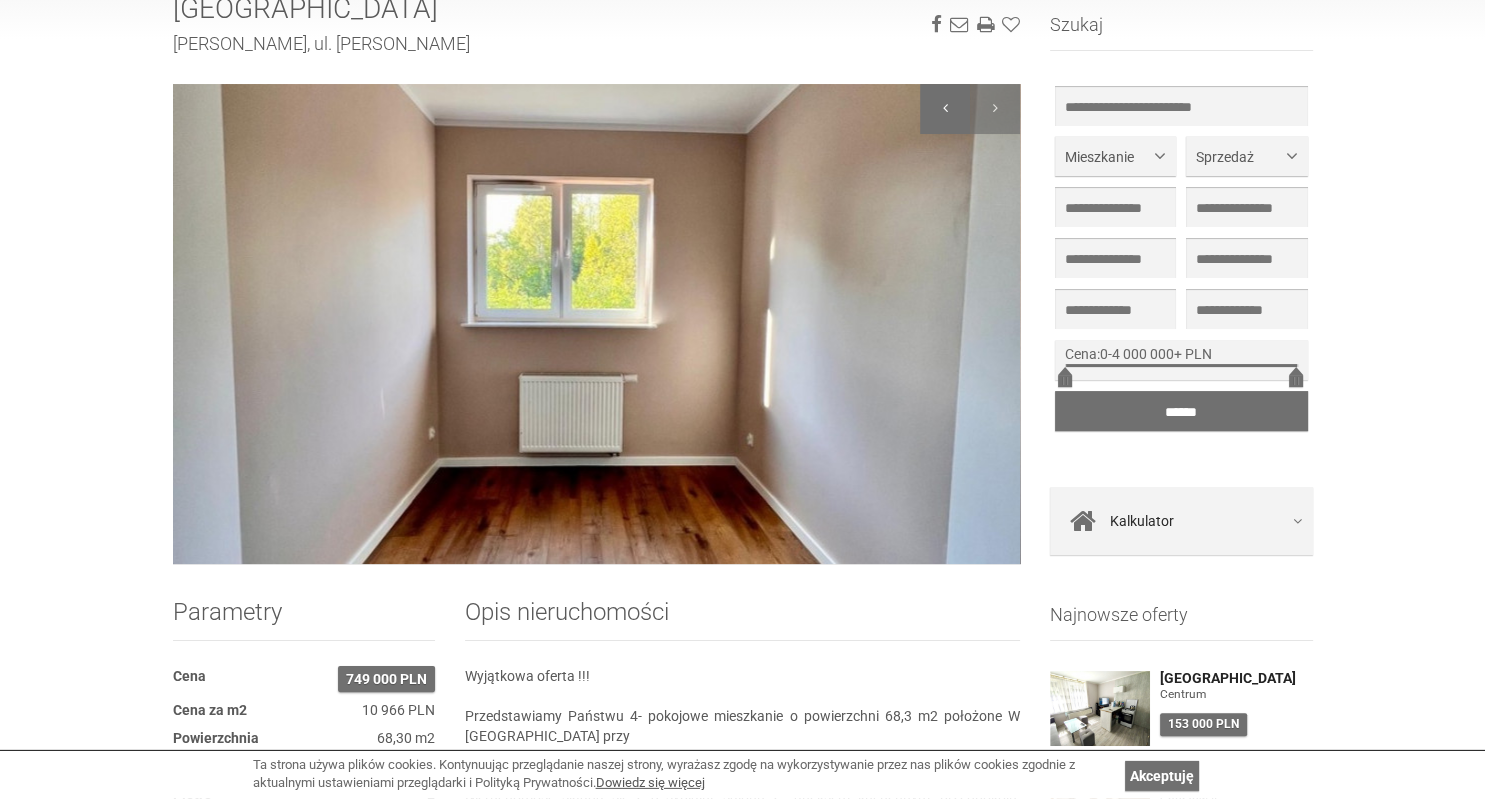 click at bounding box center [945, 109] 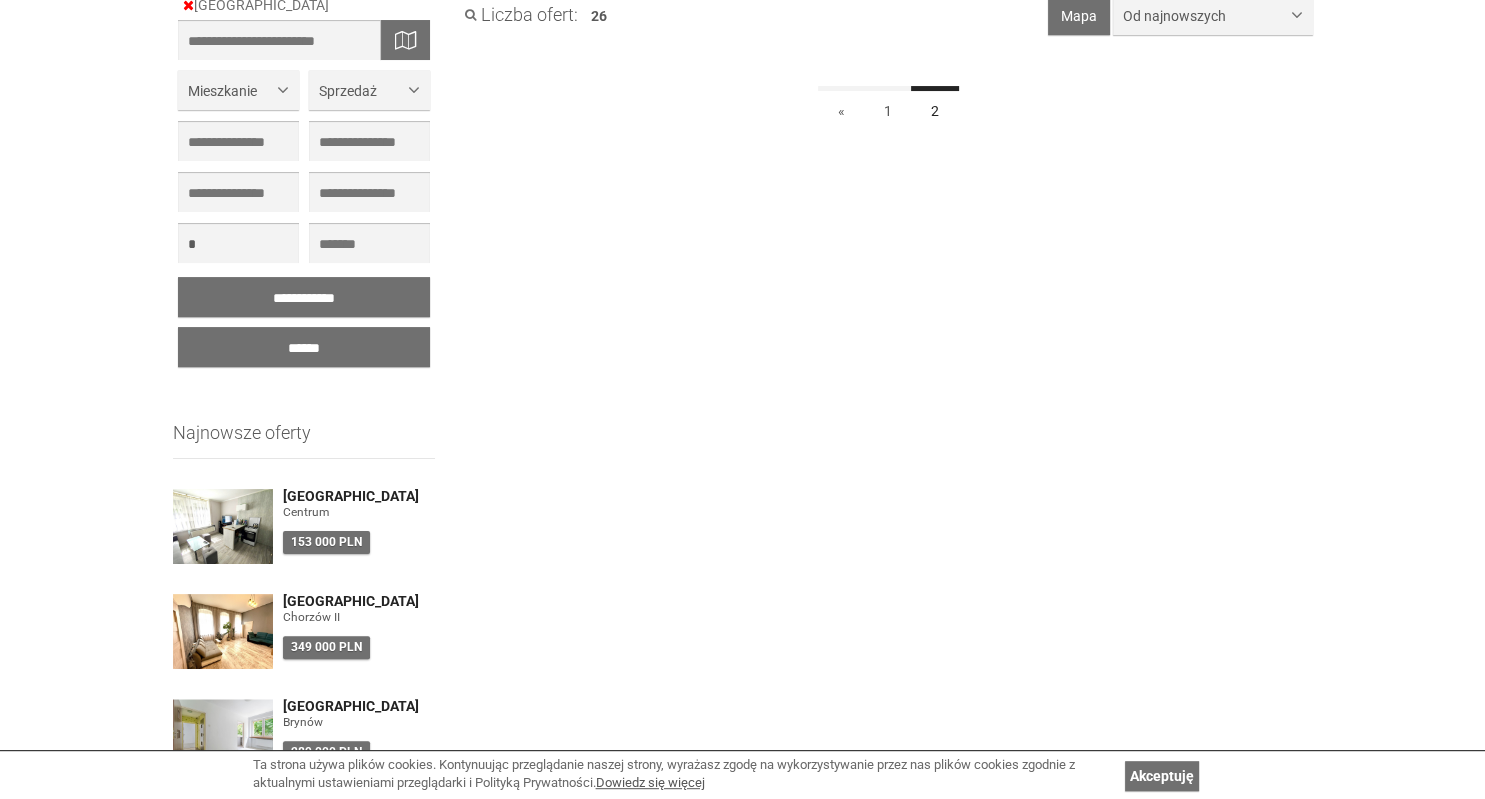 scroll, scrollTop: 362, scrollLeft: 0, axis: vertical 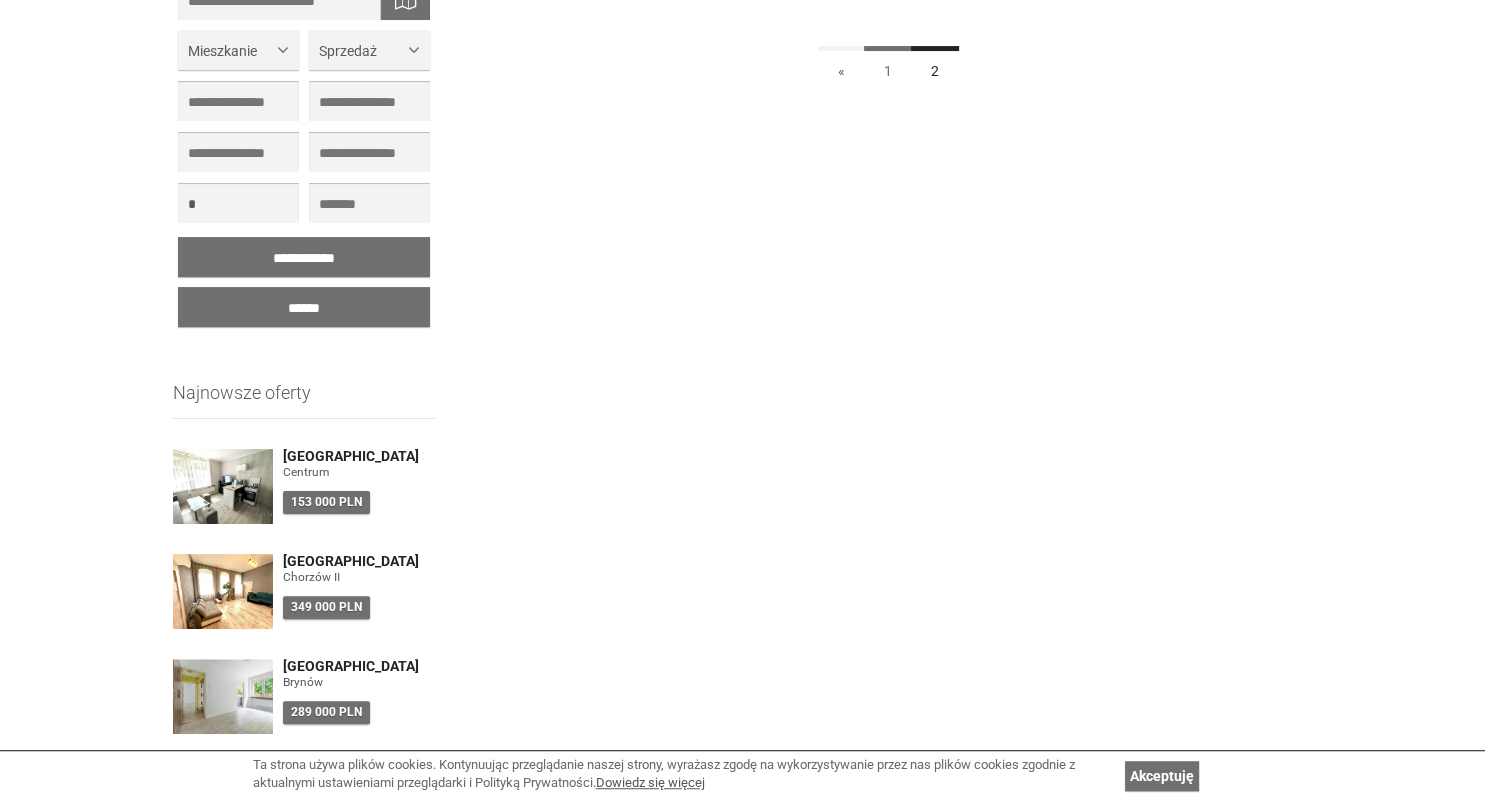 click on "1" at bounding box center (888, 68) 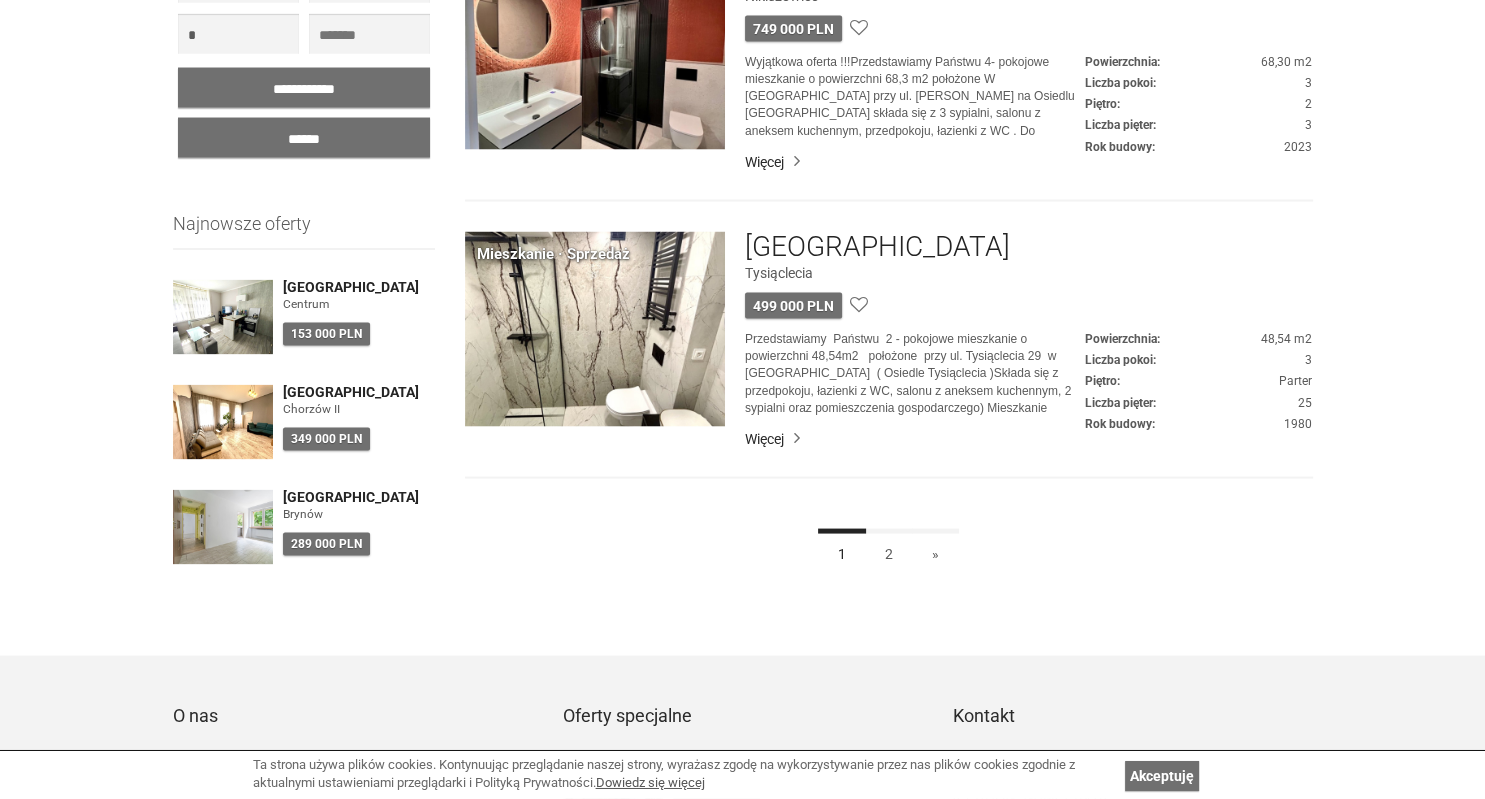 scroll, scrollTop: 4040, scrollLeft: 0, axis: vertical 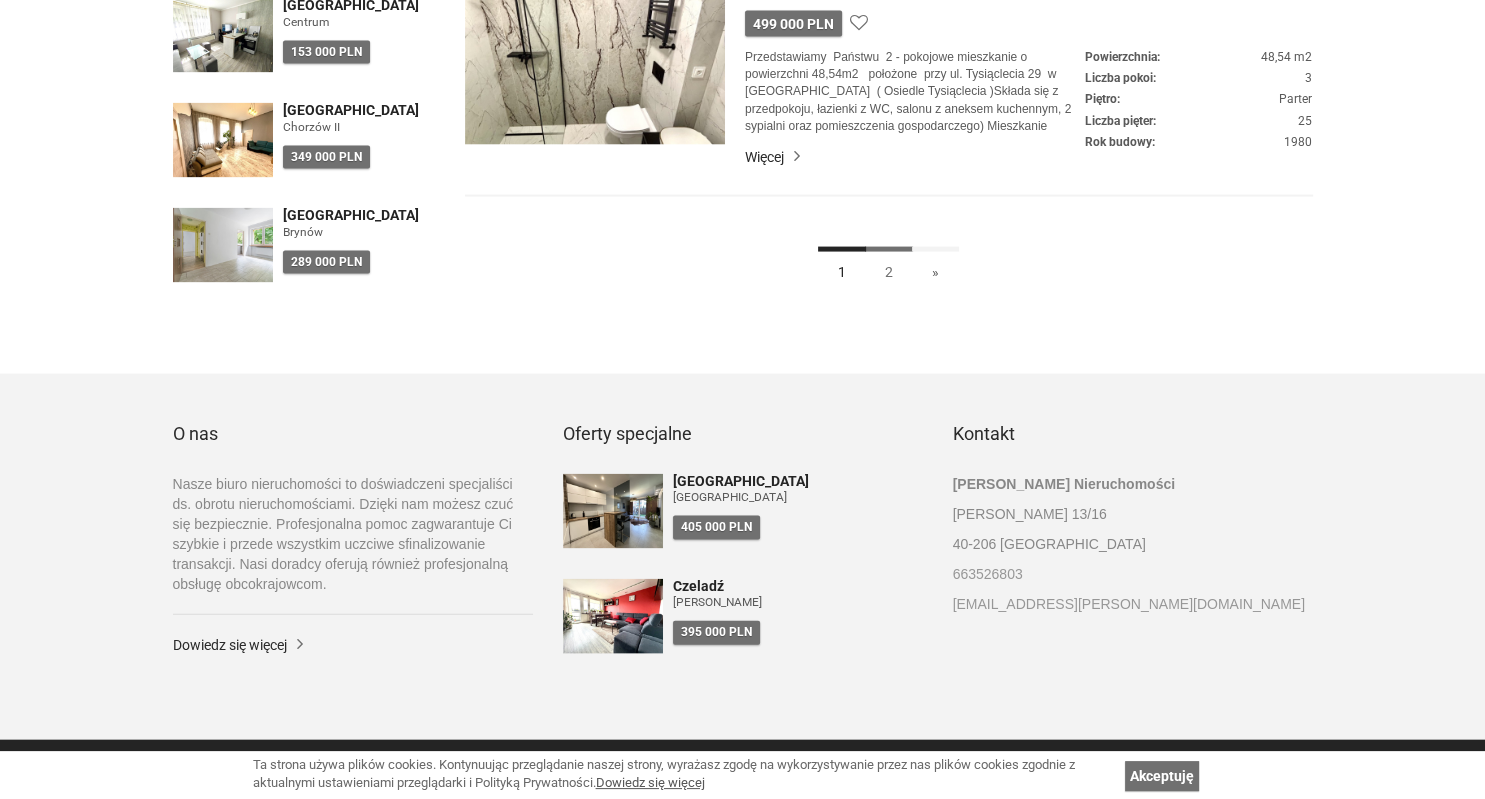 click on "2" at bounding box center (889, 269) 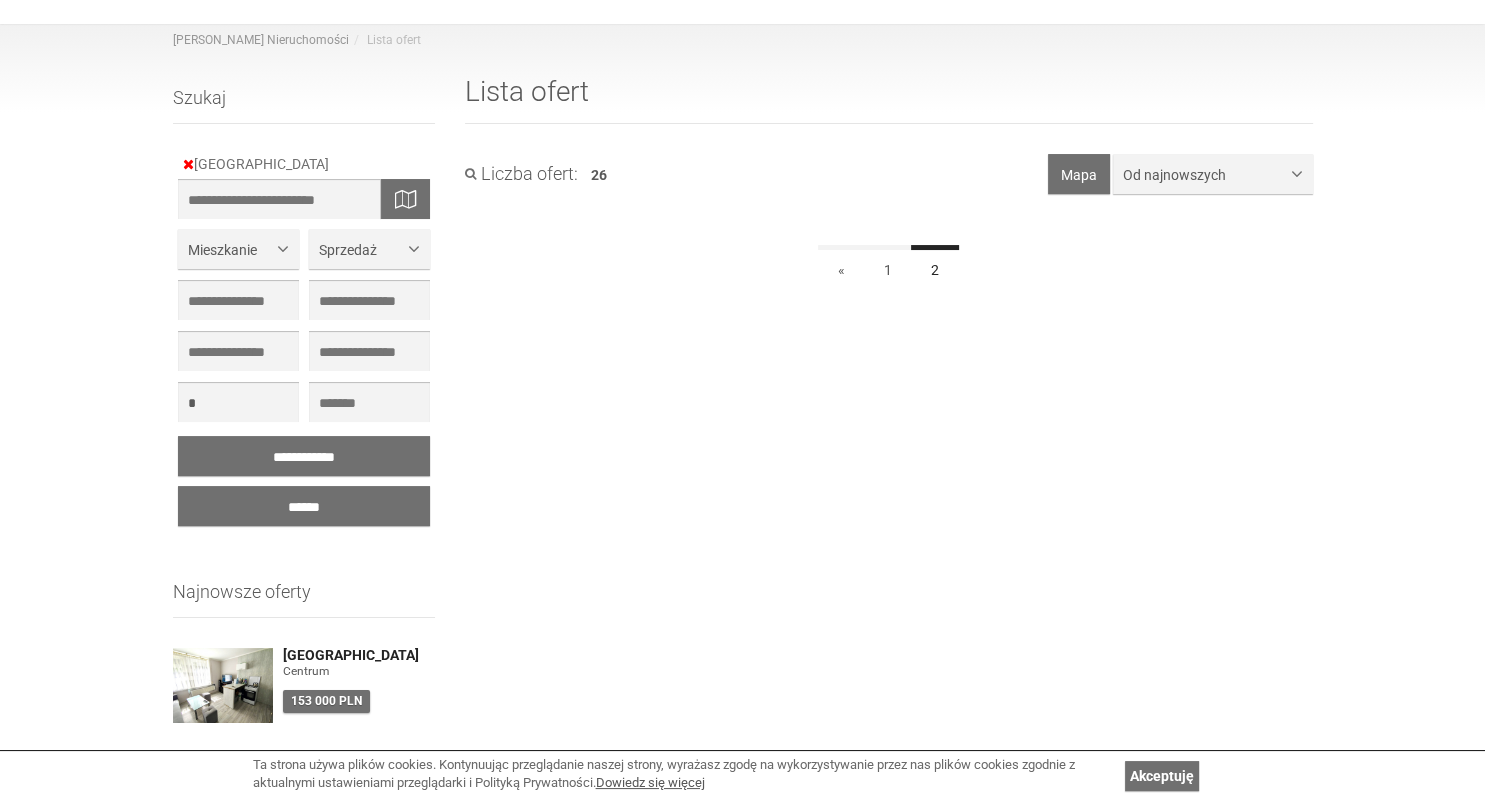 scroll, scrollTop: 0, scrollLeft: 0, axis: both 